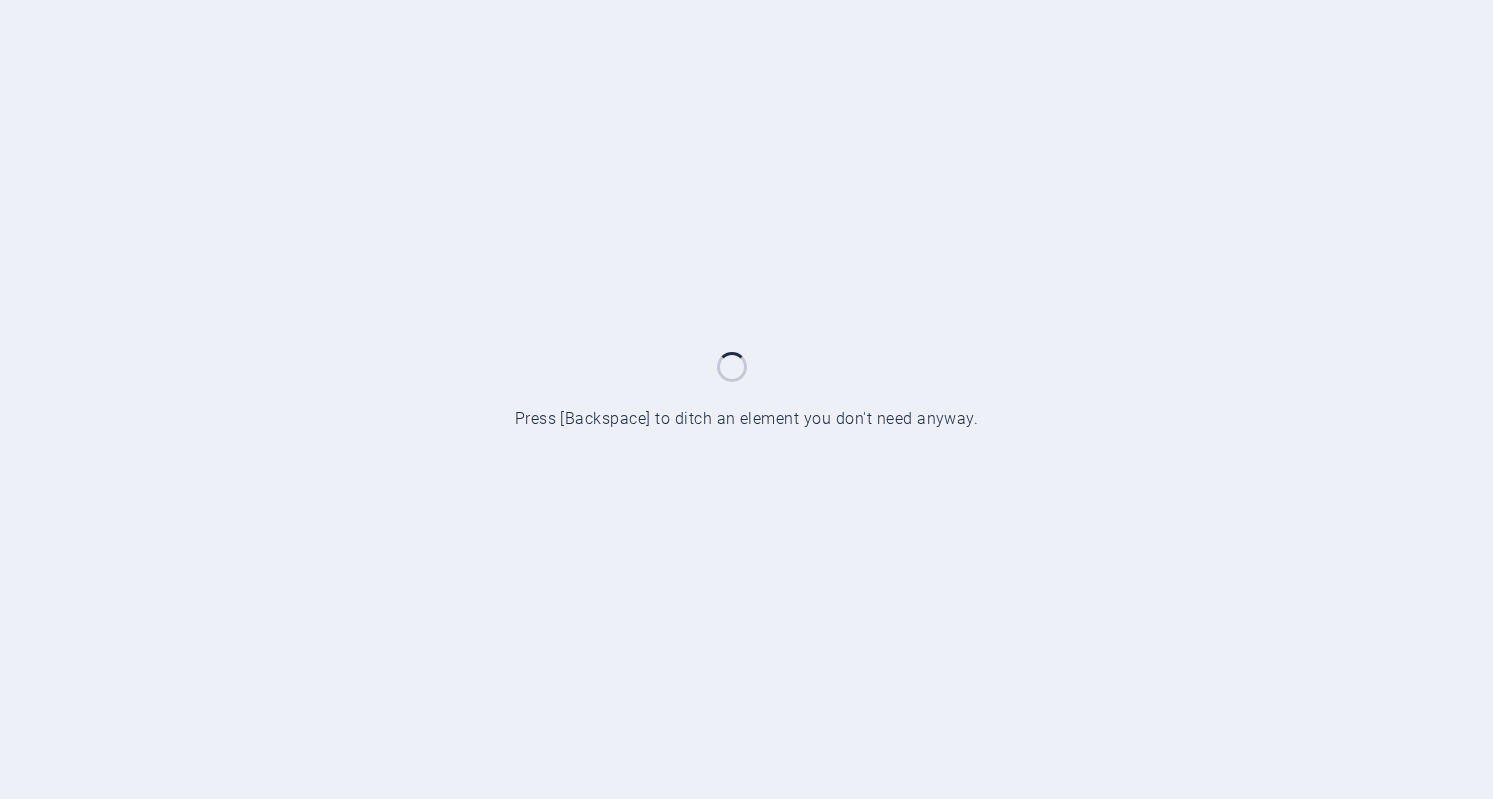 scroll, scrollTop: 0, scrollLeft: 0, axis: both 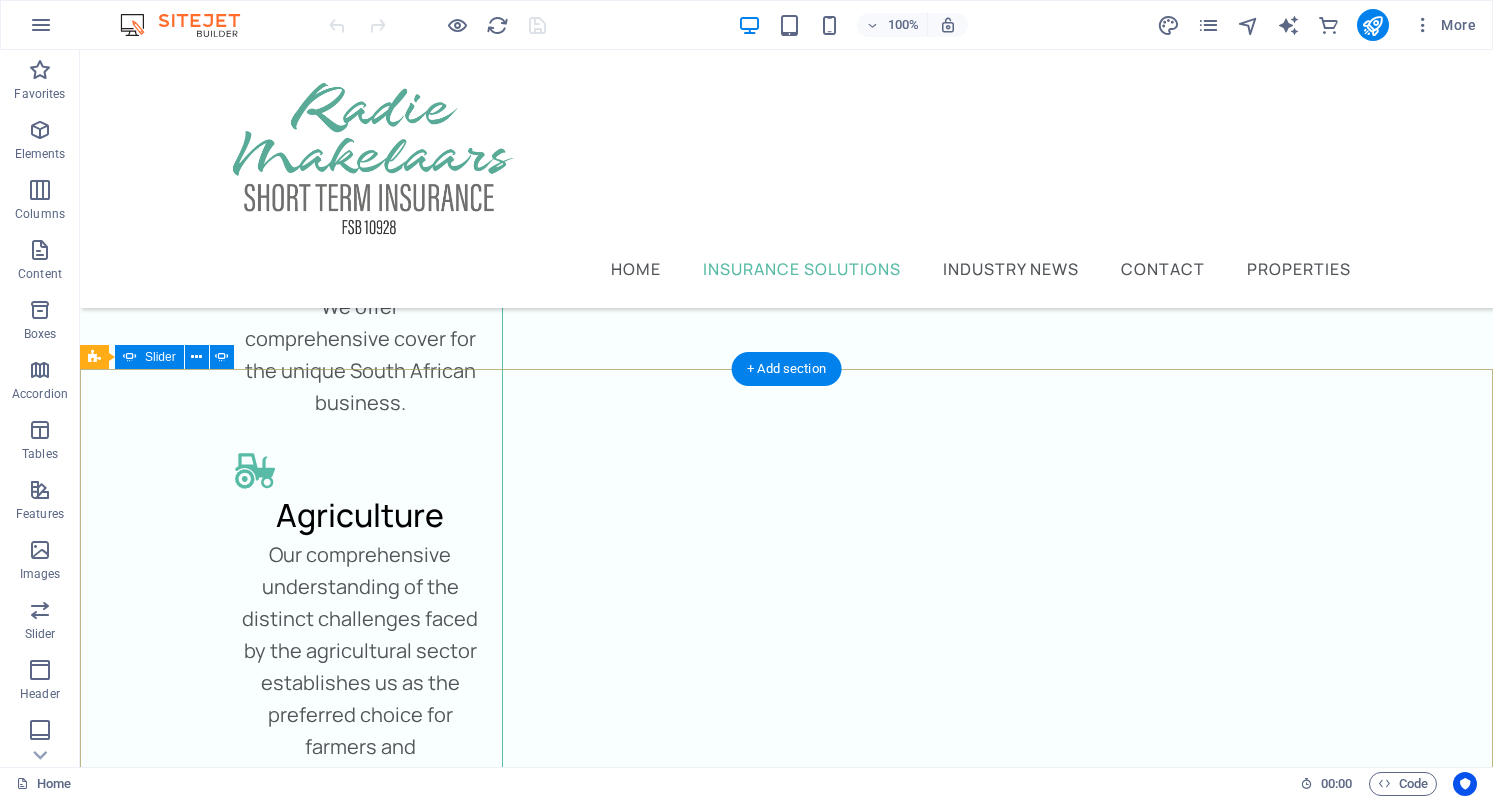 click on "[FIRST] [DATE] ago “...puik diens...” By Radie Makelaars is is jy seker van n flink en vriendelike dienslewering.  Hulle gee werklik om vir hul kliënte en volg enige navrae onmiddellik op. [FIRST] [LAST] [DATE] ago “...amazing service...” Nec dolor in molestie lacus. Orci cursus a in elementum aliquet. Platea risus volutpat scelerisque feugiat quis massa sollicitudin egestas. Vitae eros suspendisse nunc aliquam curabitur faucibus odio lobortis metus. Duis rhoncus scelerisque vulputate tortor." at bounding box center [786, 4065] 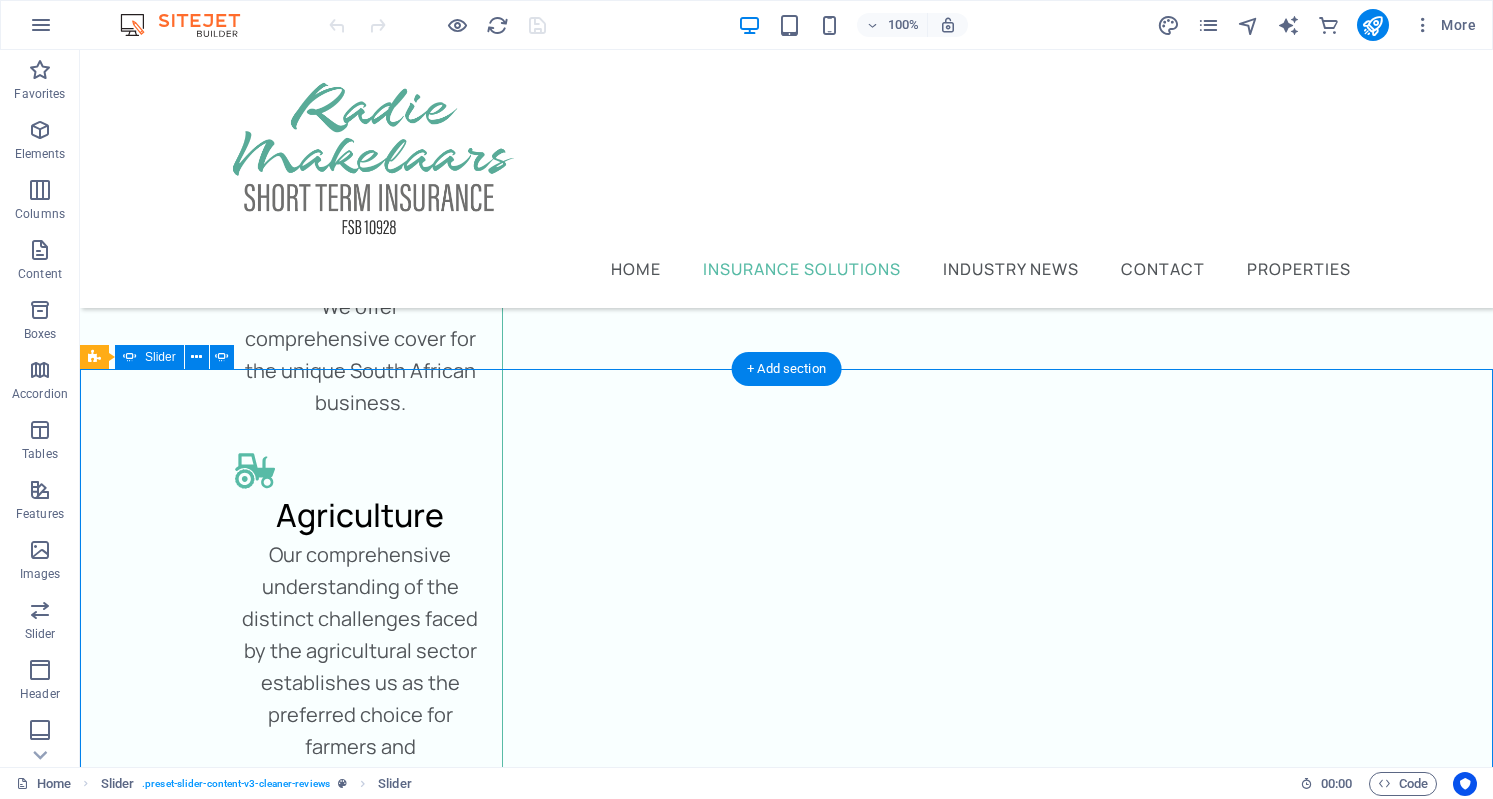 click on "[FIRST] [DATE] ago “...puik diens...” By Radie Makelaars is is jy seker van n flink en vriendelike dienslewering.  Hulle gee werklik om vir hul kliënte en volg enige navrae onmiddellik op. [FIRST] [LAST] [DATE] ago “...amazing service...” Nec dolor in molestie lacus. Orci cursus a in elementum aliquet. Platea risus volutpat scelerisque feugiat quis massa sollicitudin egestas. Vitae eros suspendisse nunc aliquam curabitur faucibus odio lobortis metus. Duis rhoncus scelerisque vulputate tortor." at bounding box center [786, 4065] 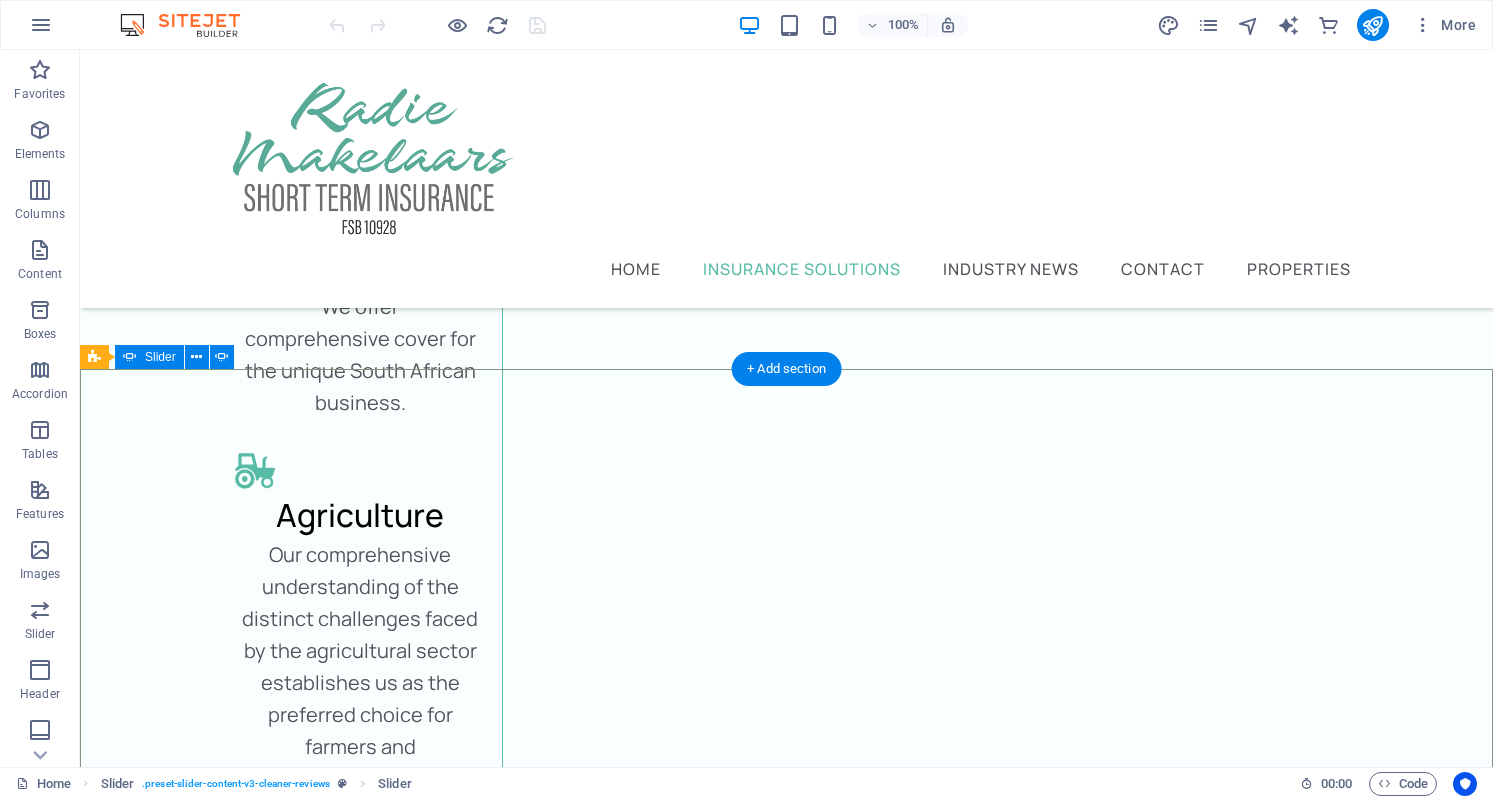 click on "[FIRST] [DATE] ago “...puik diens...” By Radie Makelaars is is jy seker van n flink en vriendelike dienslewering.  Hulle gee werklik om vir hul kliënte en volg enige navrae onmiddellik op. [FIRST] [LAST] [DATE] ago “...amazing service...” Nec dolor in molestie lacus. Orci cursus a in elementum aliquet. Platea risus volutpat scelerisque feugiat quis massa sollicitudin egestas. Vitae eros suspendisse nunc aliquam curabitur faucibus odio lobortis metus. Duis rhoncus scelerisque vulputate tortor." at bounding box center (786, 4065) 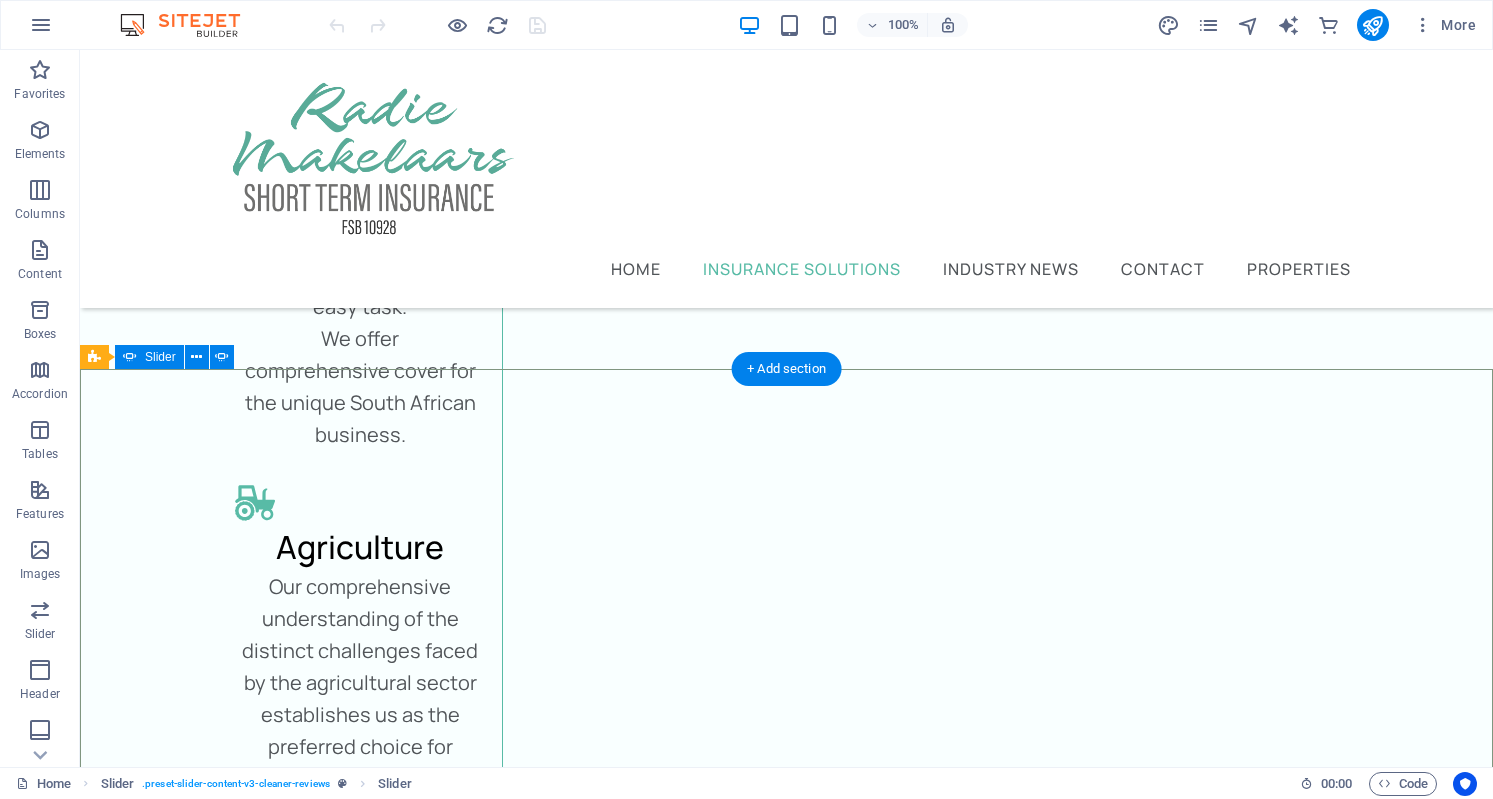 select on "%" 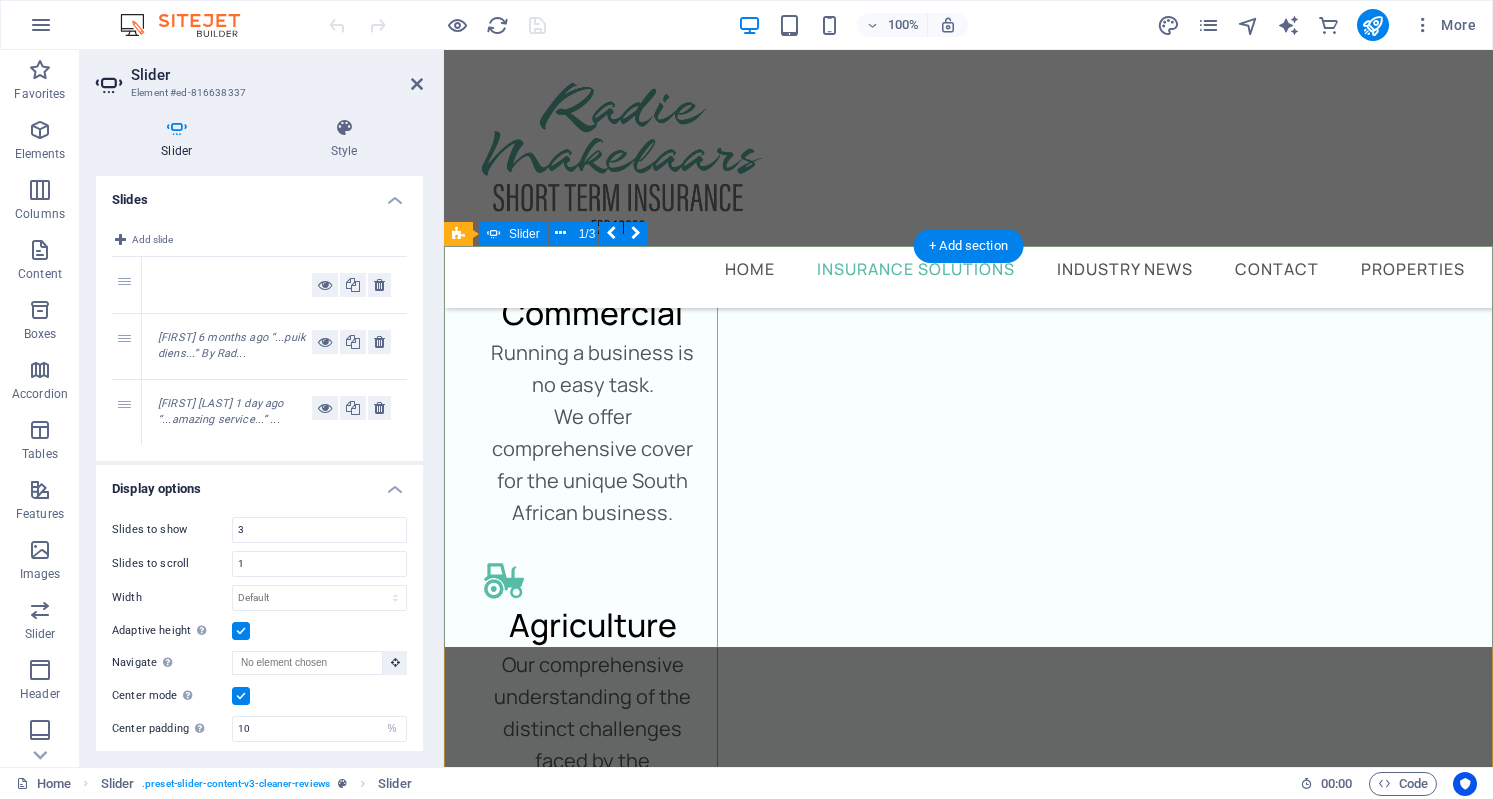 scroll, scrollTop: 3579, scrollLeft: 0, axis: vertical 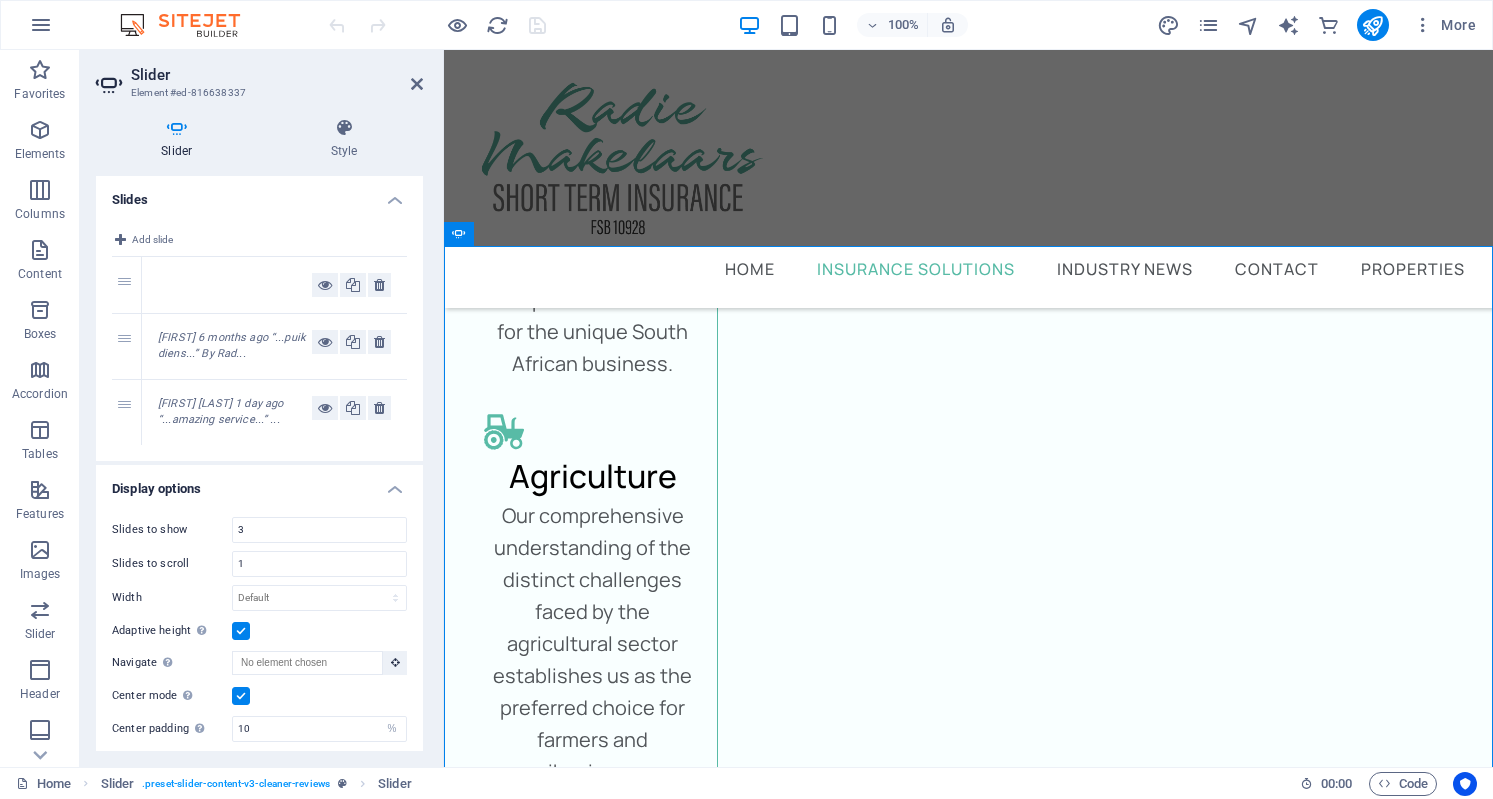 click at bounding box center [235, 285] 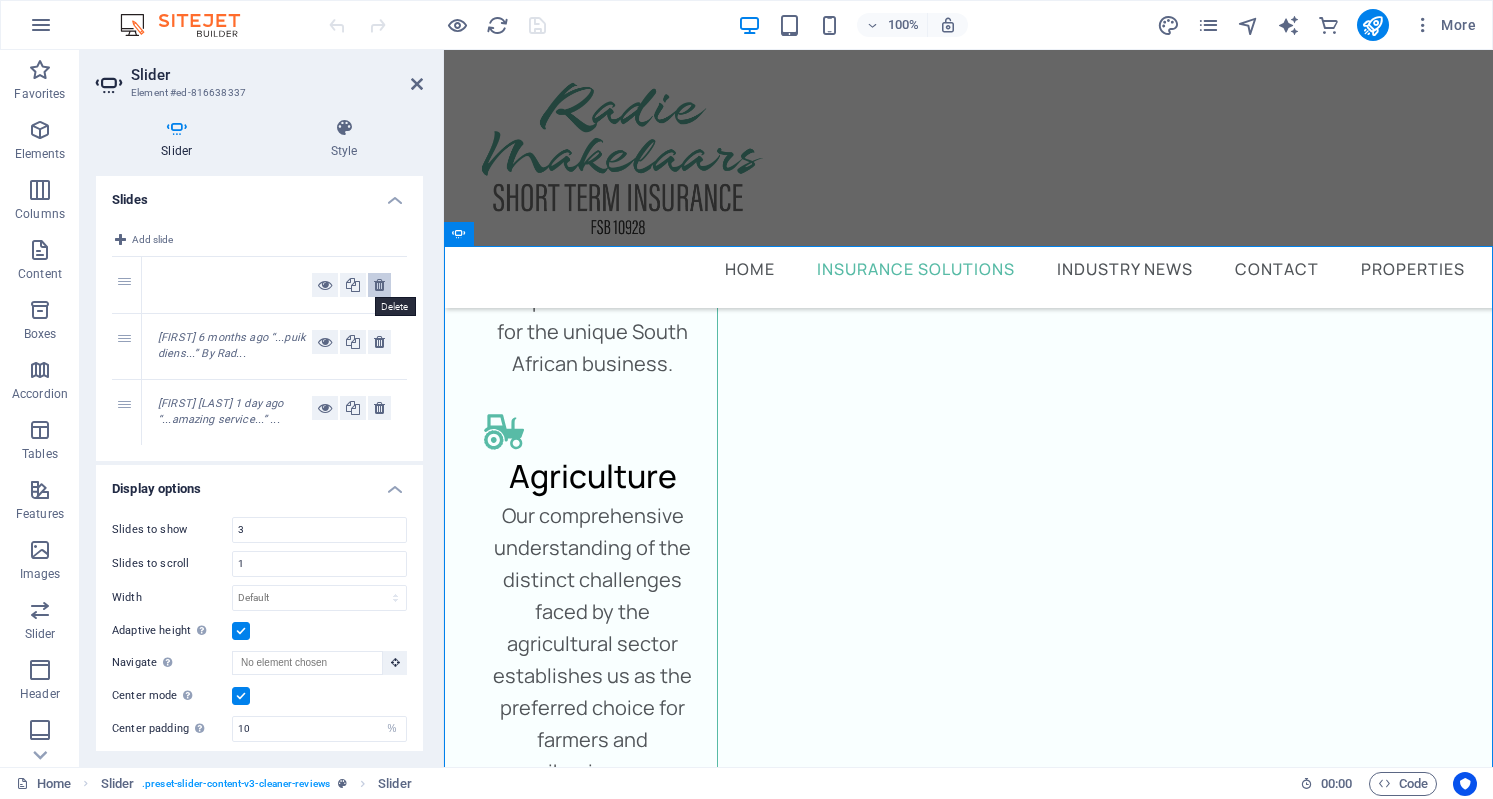 click at bounding box center (379, 285) 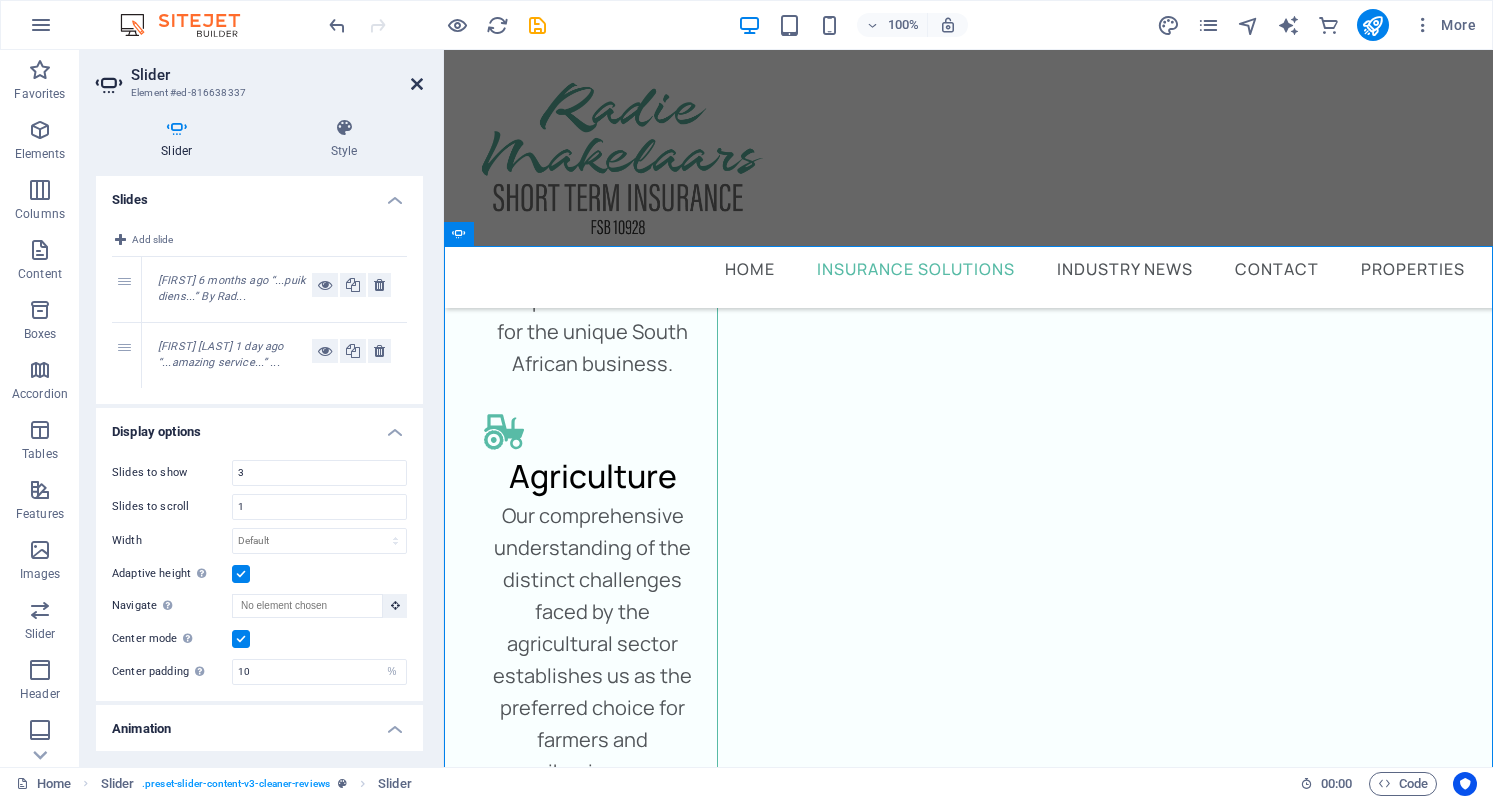 click at bounding box center [417, 84] 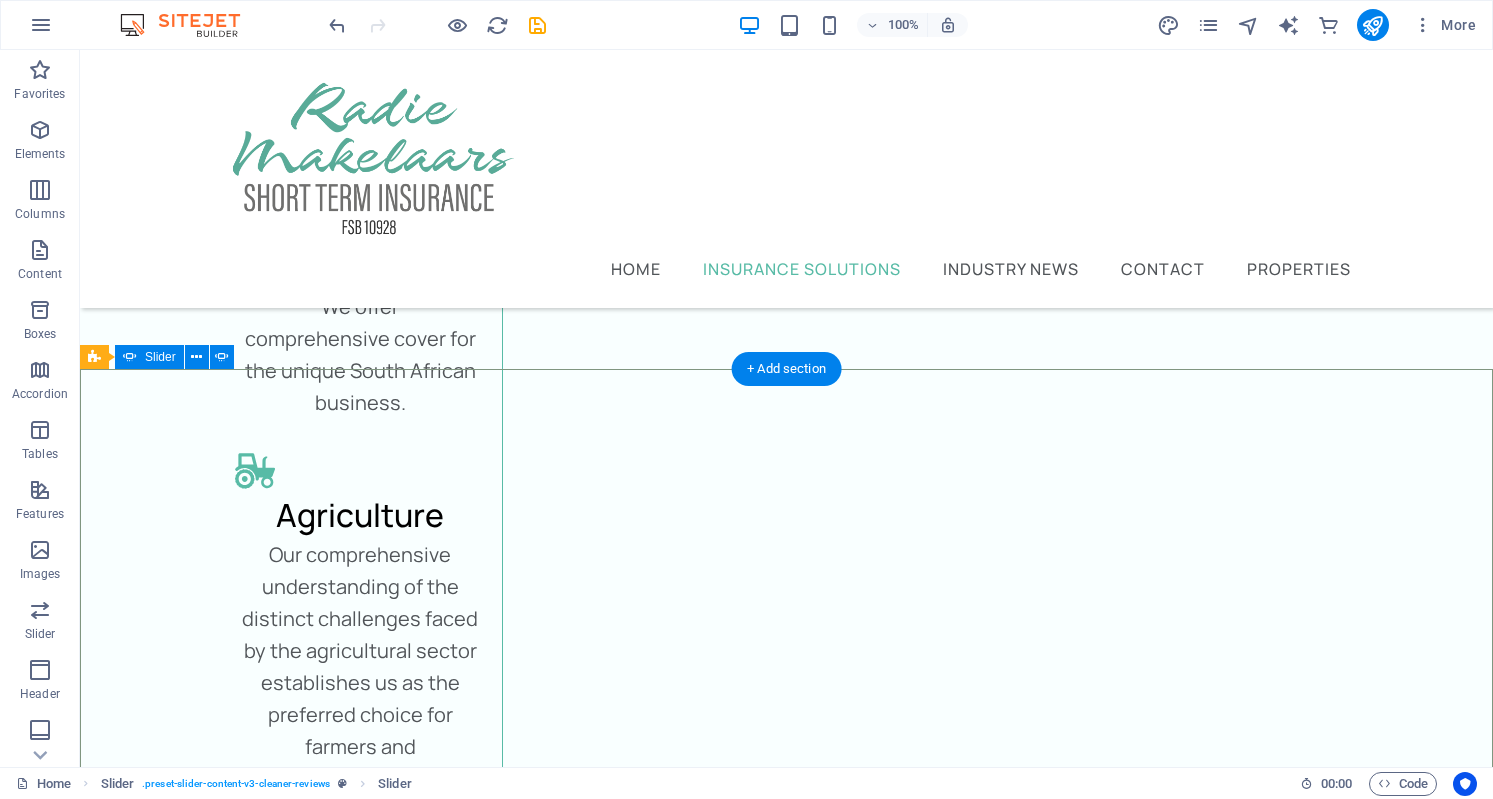 click on "[FIRST] [DATE] ago “...puik diens...” By Radie Makelaars is is jy seker van n flink en vriendelike dienslewering.  Hulle gee werklik om vir hul kliënte en volg enige navrae onmiddellik op. [FIRST] [LAST] [DATE] ago “...amazing service...” Nec dolor in molestie lacus. Orci cursus a in elementum aliquet. Platea risus volutpat scelerisque feugiat quis massa sollicitudin egestas. Vitae eros suspendisse nunc aliquam curabitur faucibus odio lobortis metus. Duis rhoncus scelerisque vulputate tortor." at bounding box center (786, 4049) 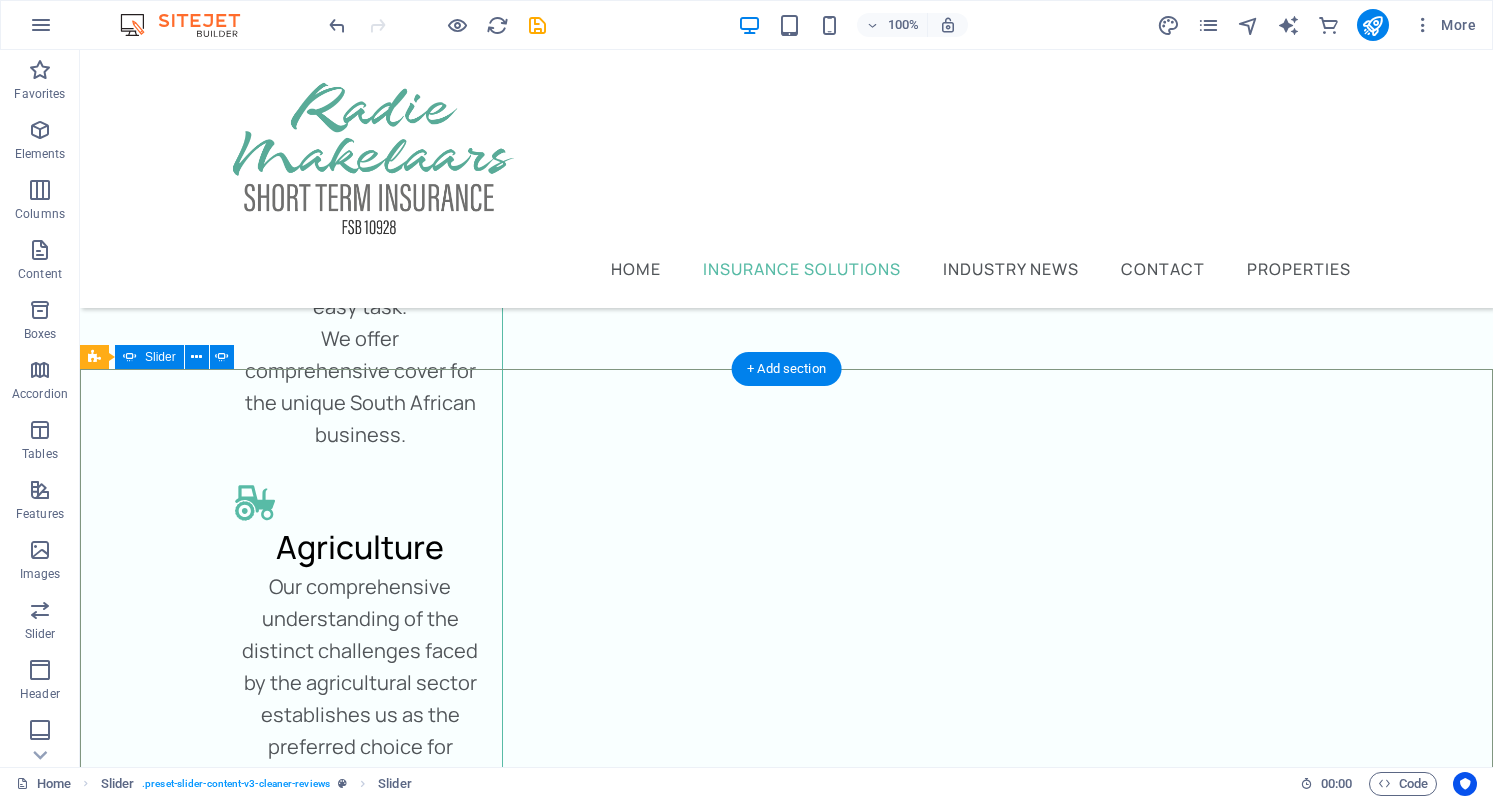scroll, scrollTop: 3579, scrollLeft: 0, axis: vertical 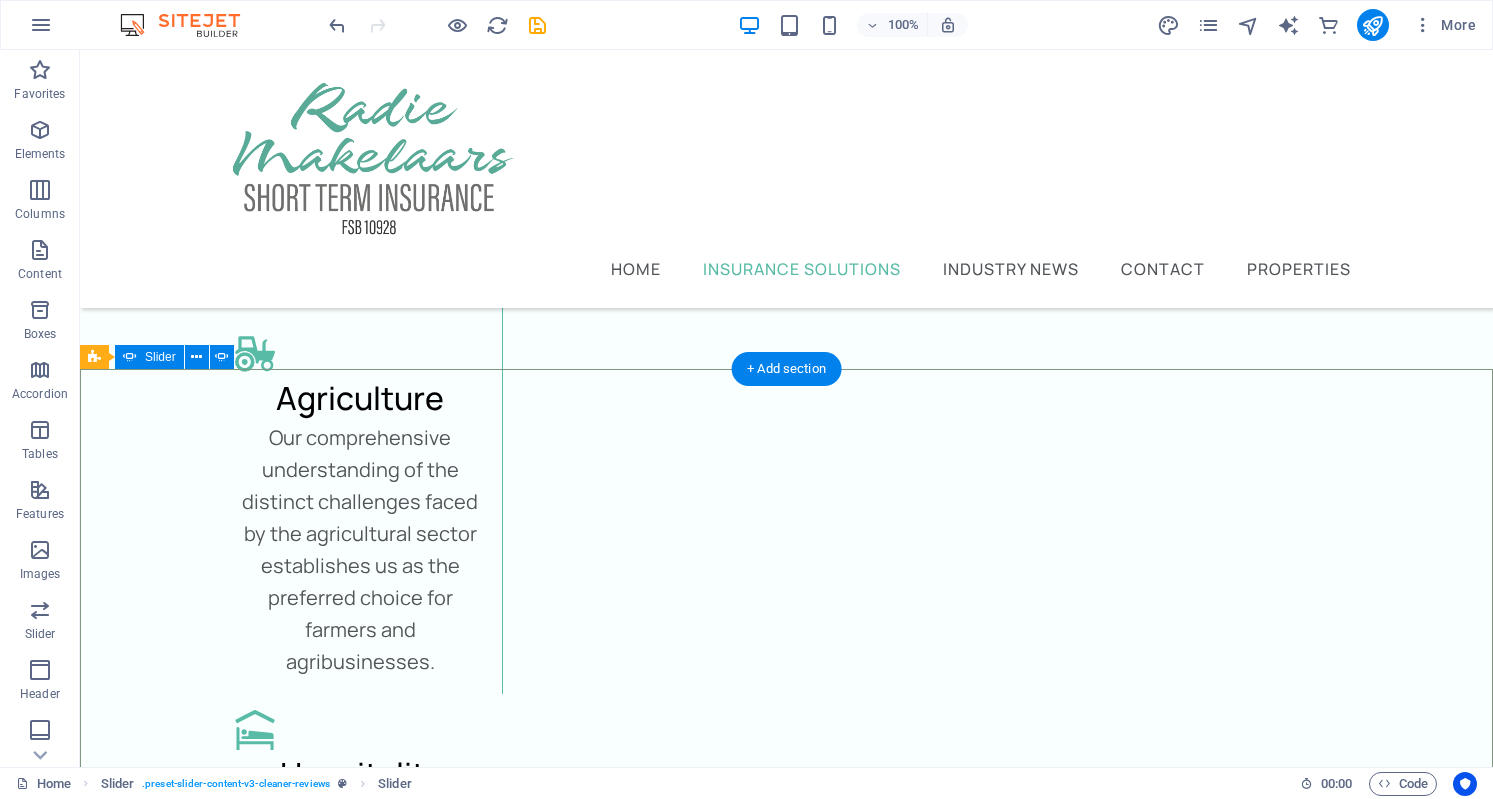select on "%" 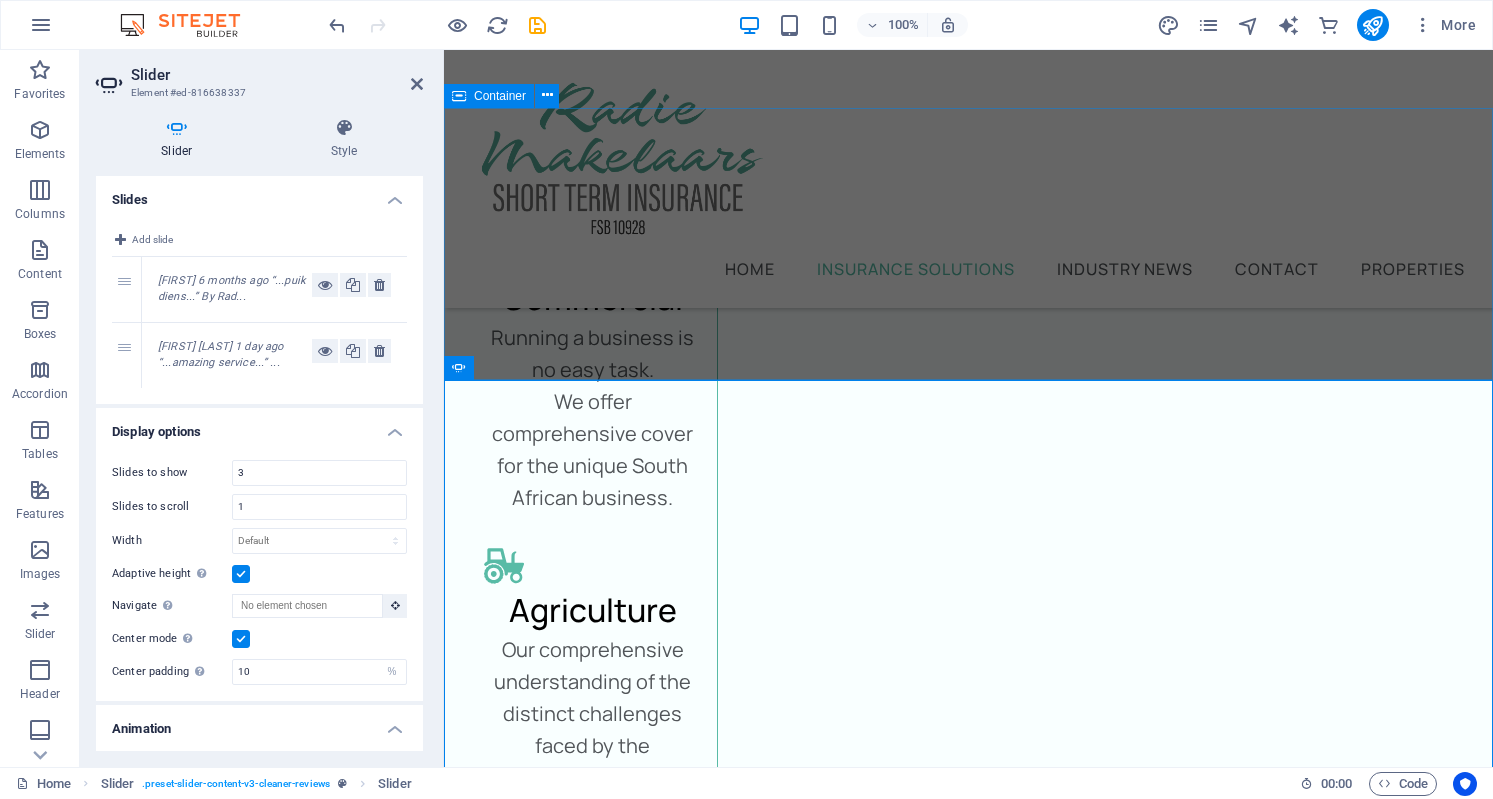 scroll, scrollTop: 3451, scrollLeft: 0, axis: vertical 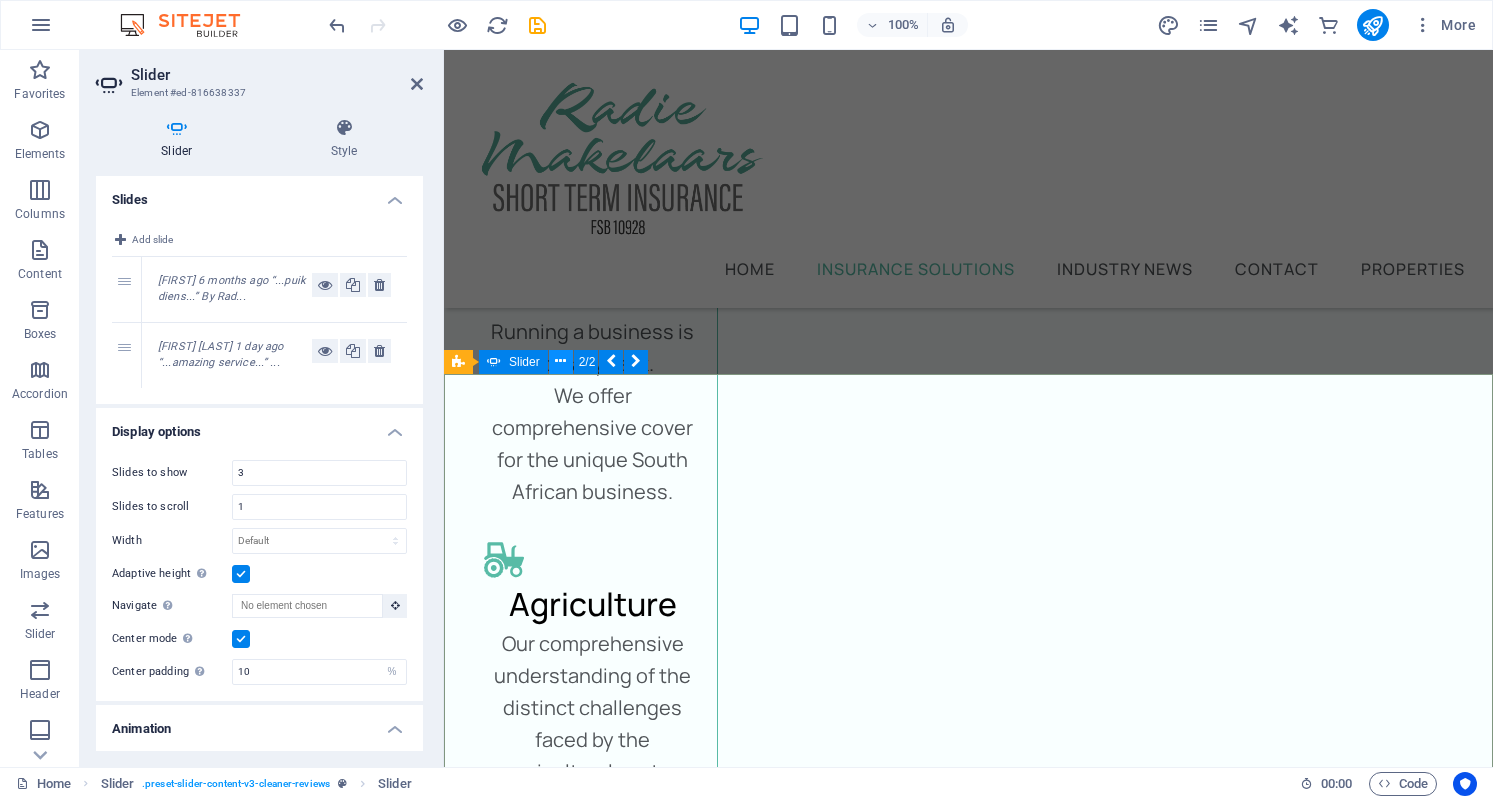 click at bounding box center [560, 361] 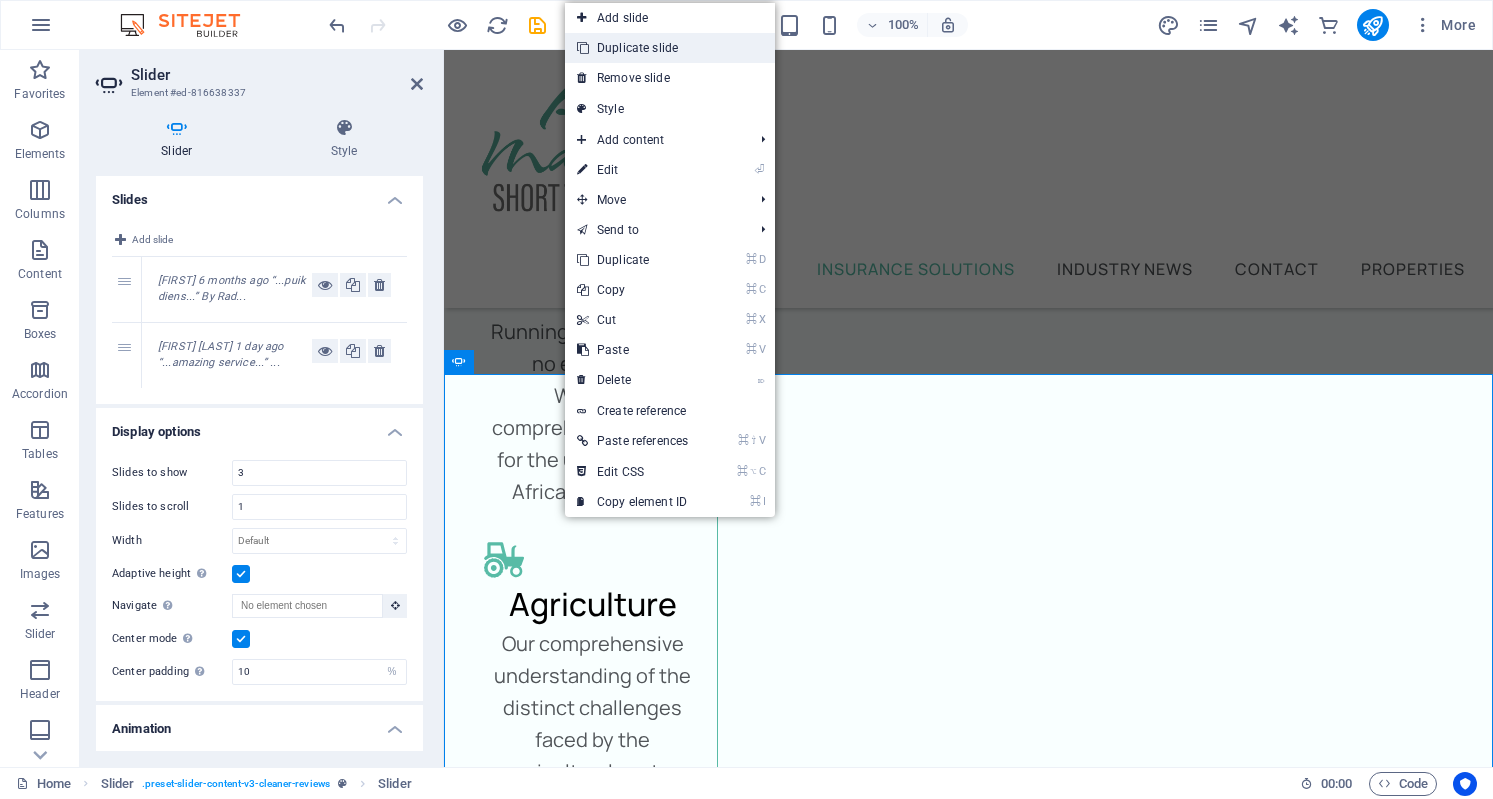 drag, startPoint x: 263, startPoint y: 54, endPoint x: 672, endPoint y: 52, distance: 409.00488 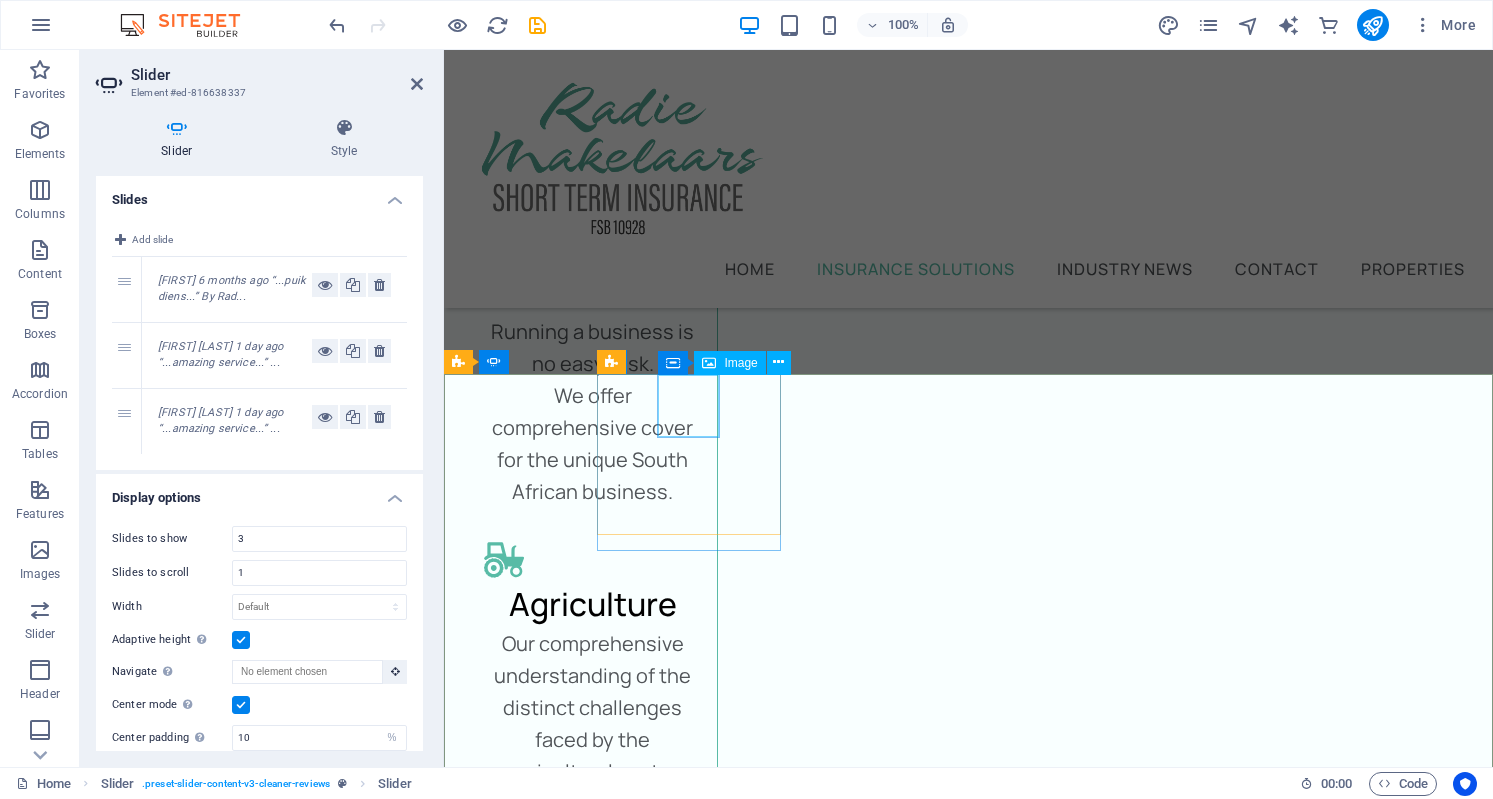 click at bounding box center [409, 4174] 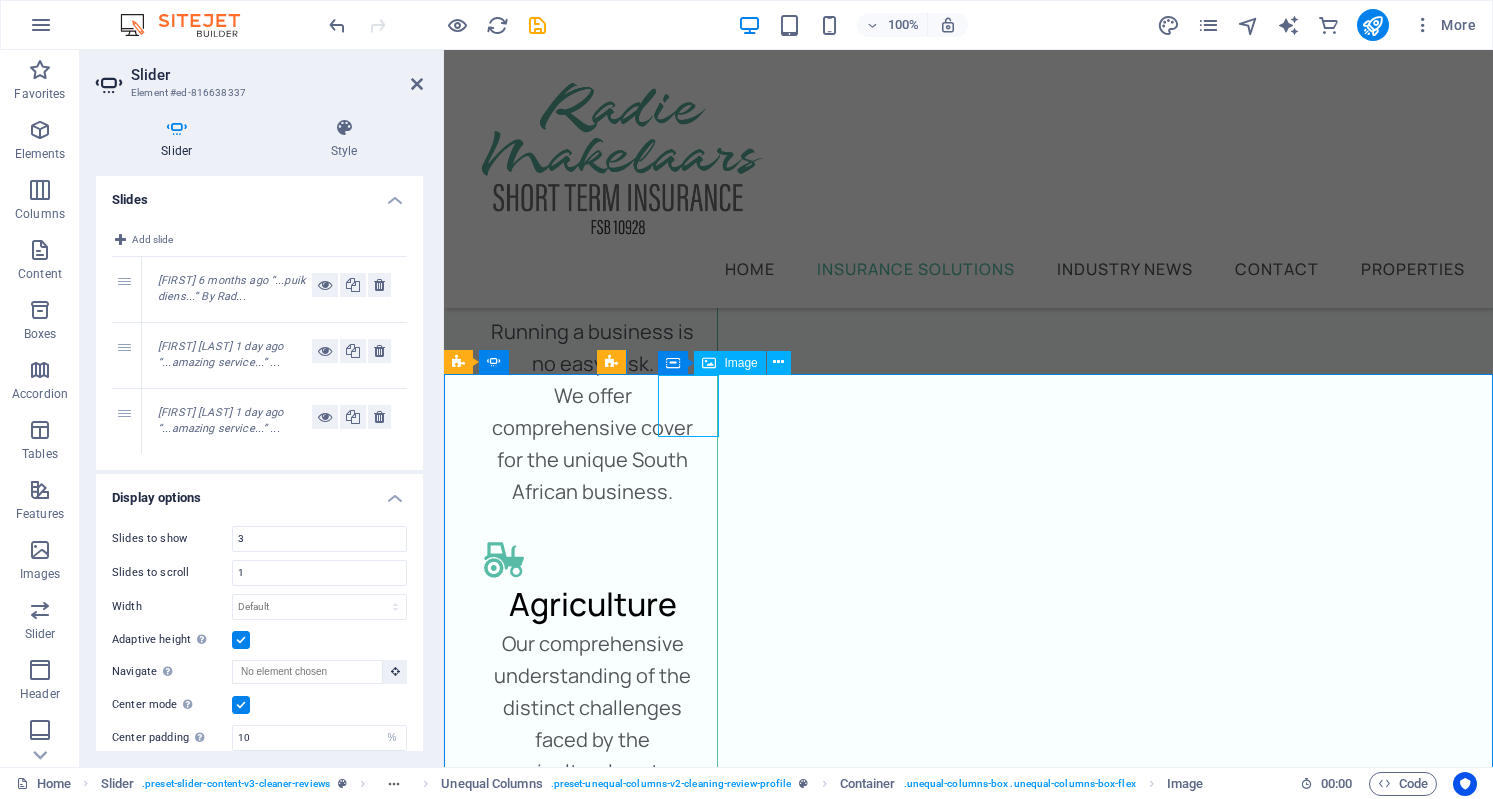 click at bounding box center [409, 4174] 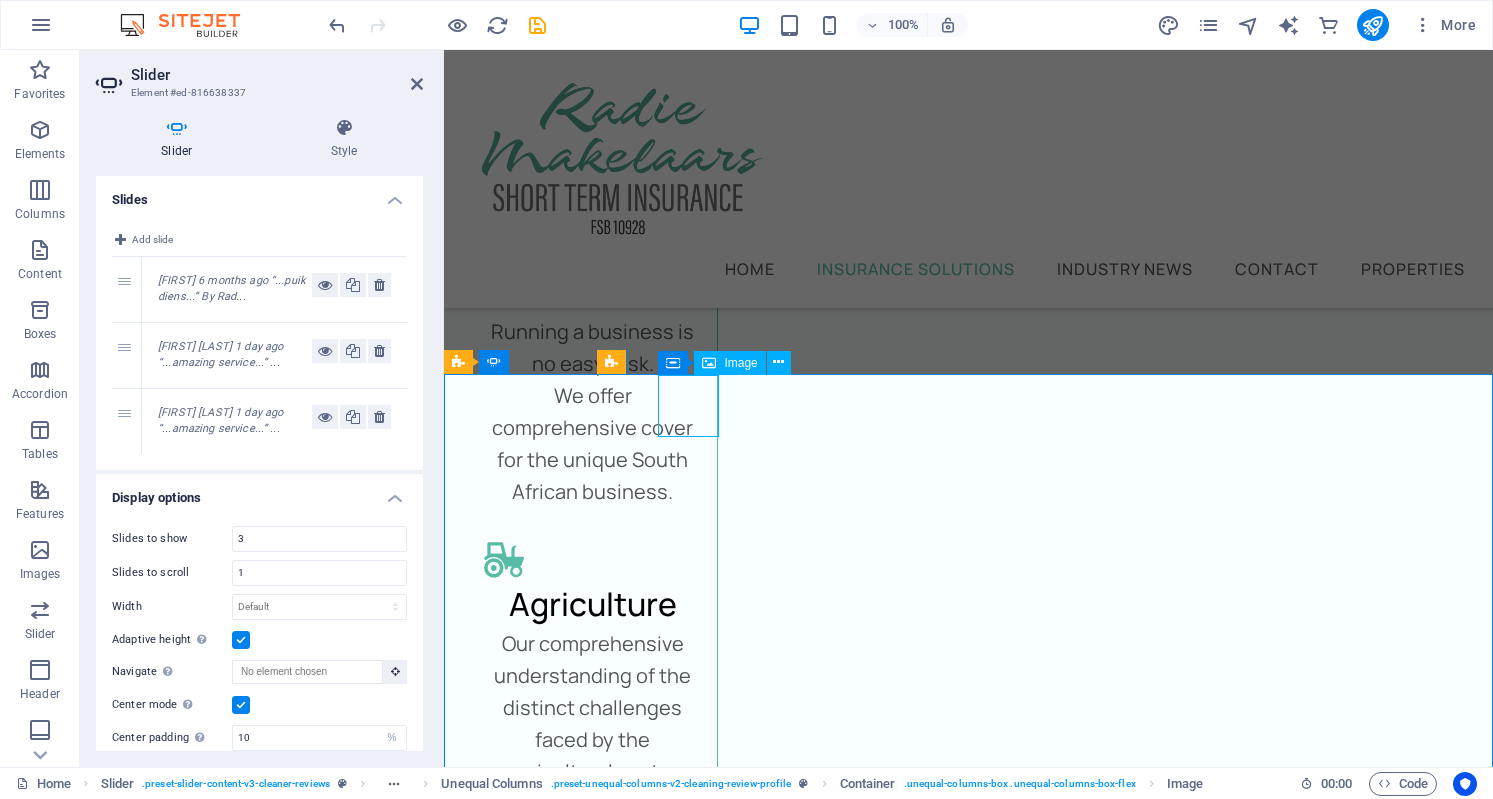 select on "%" 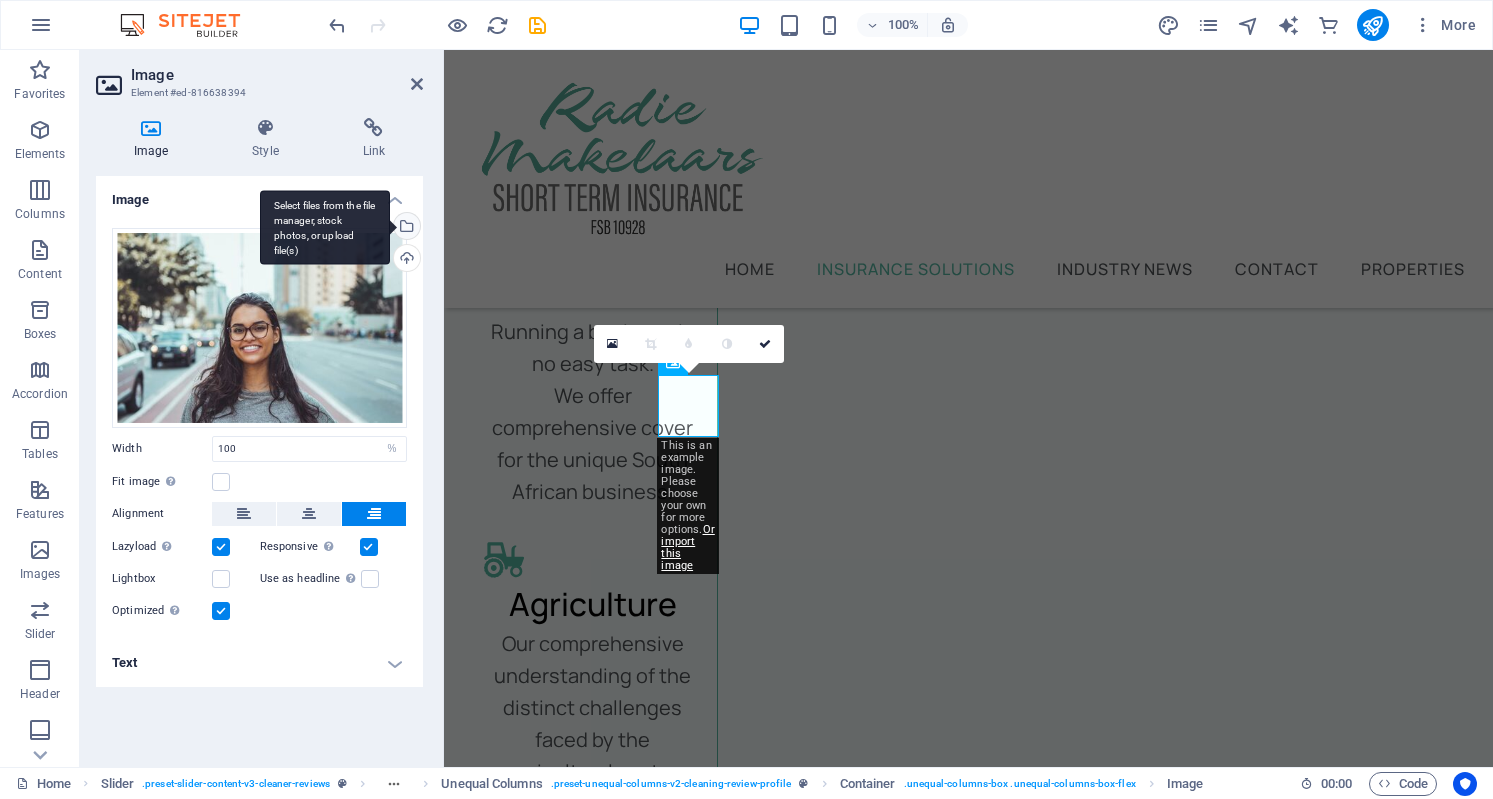 click on "Select files from the file manager, stock photos, or upload file(s)" at bounding box center (325, 227) 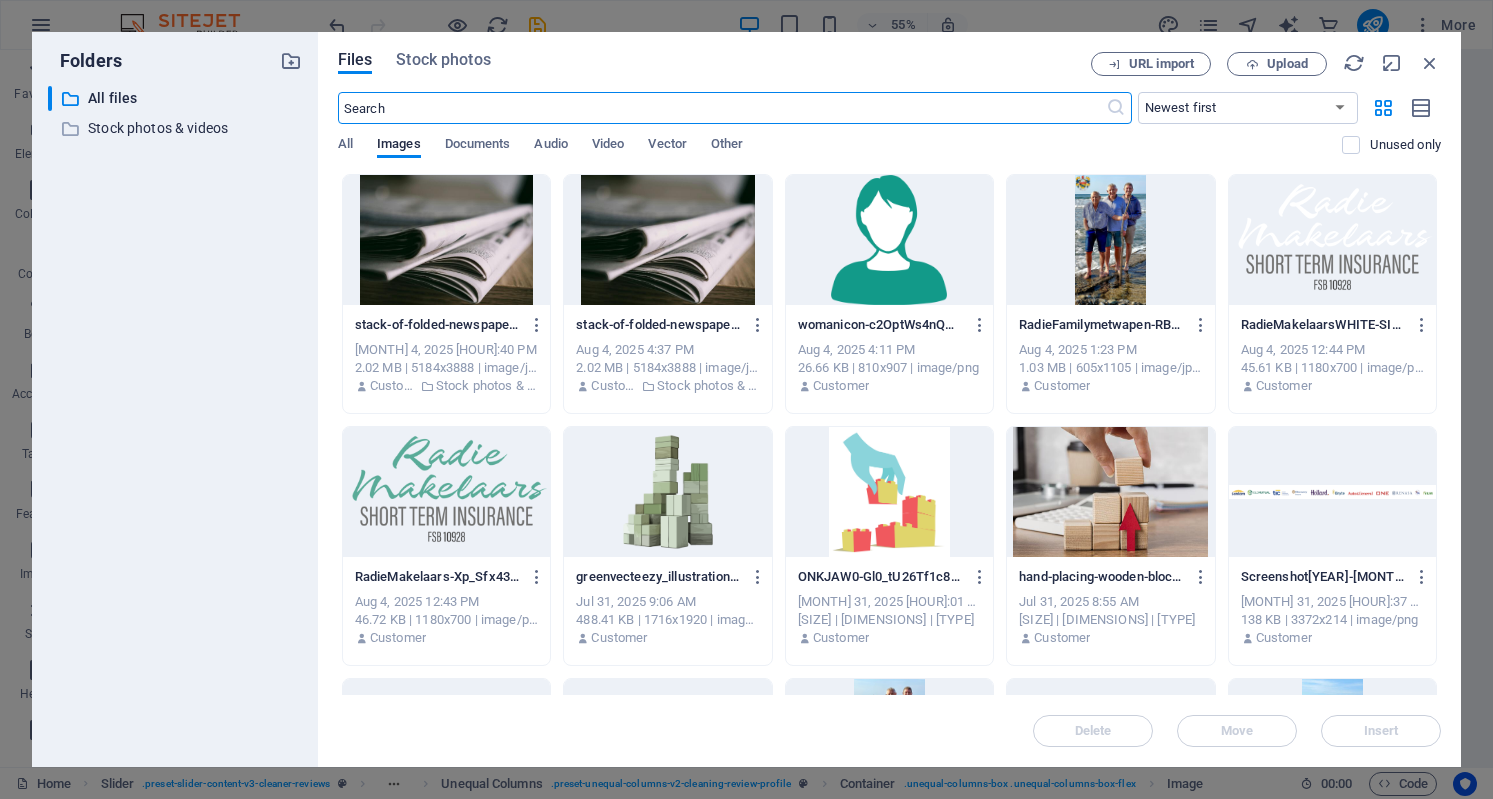 scroll, scrollTop: 3596, scrollLeft: 0, axis: vertical 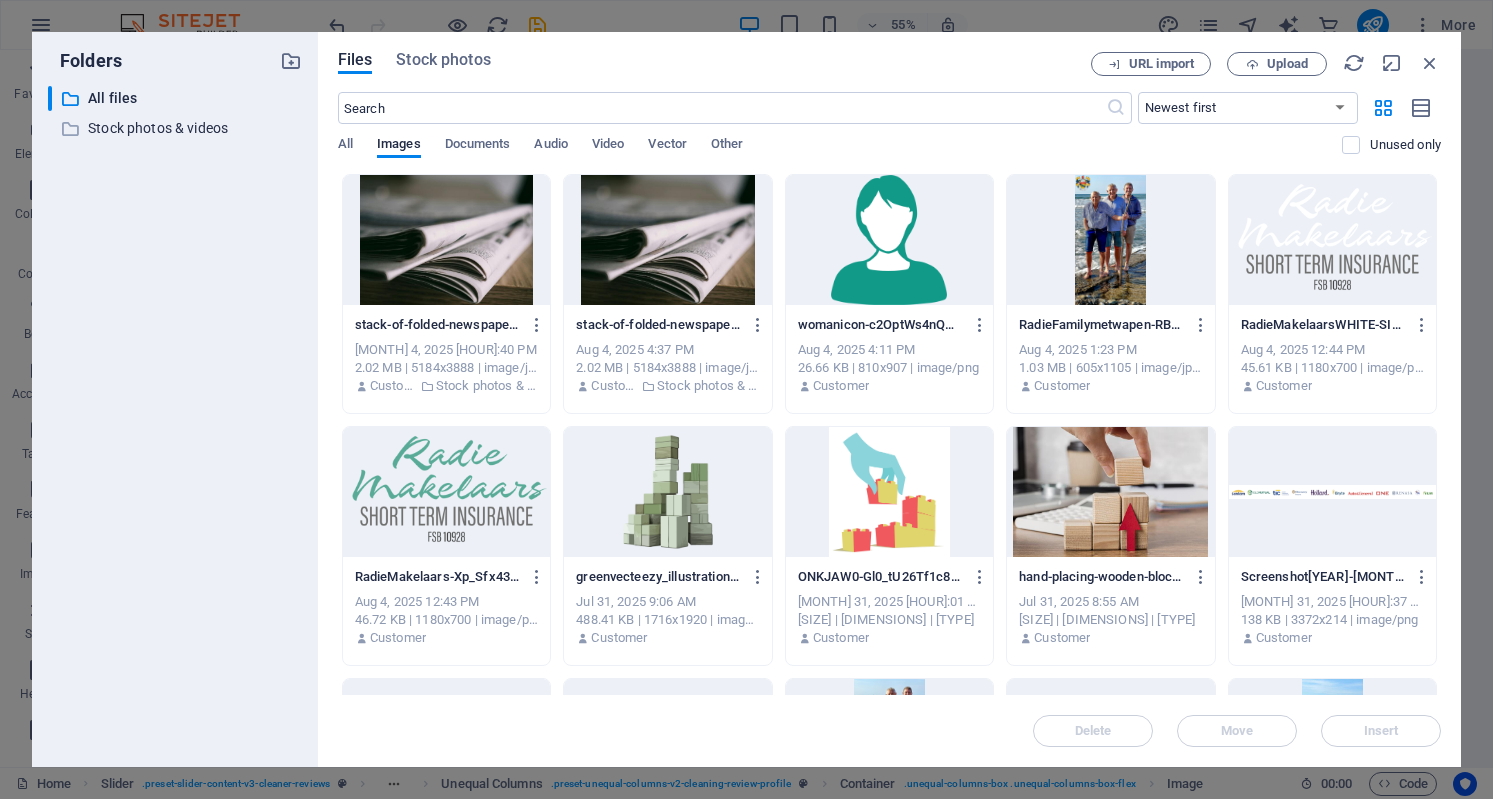 click at bounding box center (889, 240) 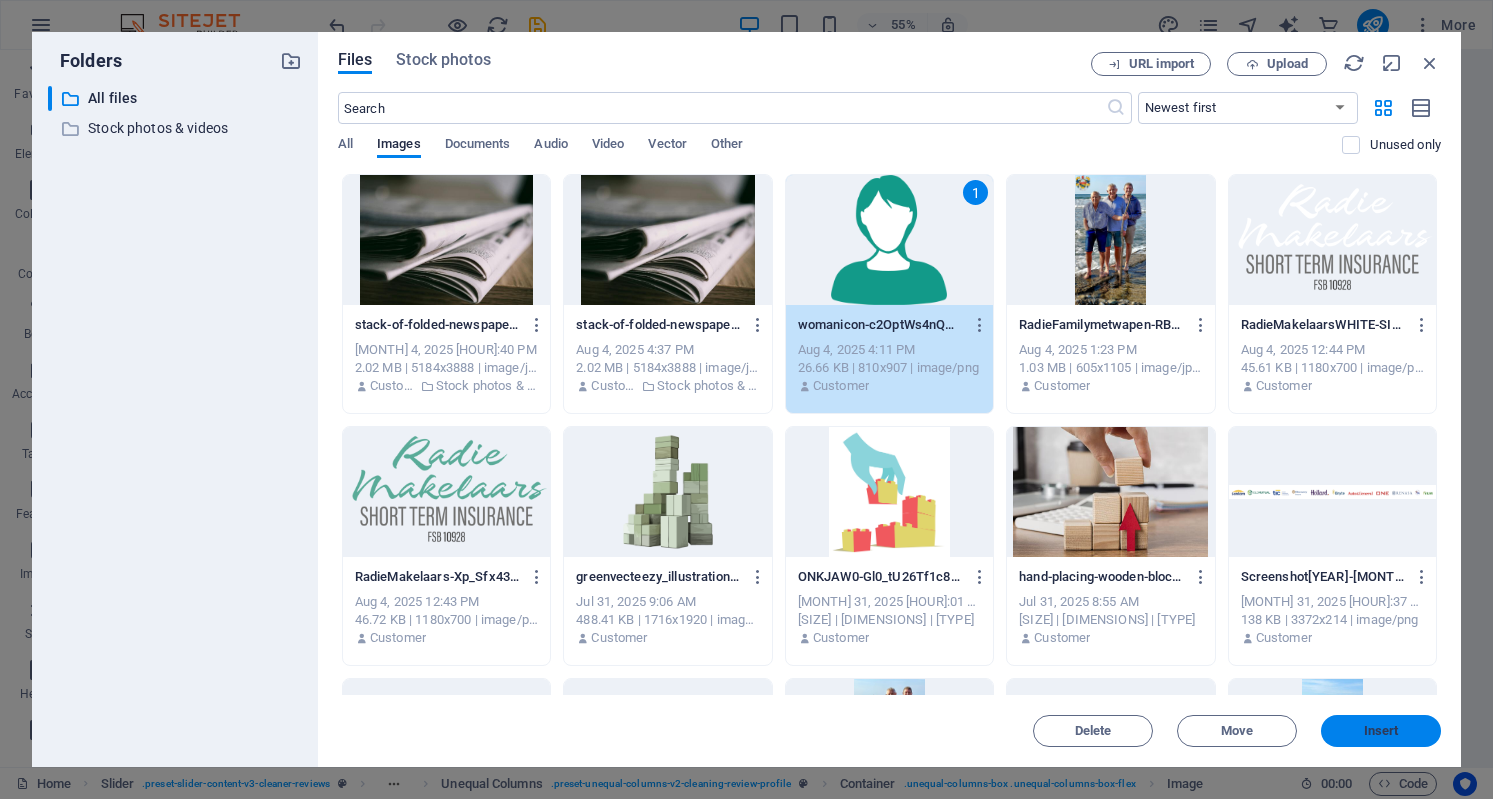 click on "Insert" at bounding box center [1381, 731] 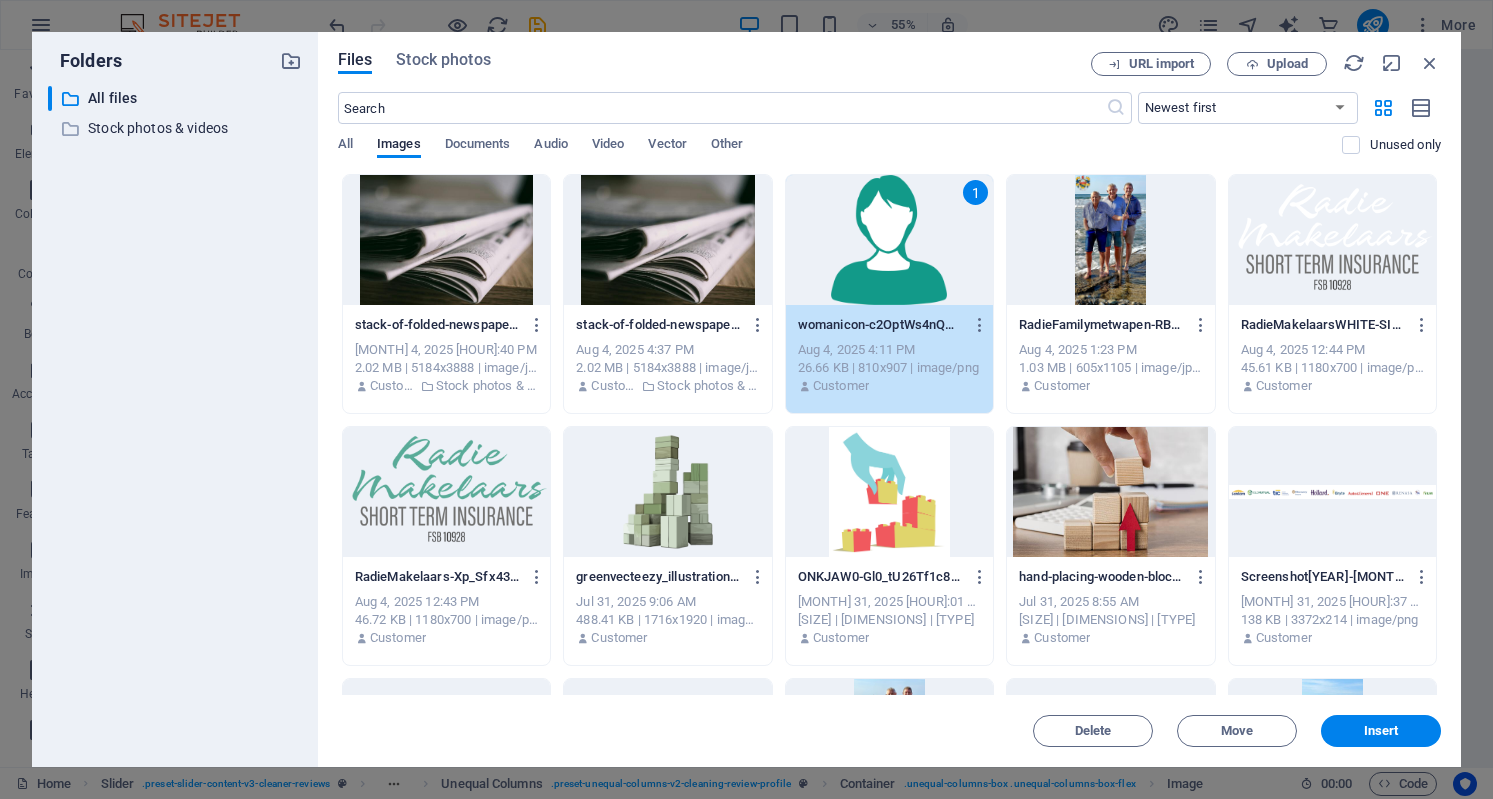 scroll, scrollTop: 3451, scrollLeft: 0, axis: vertical 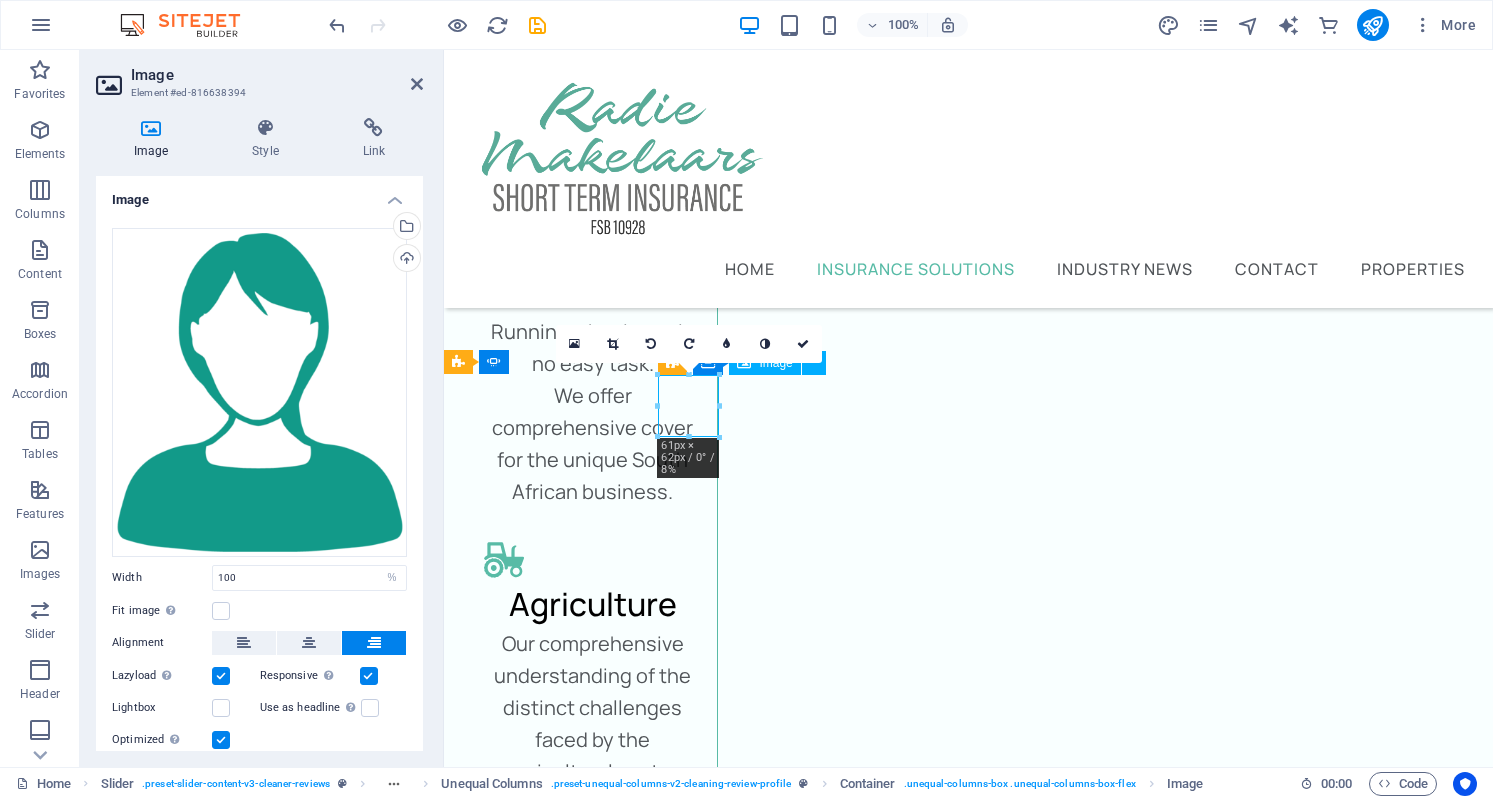 drag, startPoint x: 700, startPoint y: 413, endPoint x: 700, endPoint y: 426, distance: 13 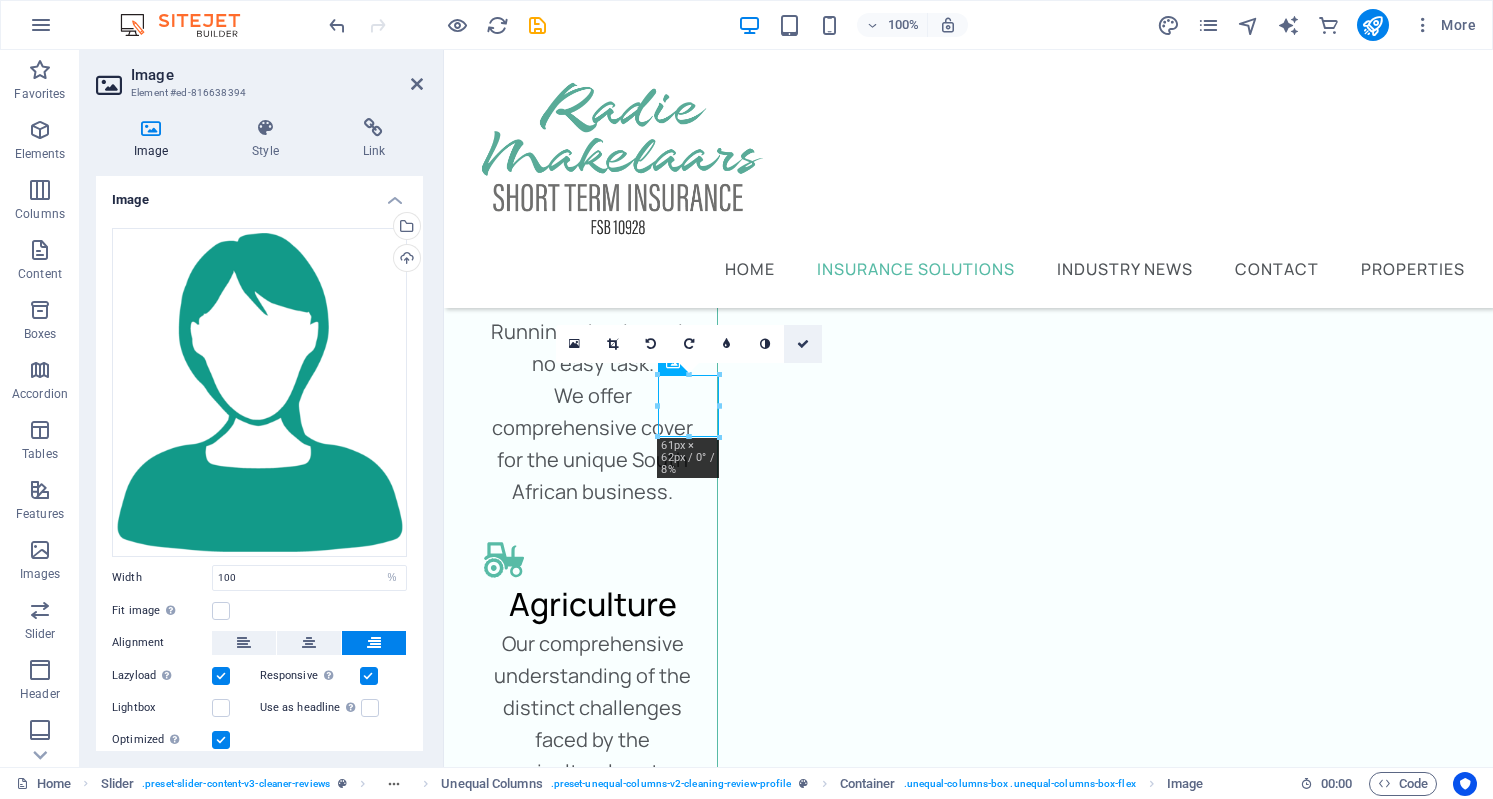 click at bounding box center [803, 344] 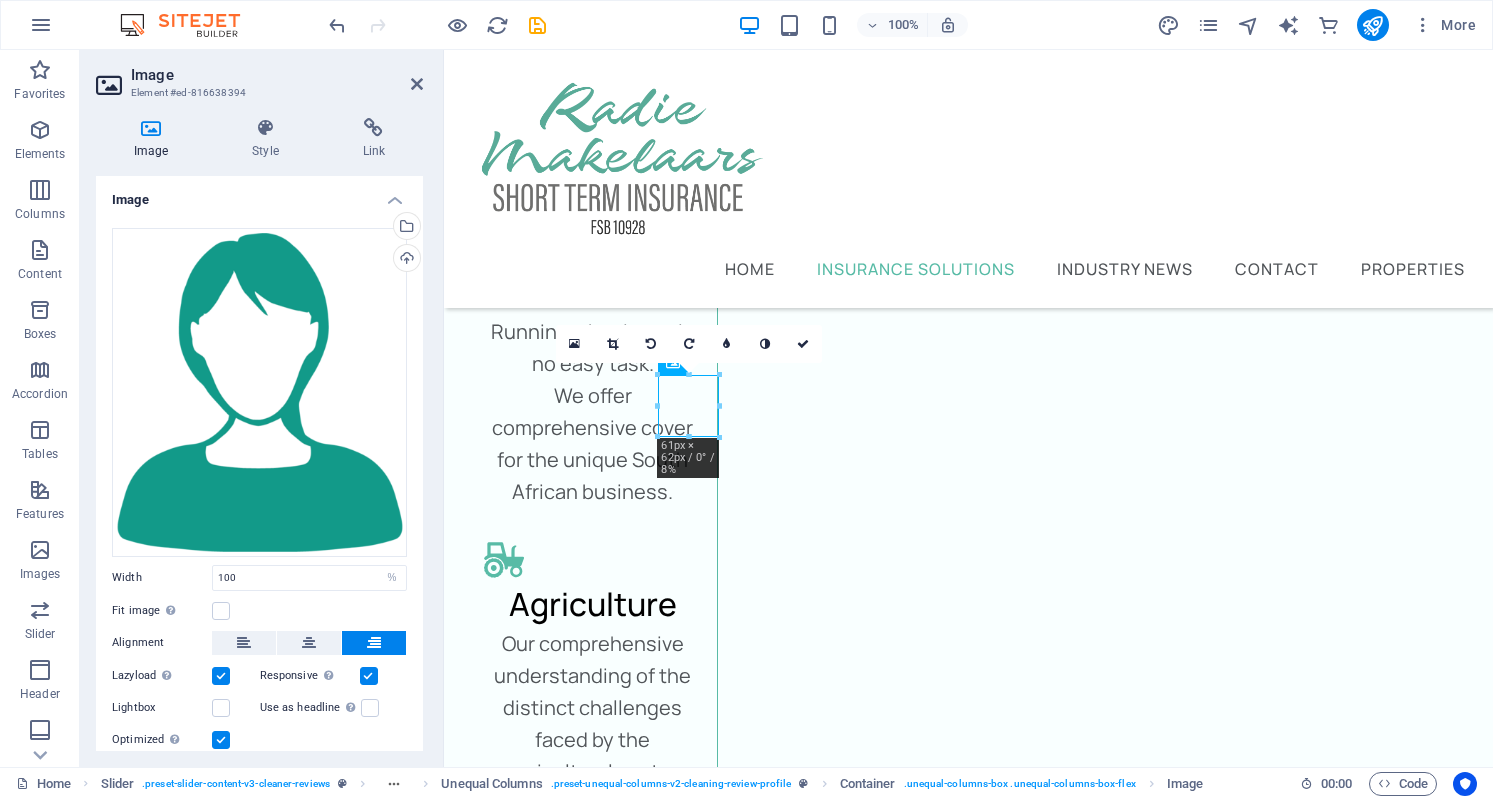 scroll, scrollTop: 3302, scrollLeft: 0, axis: vertical 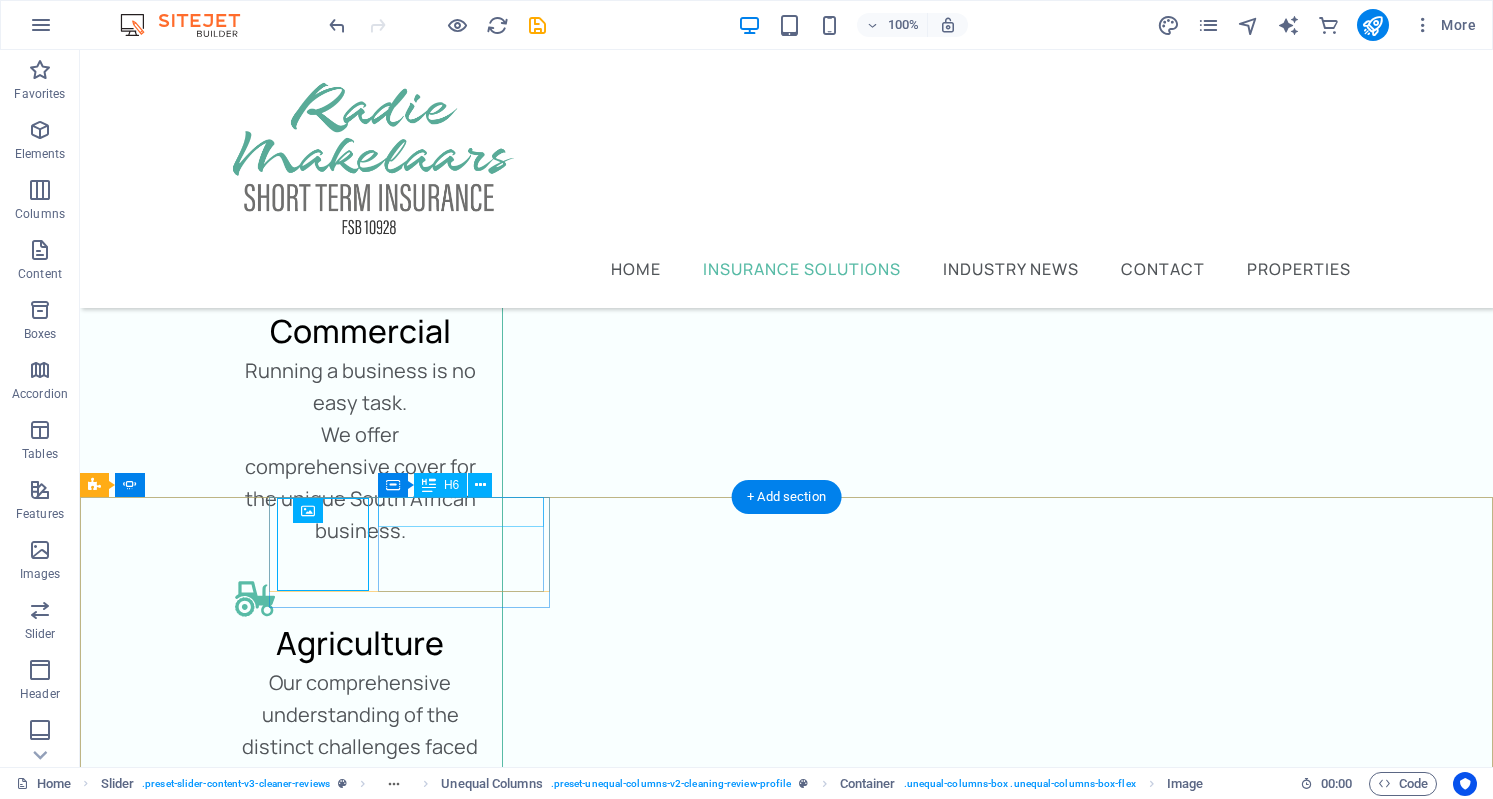 click on "Jane Smith" at bounding box center [26, 4391] 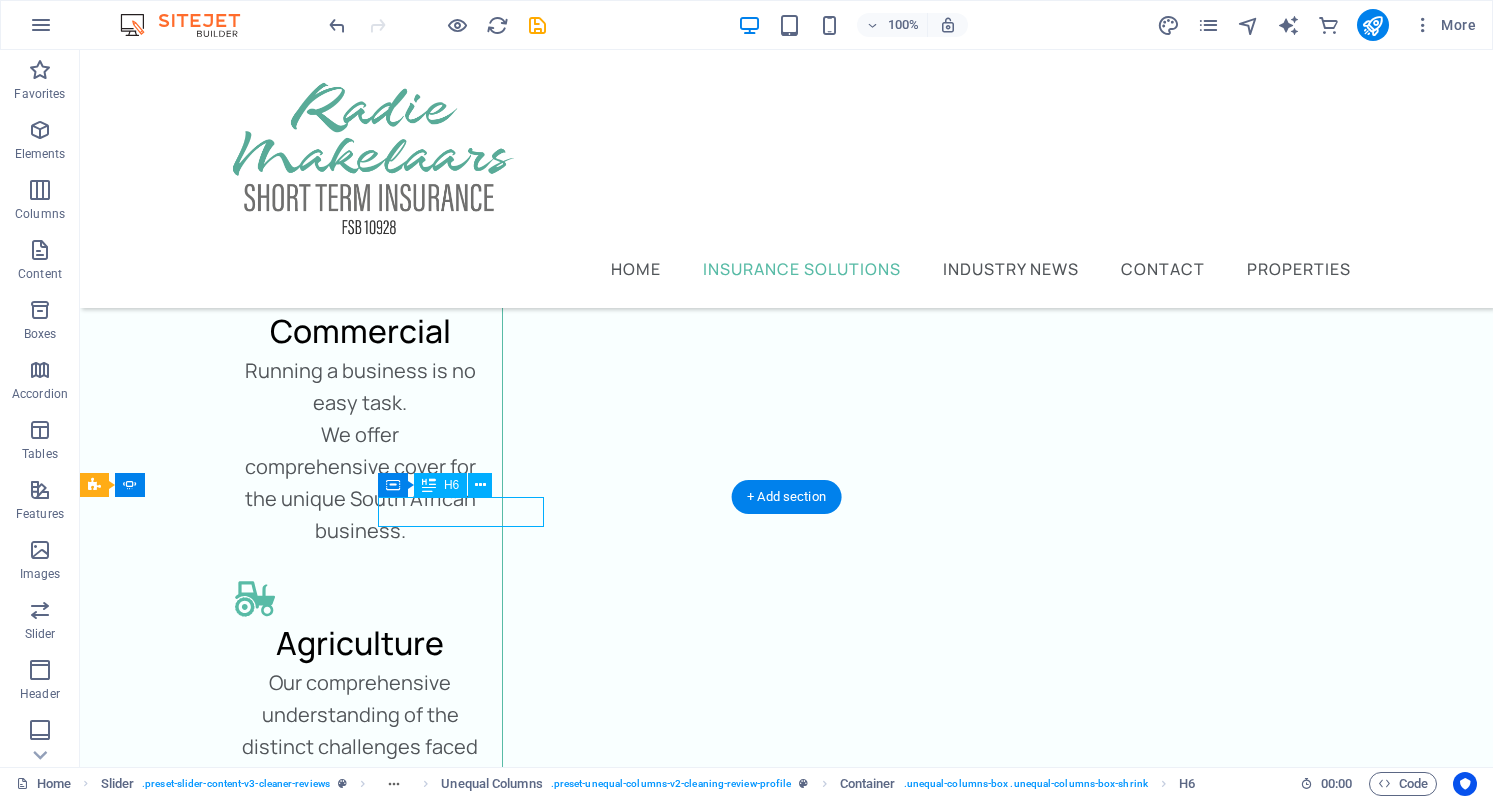 click on "Jane Smith" at bounding box center [26, 4391] 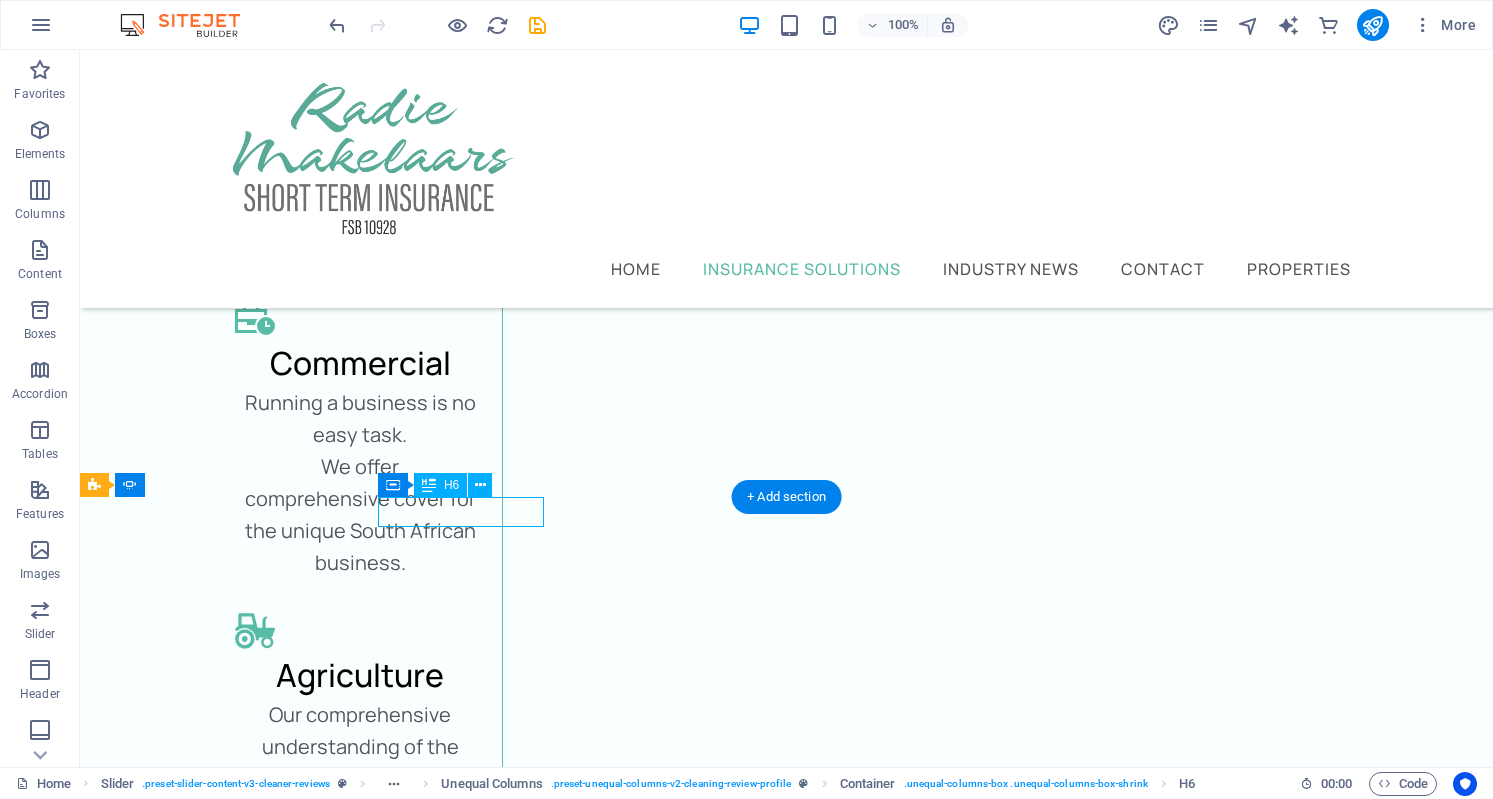scroll, scrollTop: 3451, scrollLeft: 0, axis: vertical 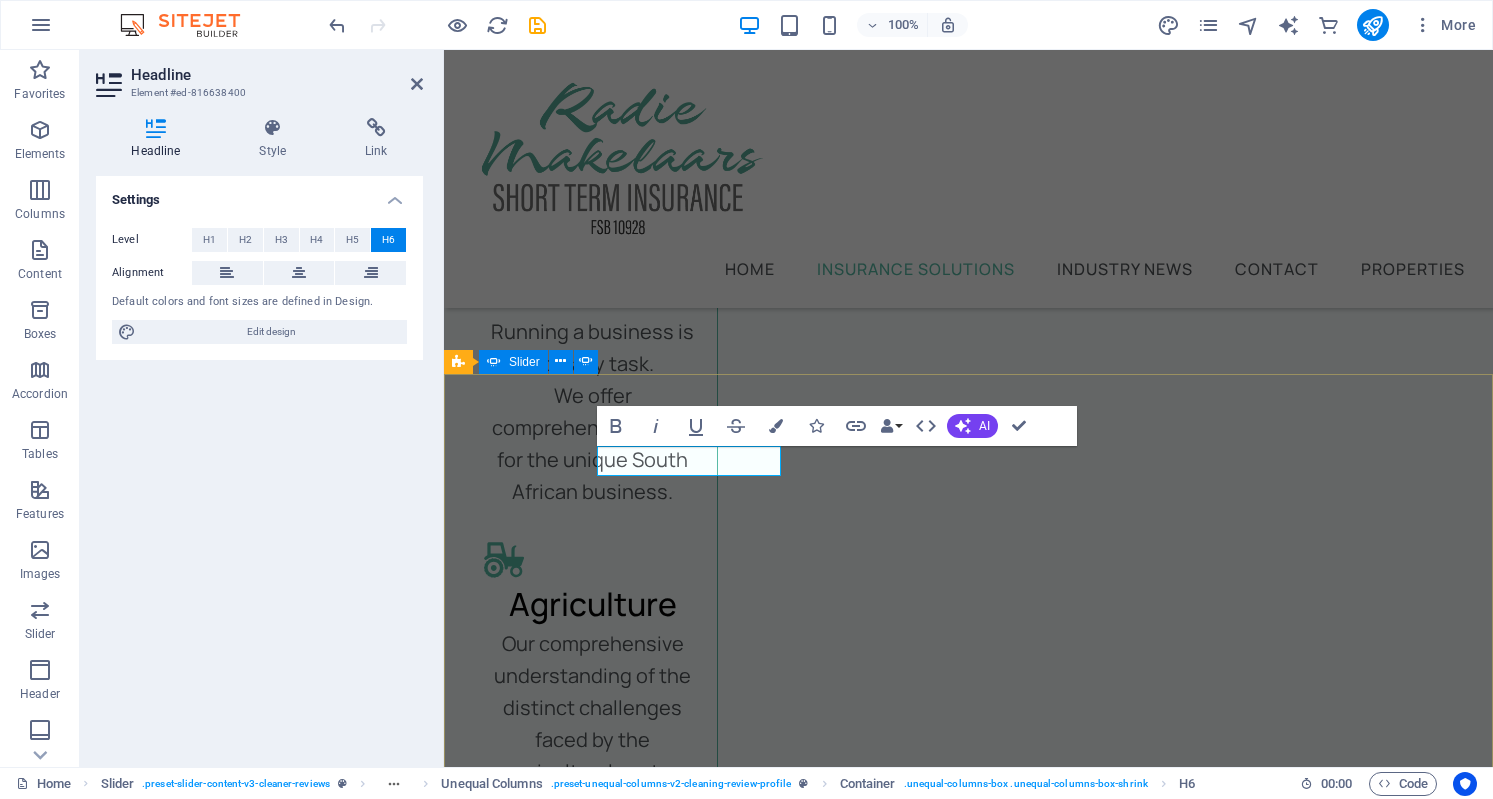 type 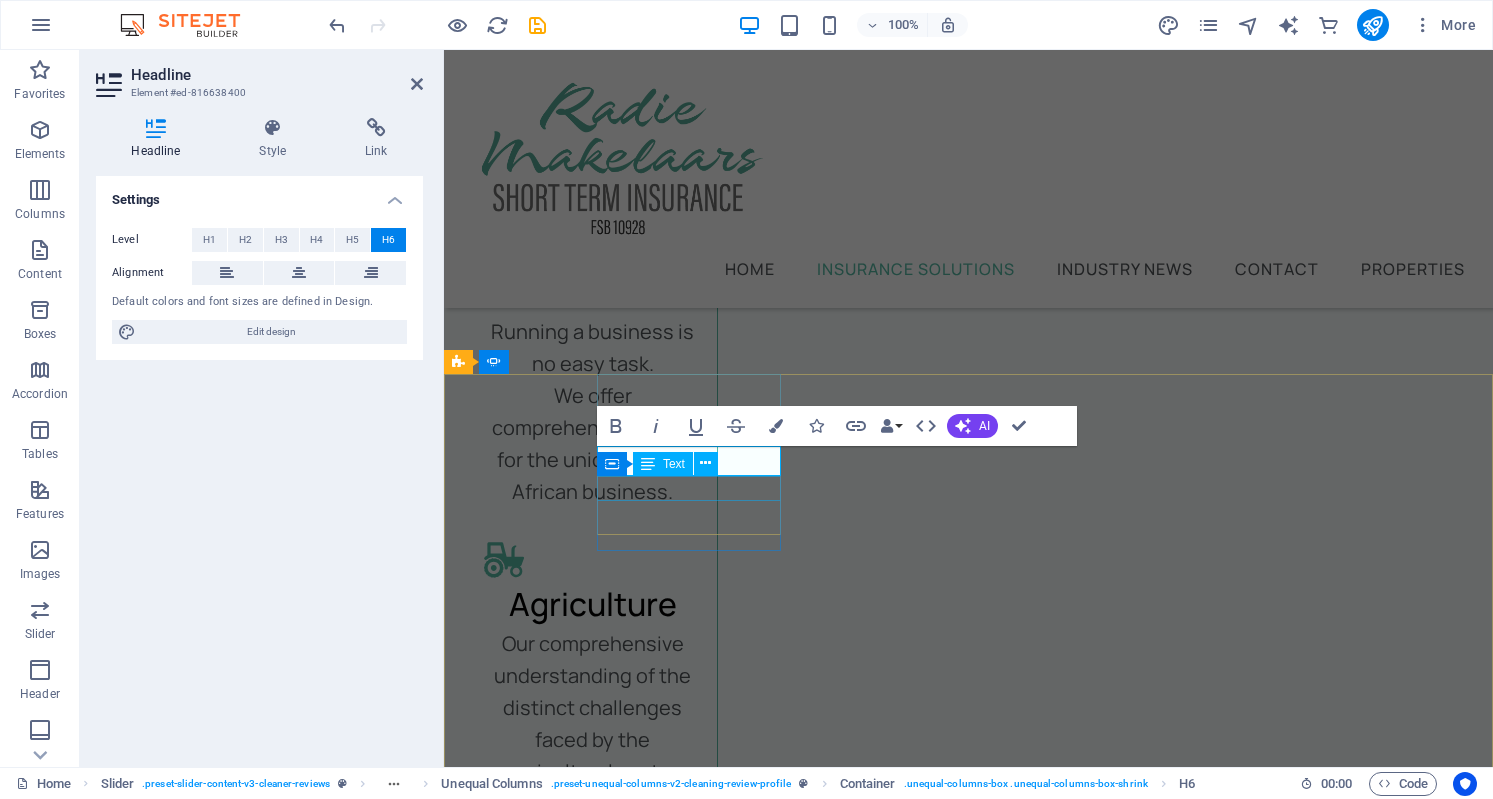 click on "1 day ago" at bounding box center (409, 4314) 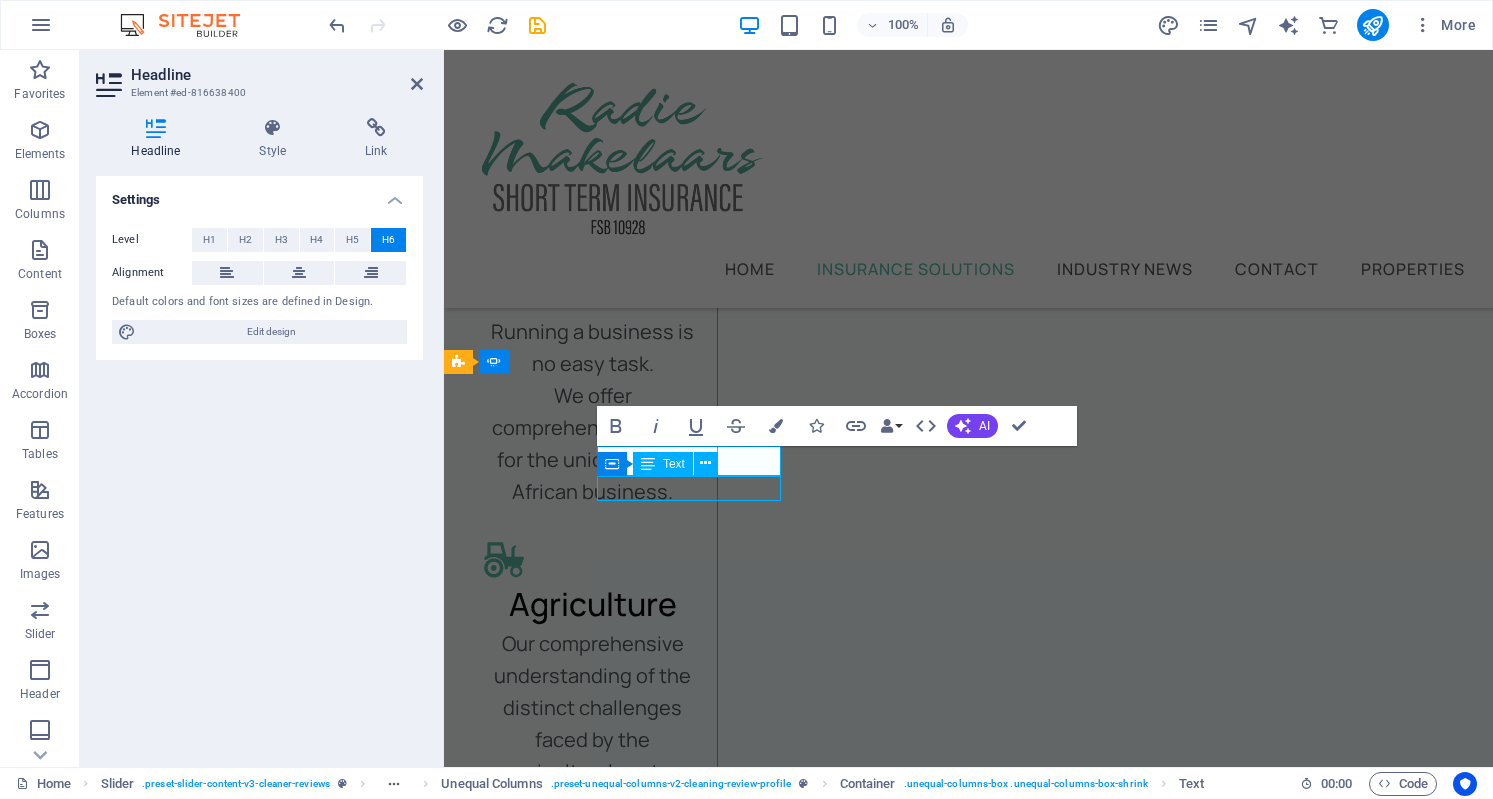 click on "1 day ago" at bounding box center [409, 4314] 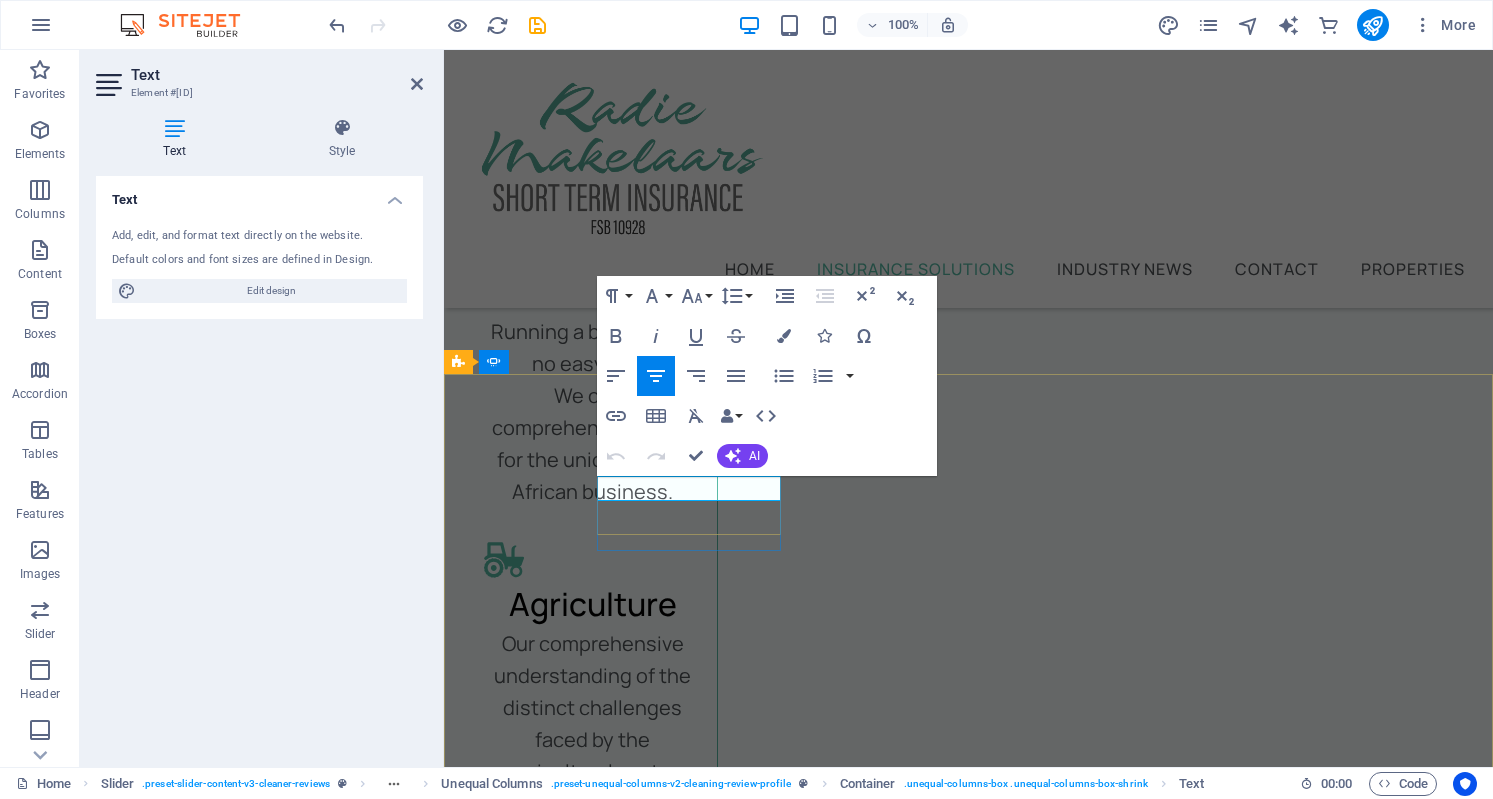 click on "1 day ago" at bounding box center [409, 4314] 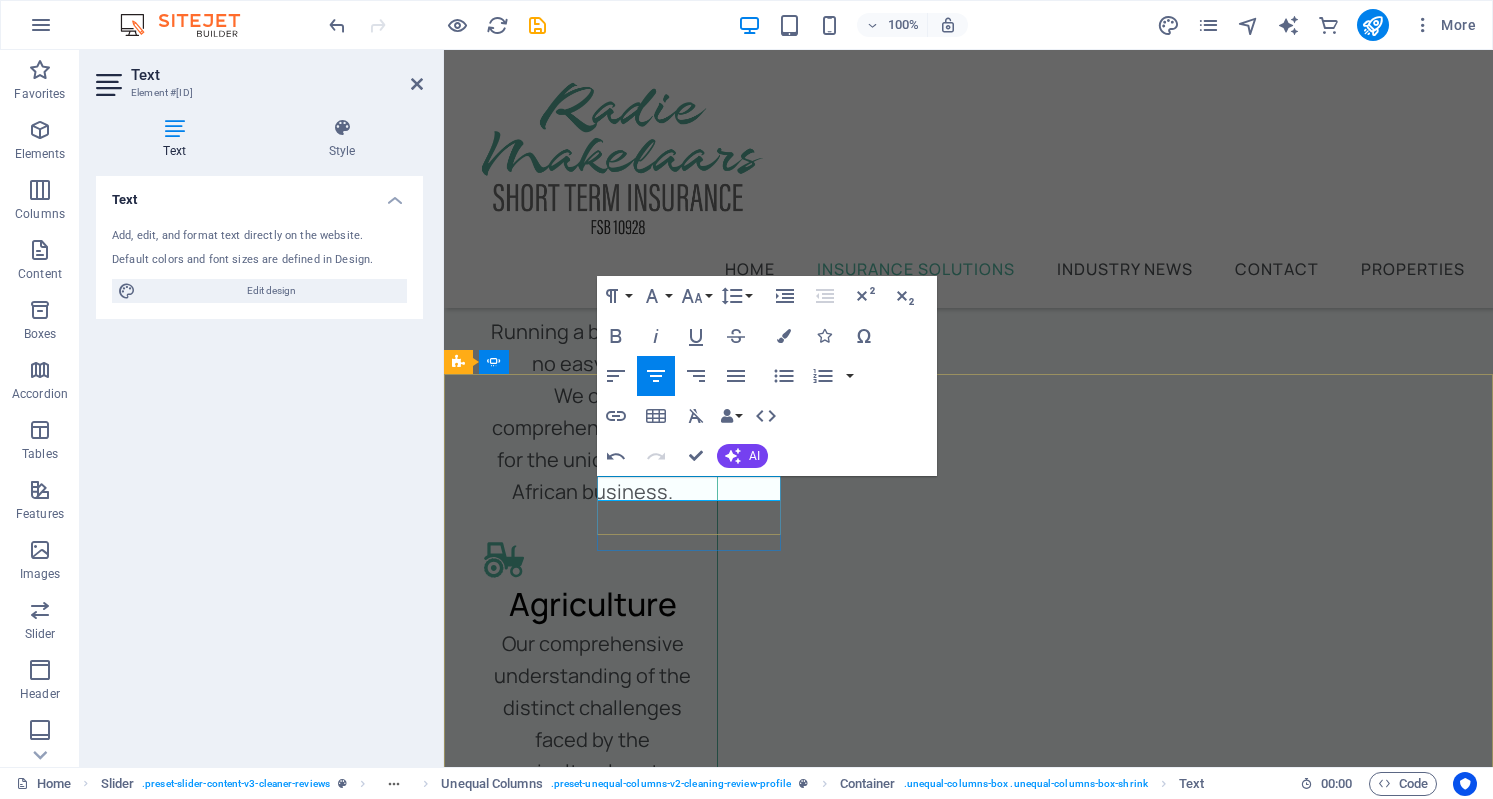 drag, startPoint x: 692, startPoint y: 488, endPoint x: 669, endPoint y: 488, distance: 23 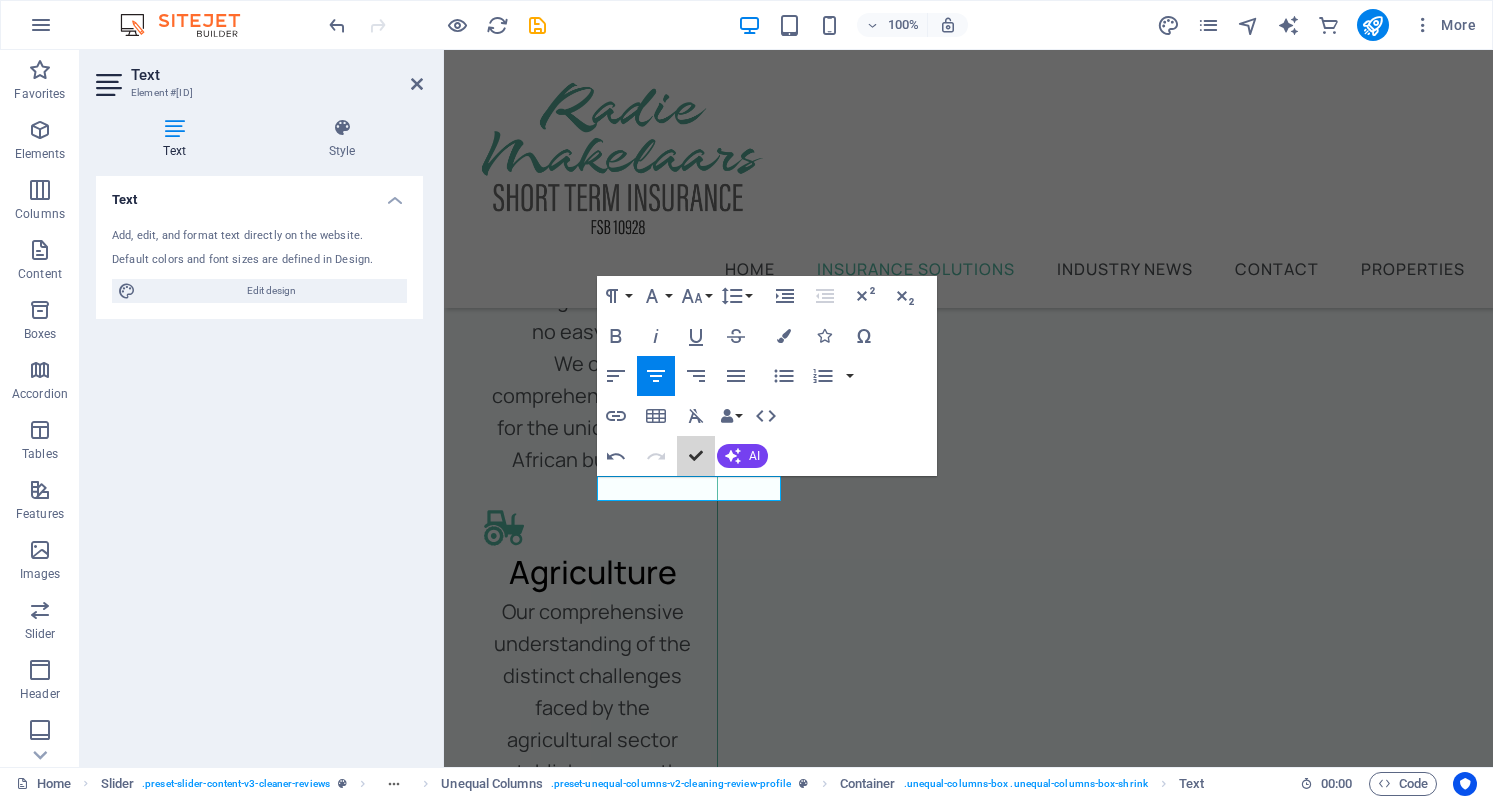 scroll, scrollTop: 3425, scrollLeft: 0, axis: vertical 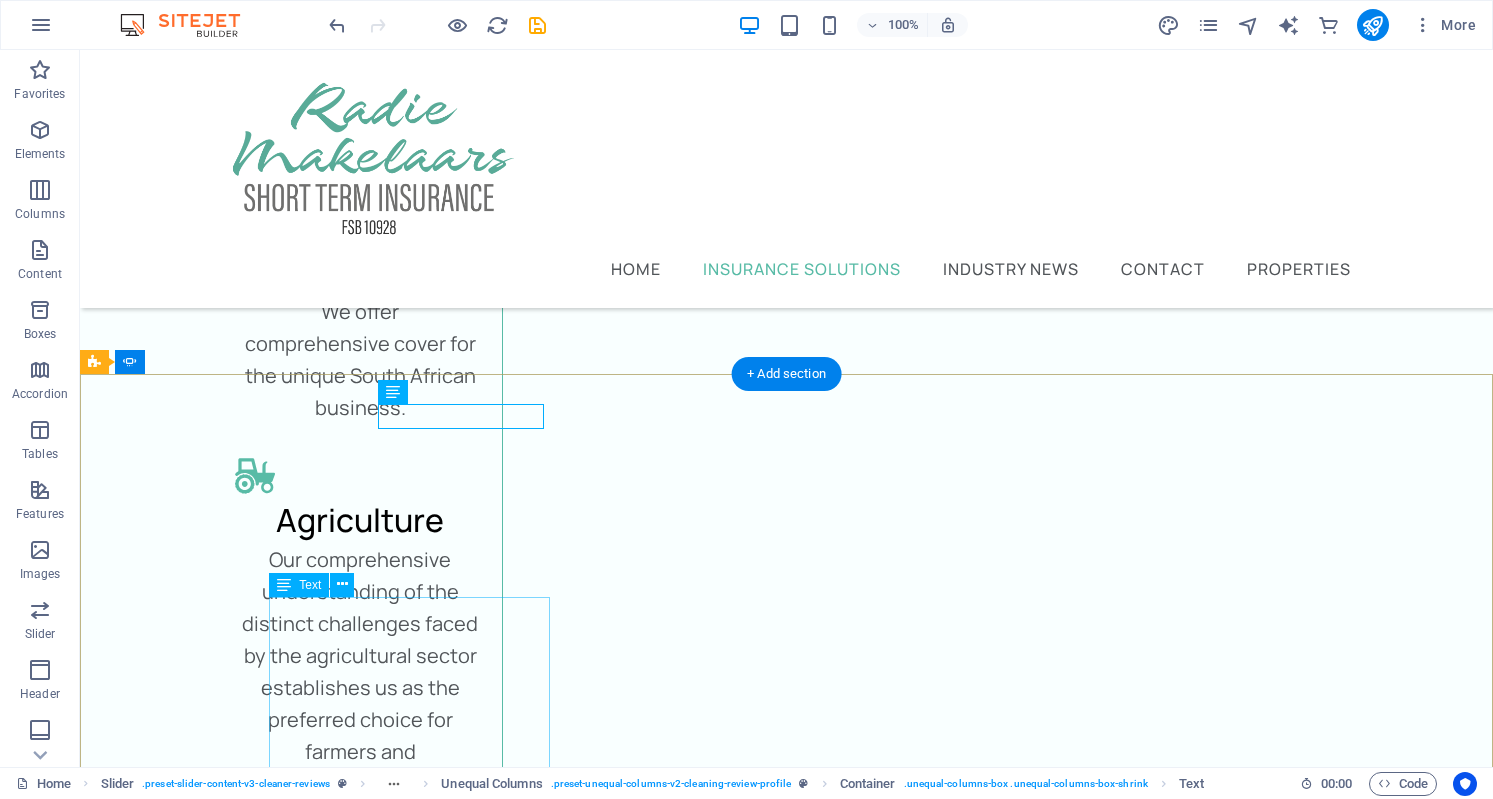click on "Nec dolor in molestie lacus. Orci cursus a in elementum aliquet. Platea risus volutpat scelerisque feugiat quis massa sollicitudin egestas. Vitae eros suspendisse nunc aliquam curabitur faucibus odio lobortis metus. Duis rhoncus scelerisque vulputate tortor." at bounding box center (32, 4682) 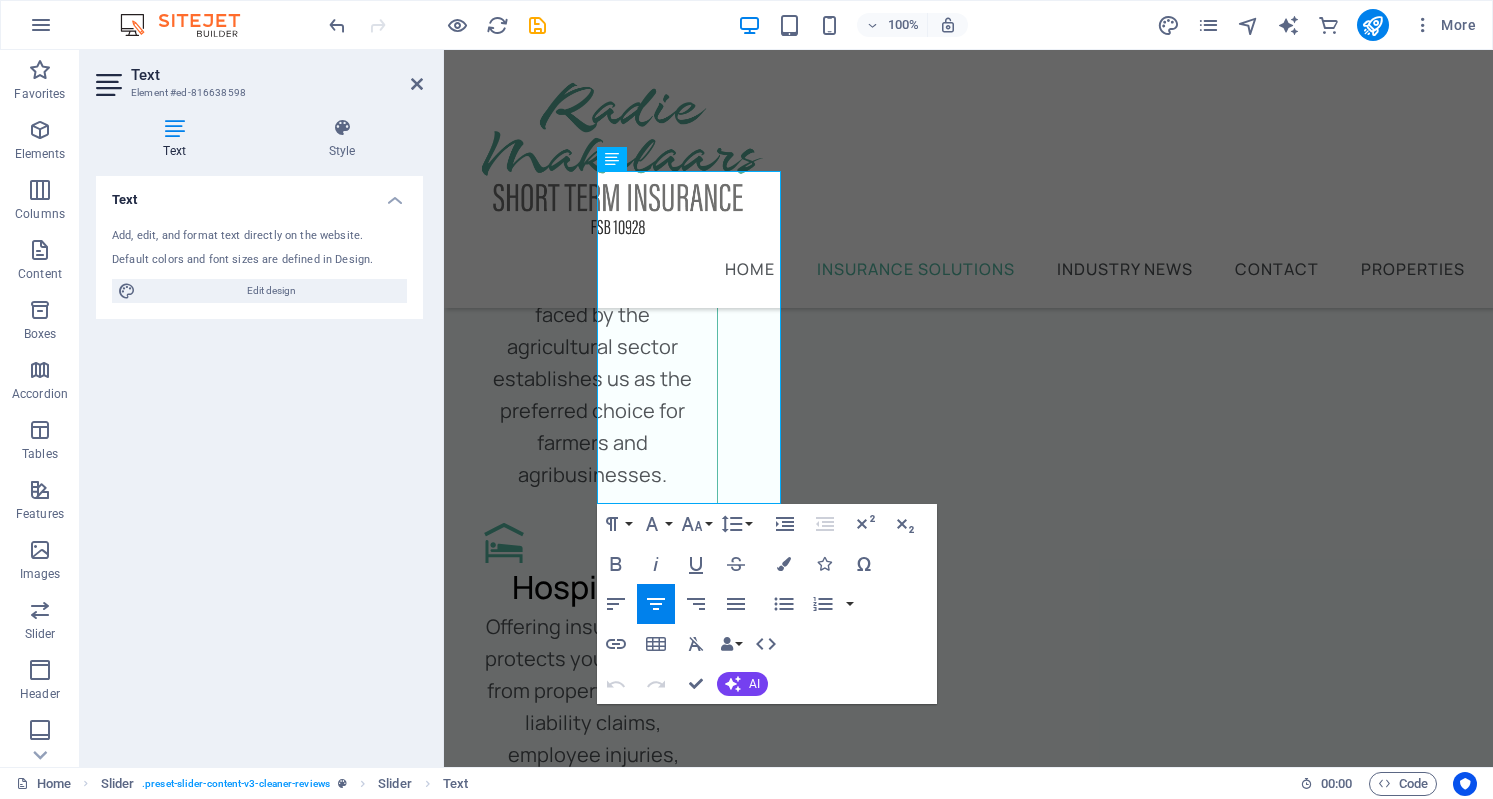 scroll, scrollTop: 3943, scrollLeft: 0, axis: vertical 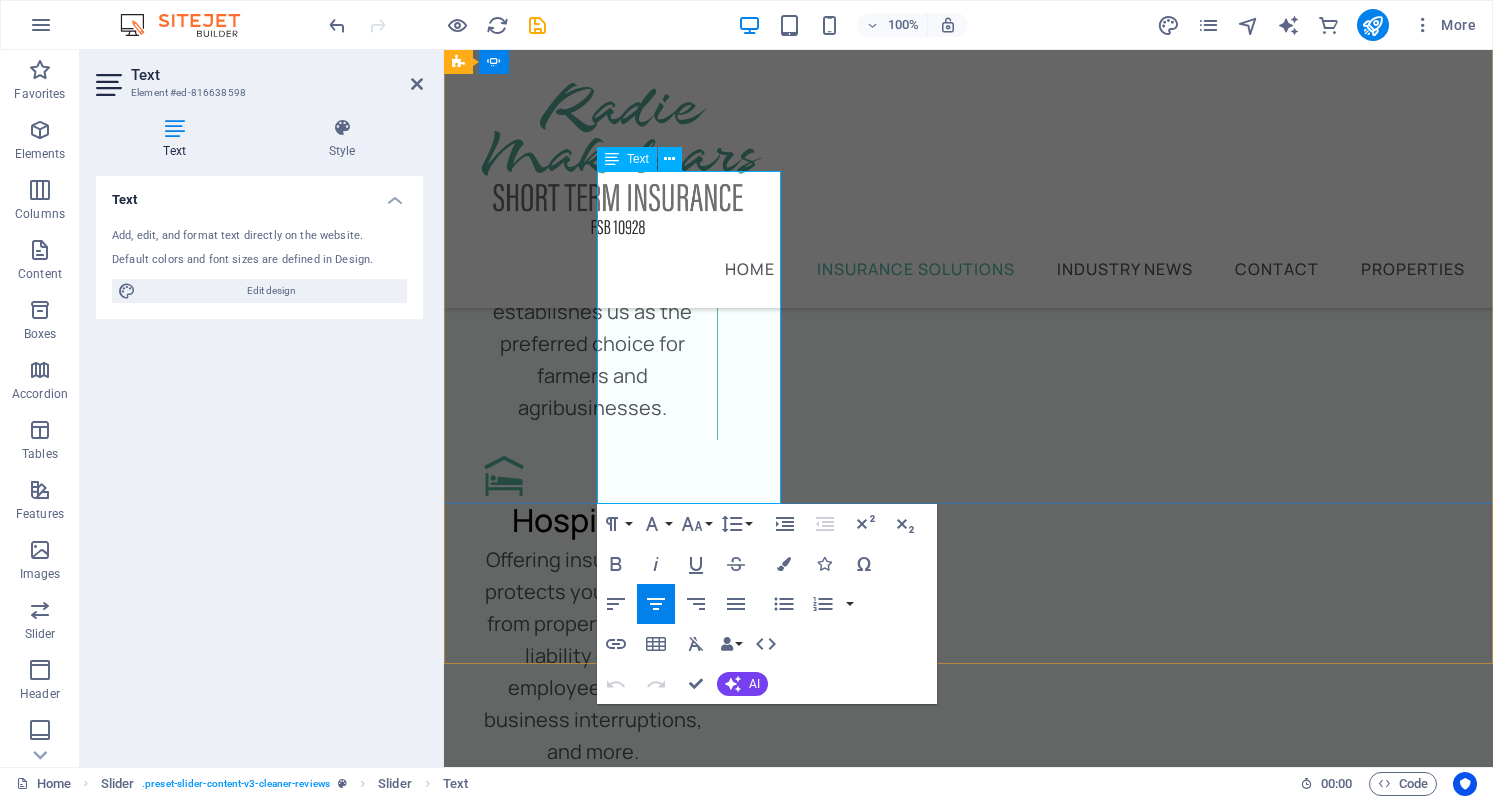 drag, startPoint x: 737, startPoint y: 492, endPoint x: 656, endPoint y: 366, distance: 149.78986 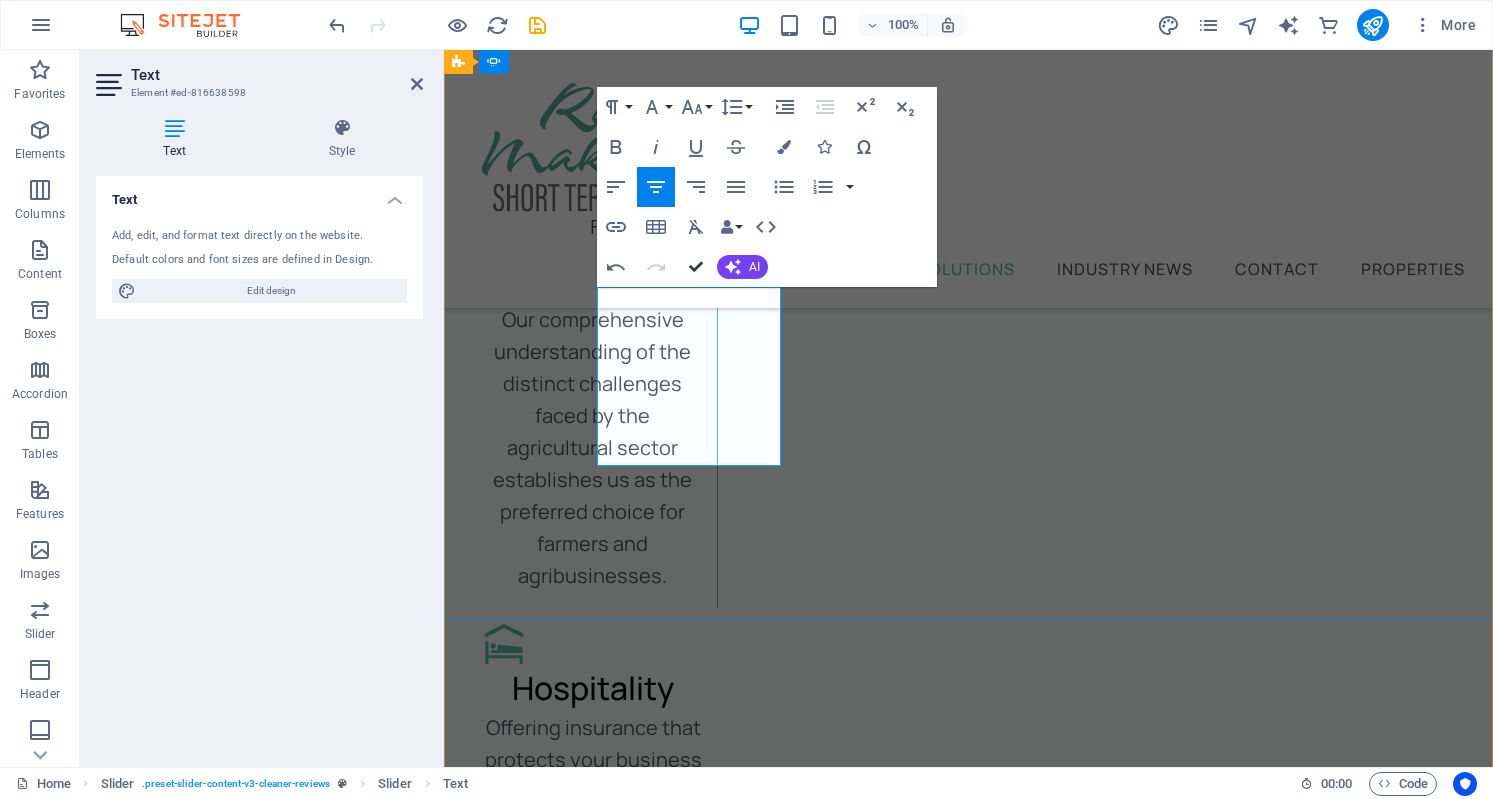 scroll, scrollTop: 3753, scrollLeft: 0, axis: vertical 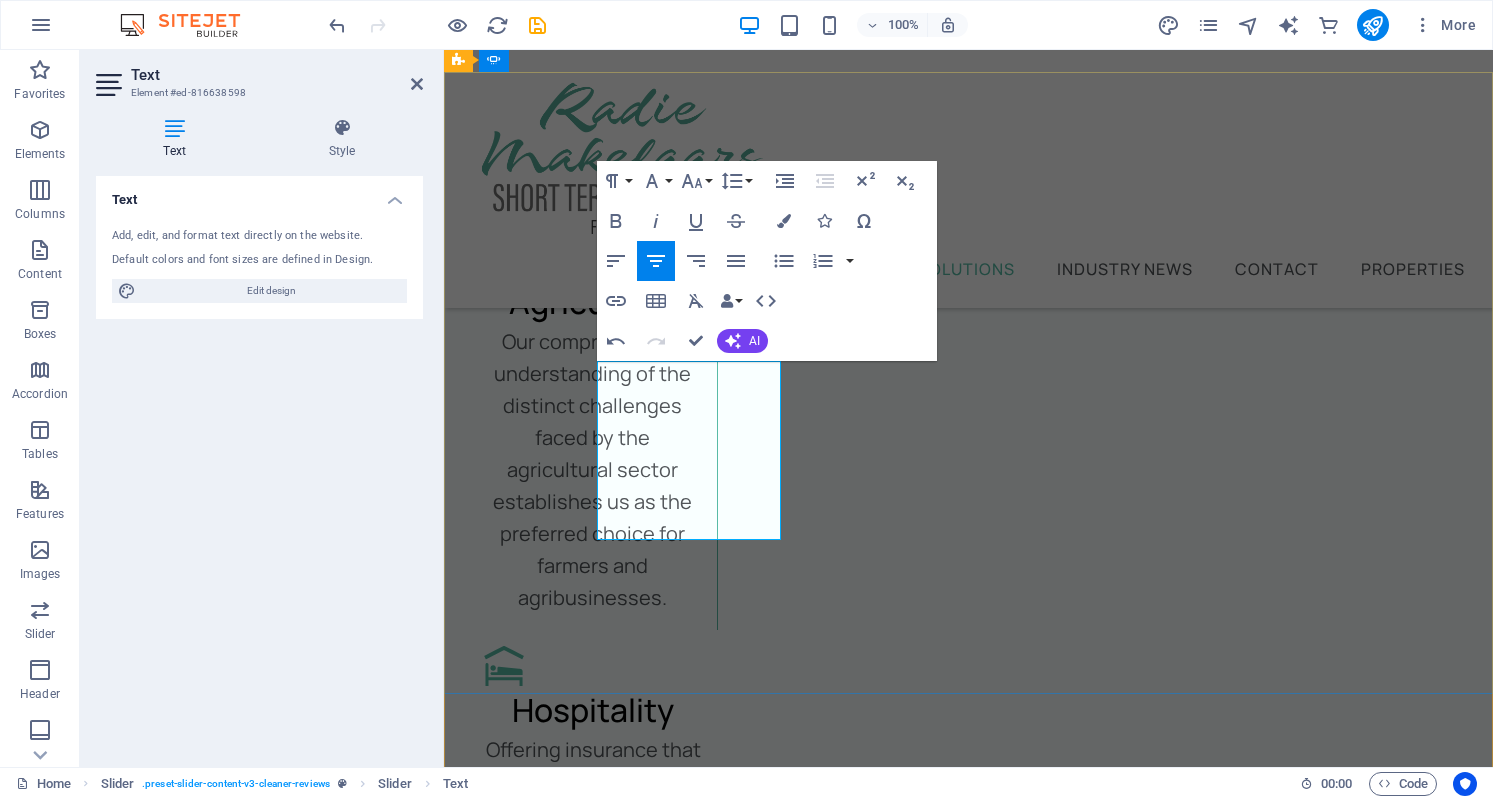 drag, startPoint x: 771, startPoint y: 527, endPoint x: 598, endPoint y: 380, distance: 227.01982 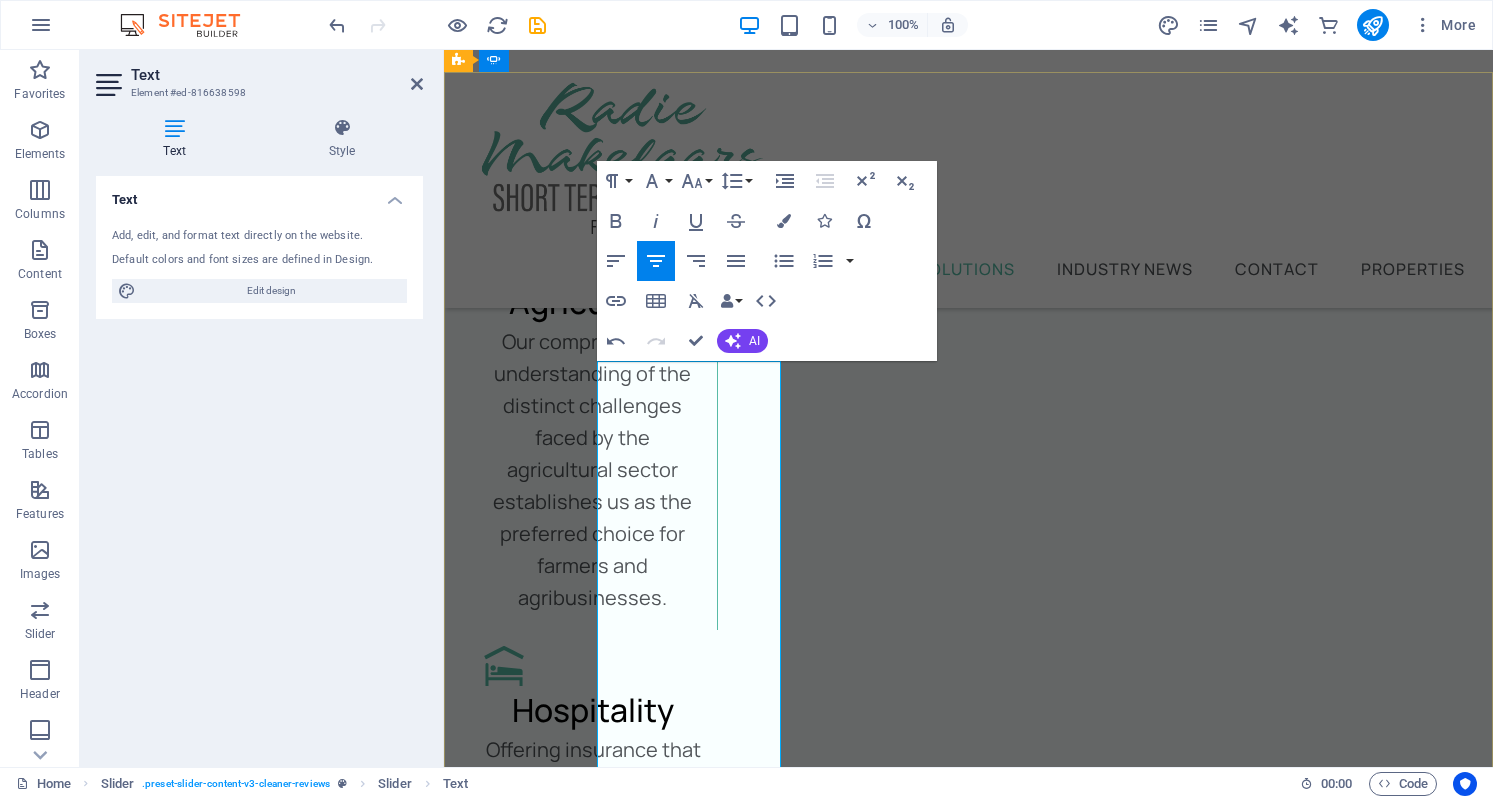 scroll, scrollTop: 6629, scrollLeft: 3, axis: both 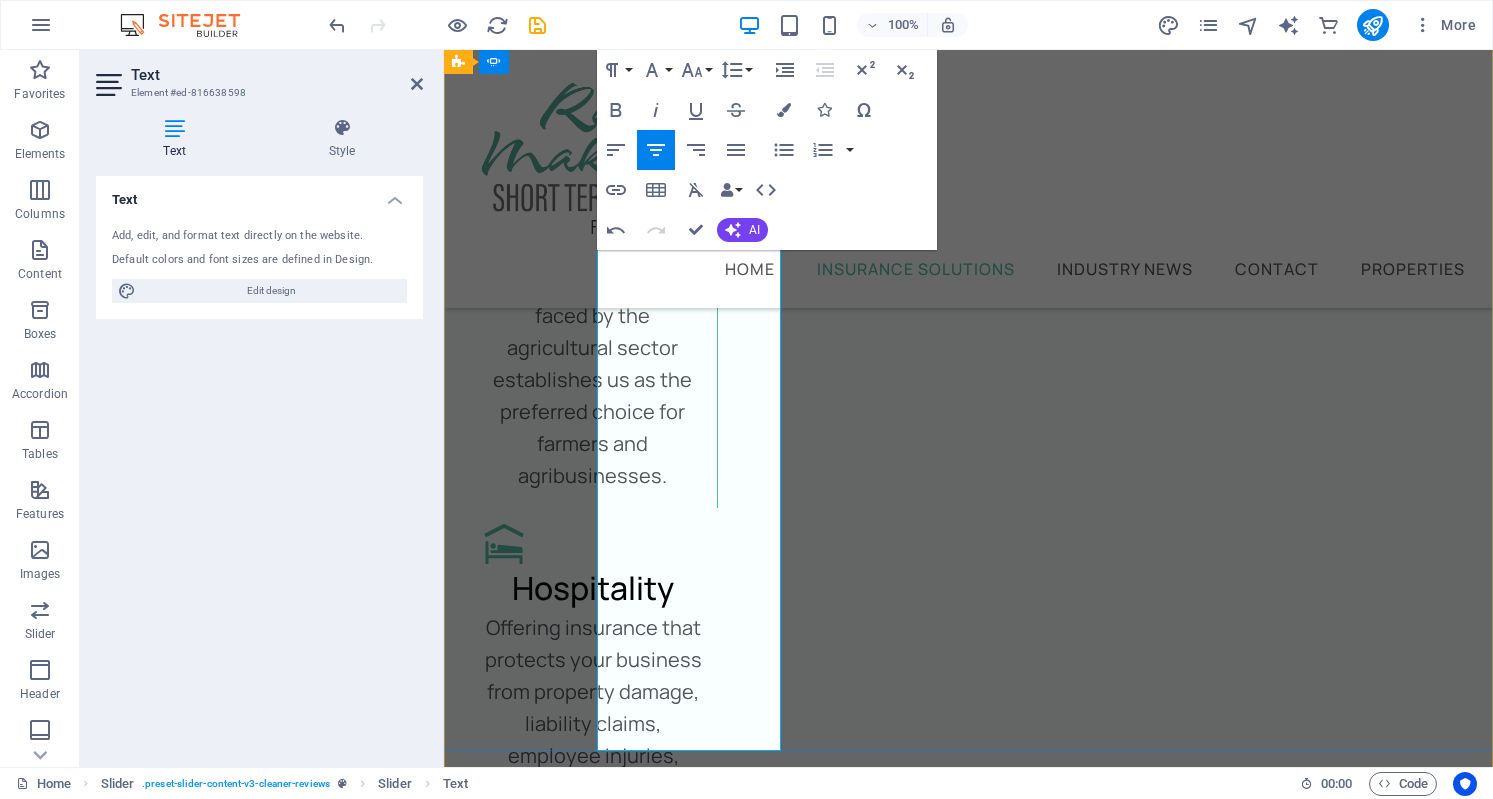 click on "Ek beveel hulle met vrymoedigheid aan!" at bounding box center (409, 4659) 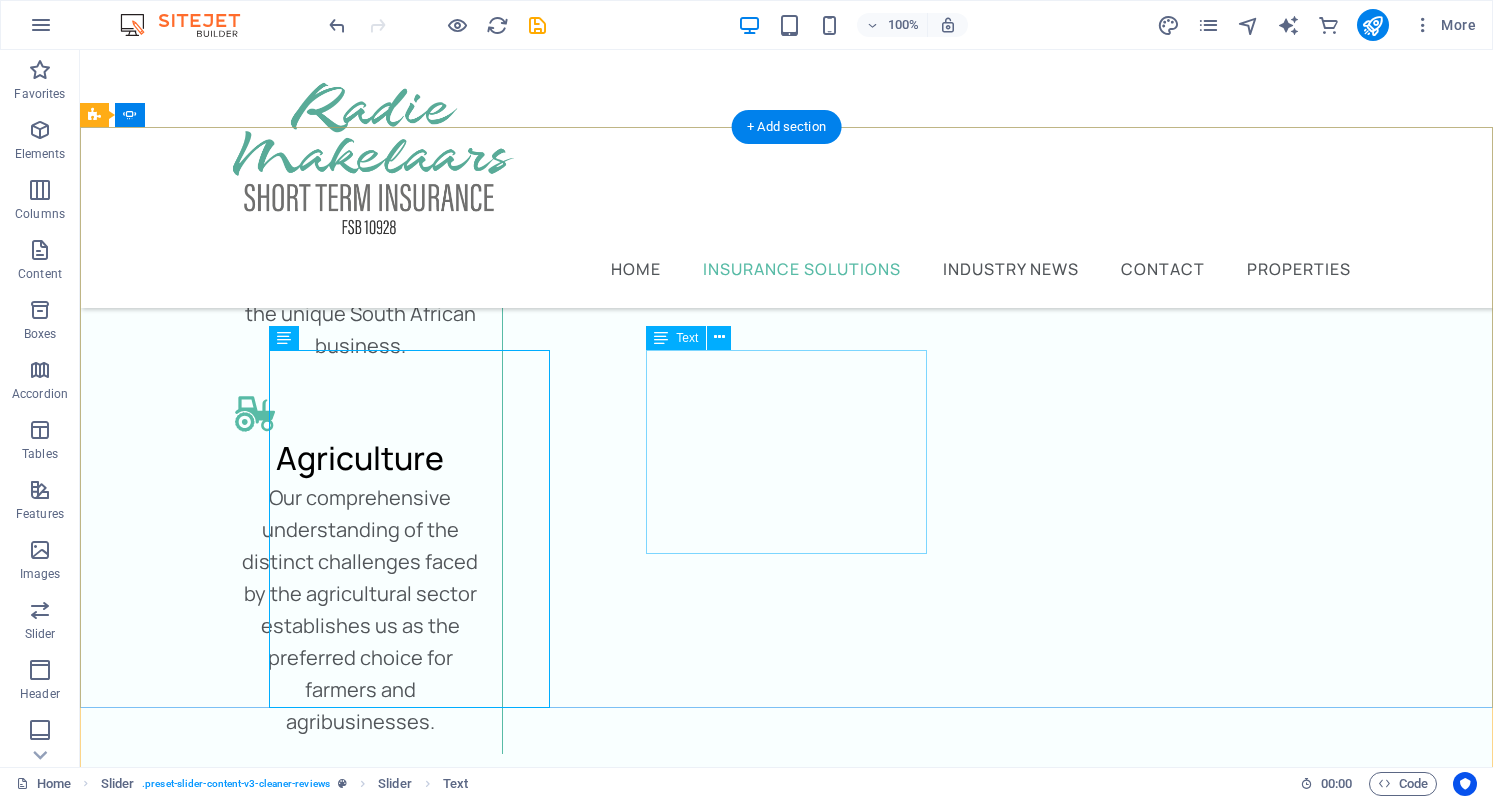 scroll, scrollTop: 3428, scrollLeft: 0, axis: vertical 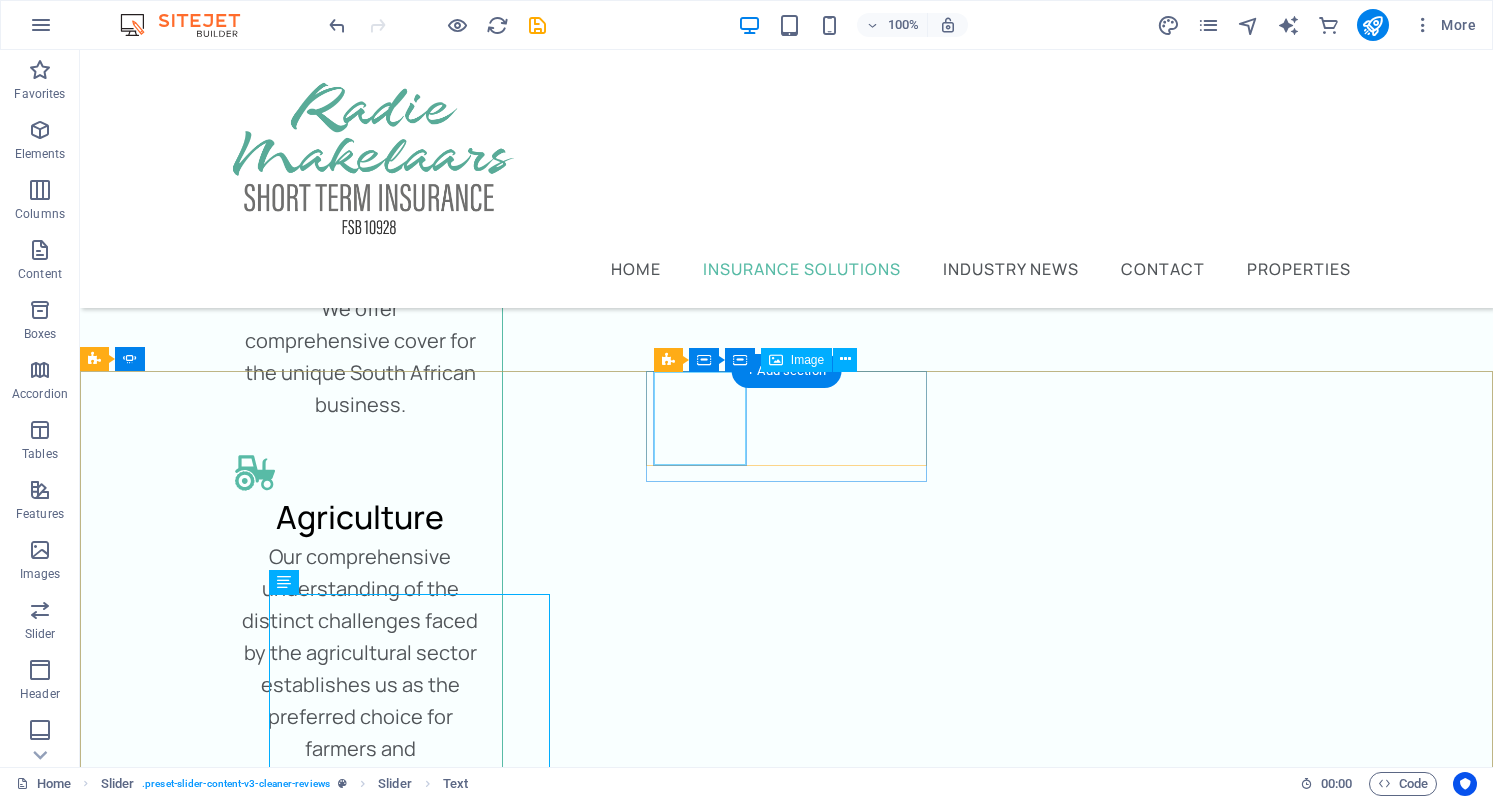 click at bounding box center (26, 5070) 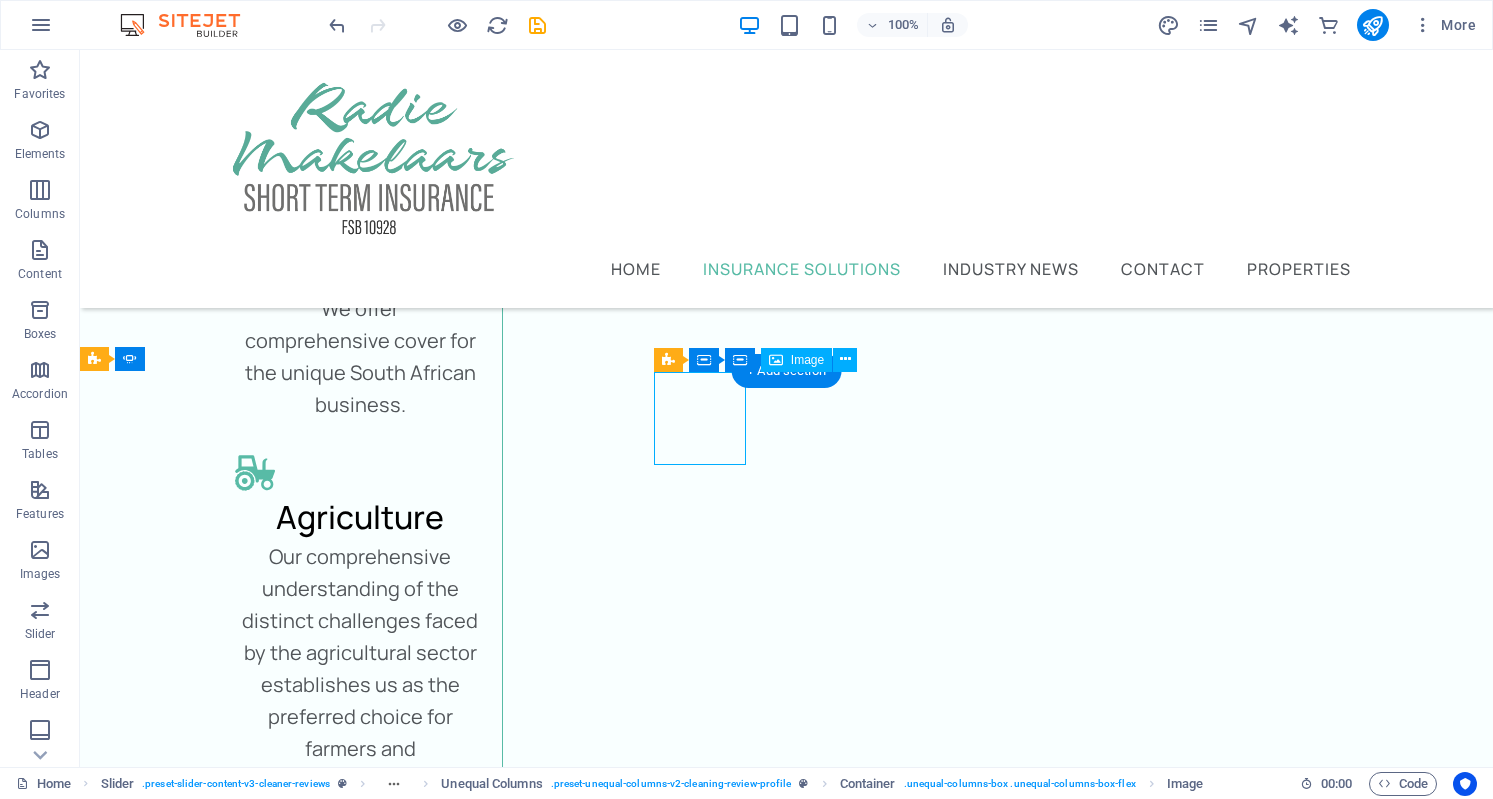 click at bounding box center (26, 5070) 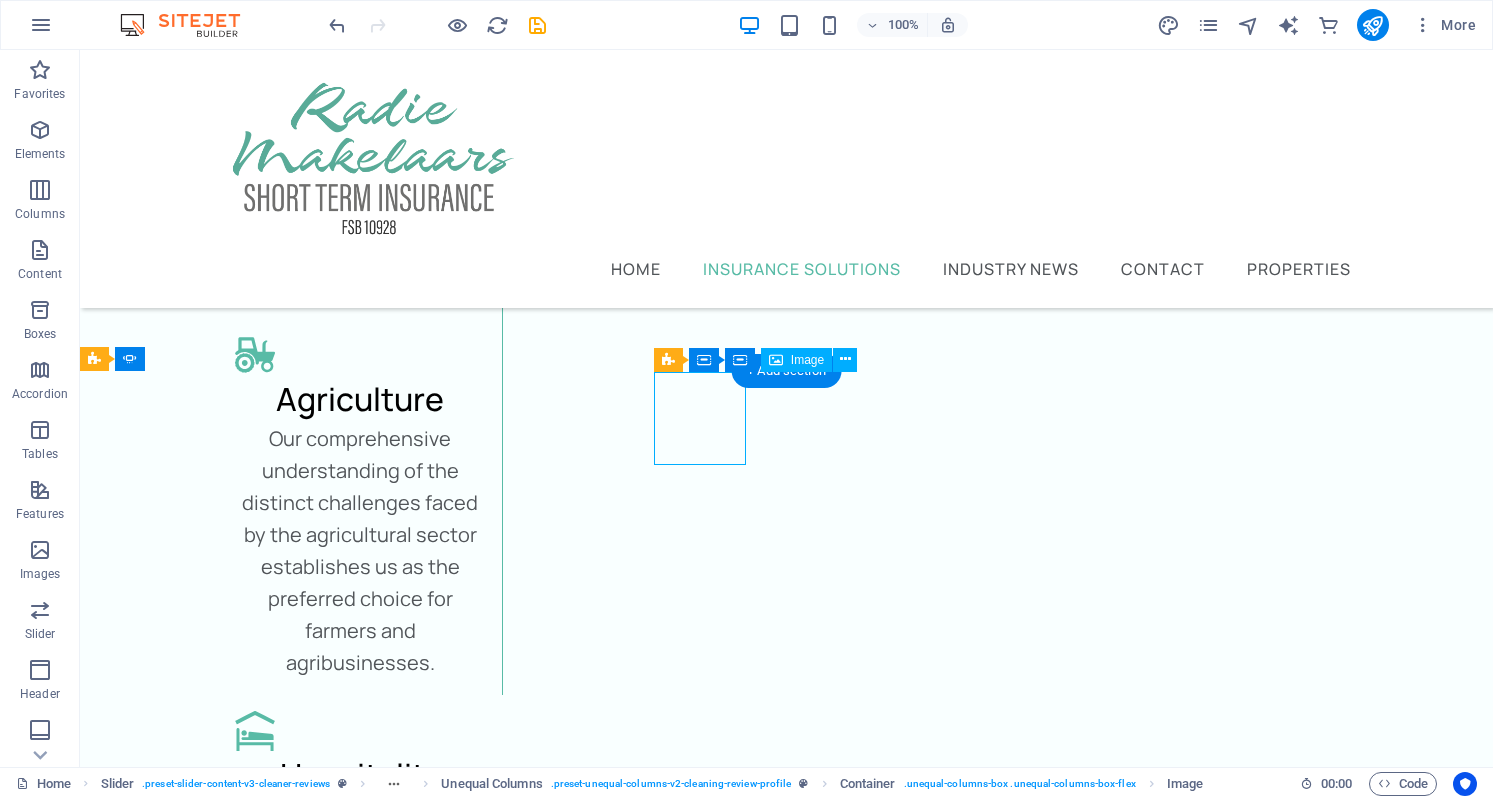 select on "%" 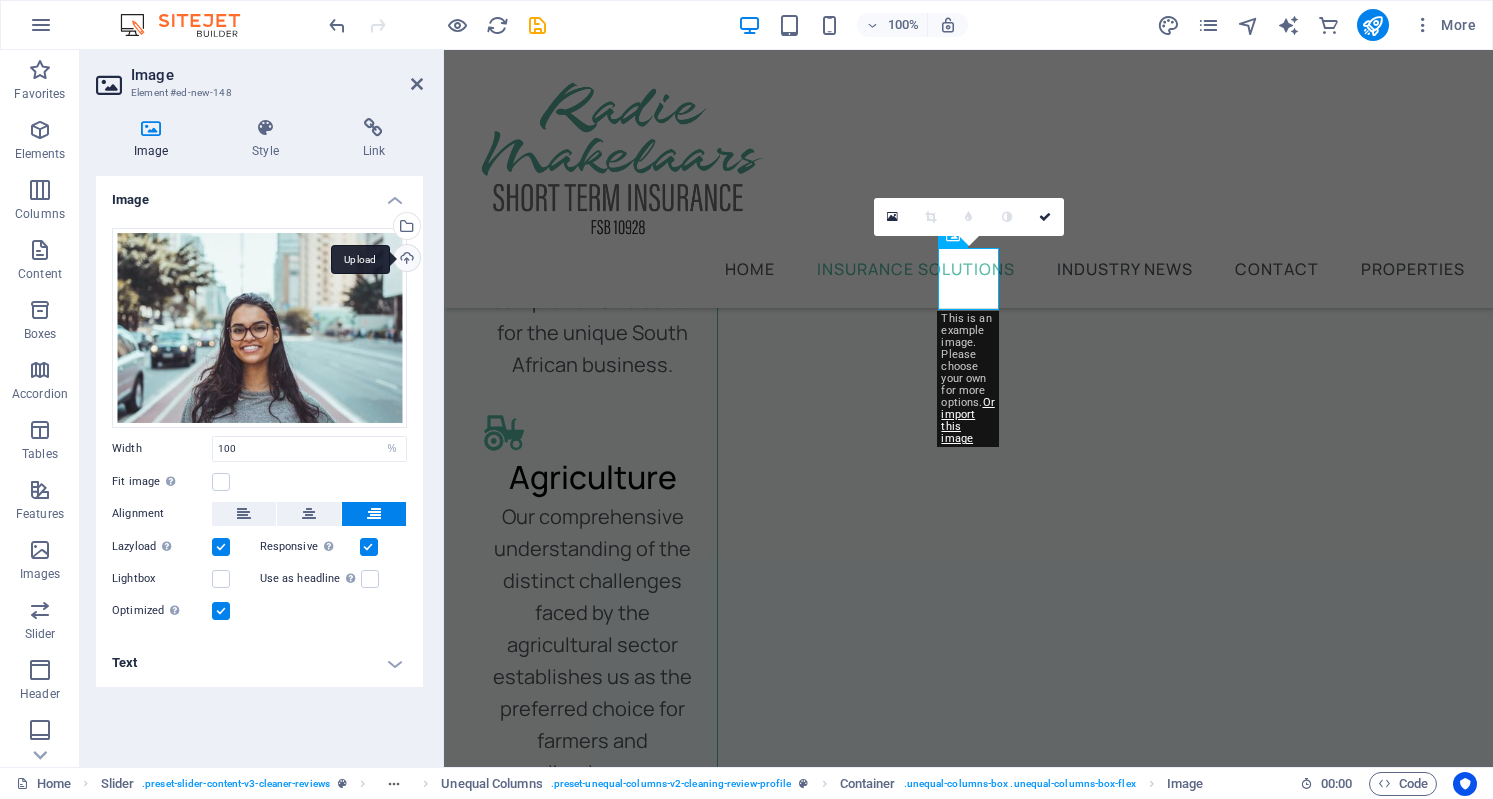 click on "Upload" at bounding box center (405, 260) 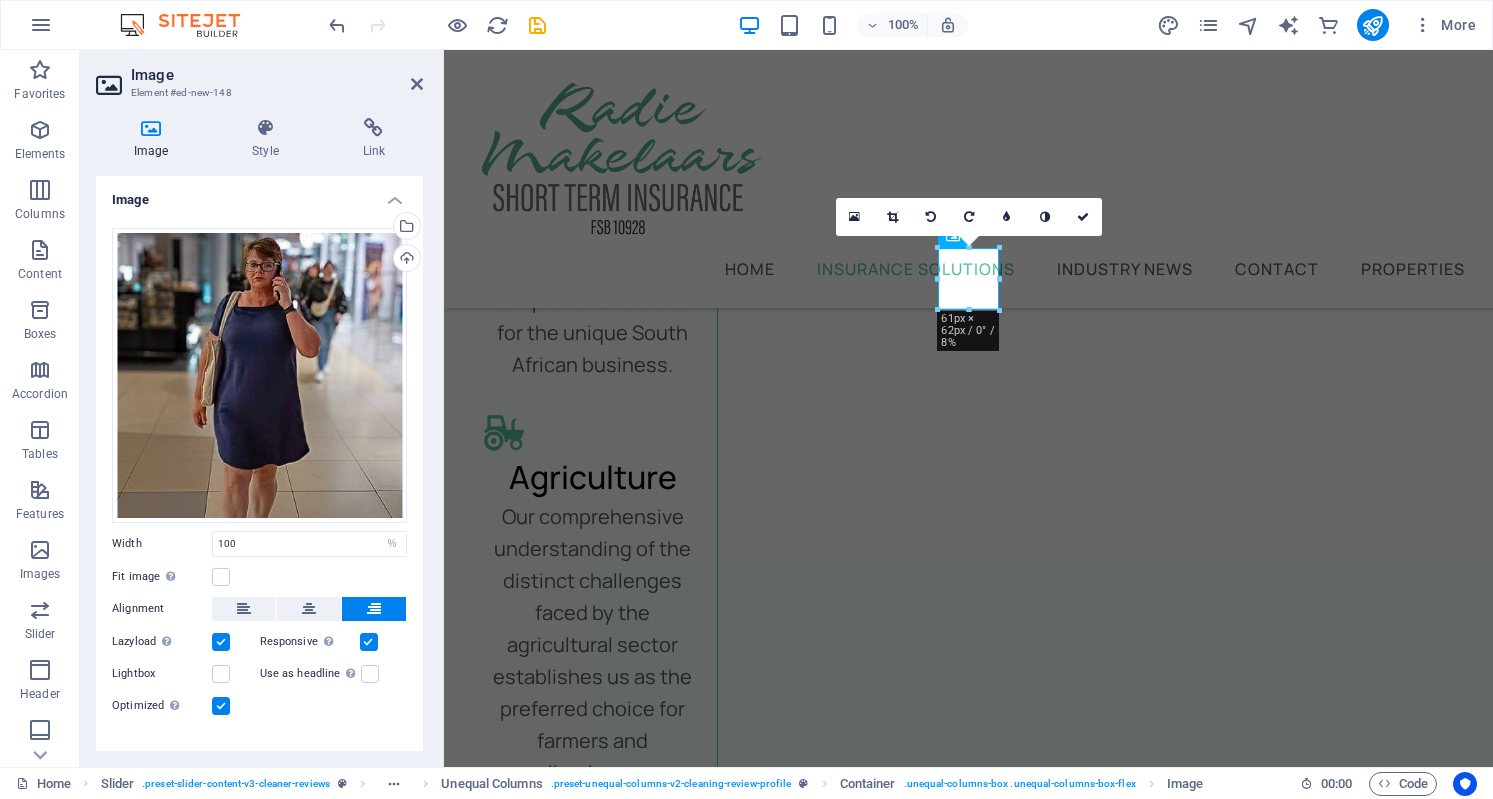 click at bounding box center [892, 217] 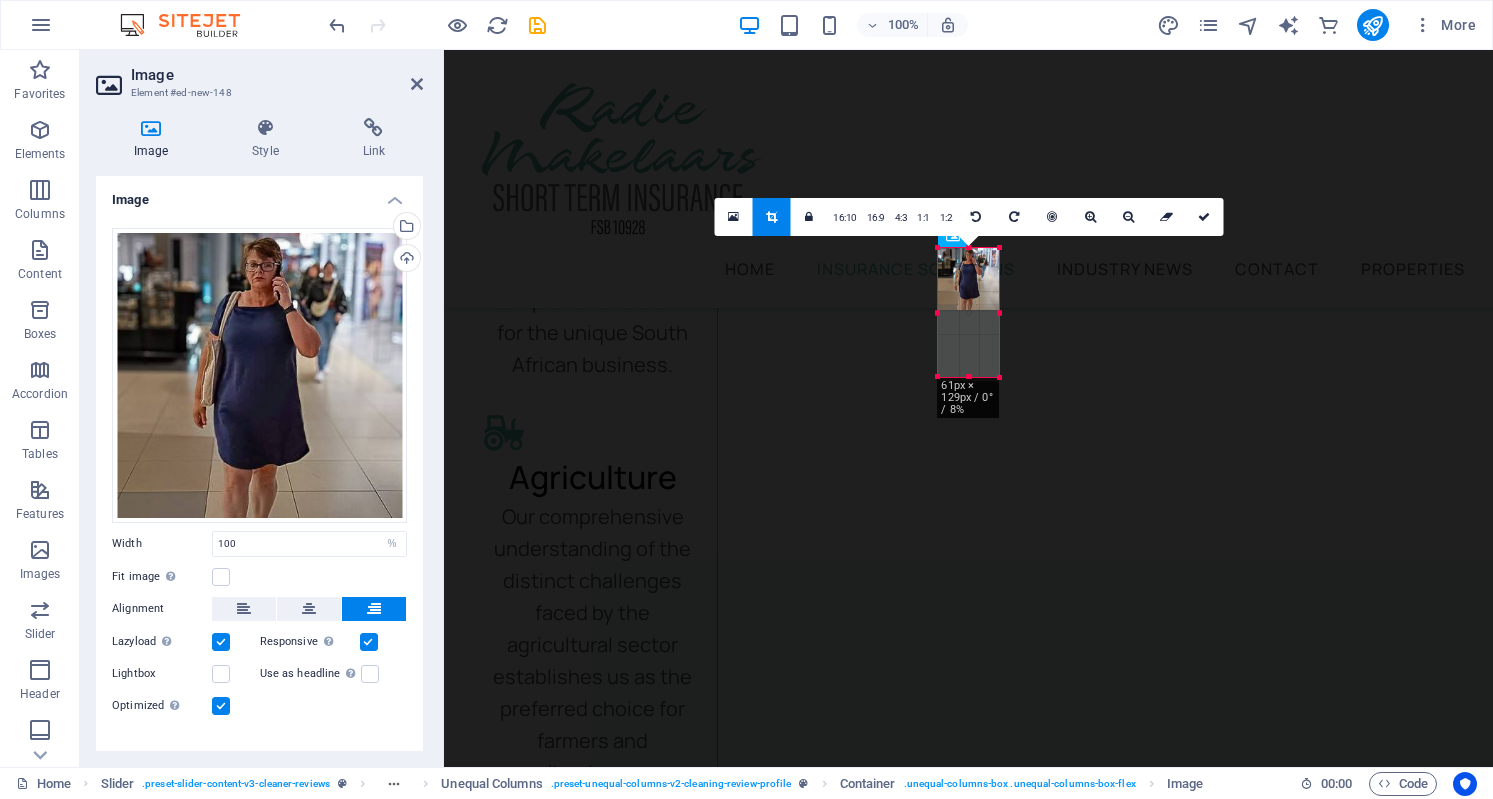 drag, startPoint x: 1000, startPoint y: 308, endPoint x: 1156, endPoint y: 375, distance: 169.77927 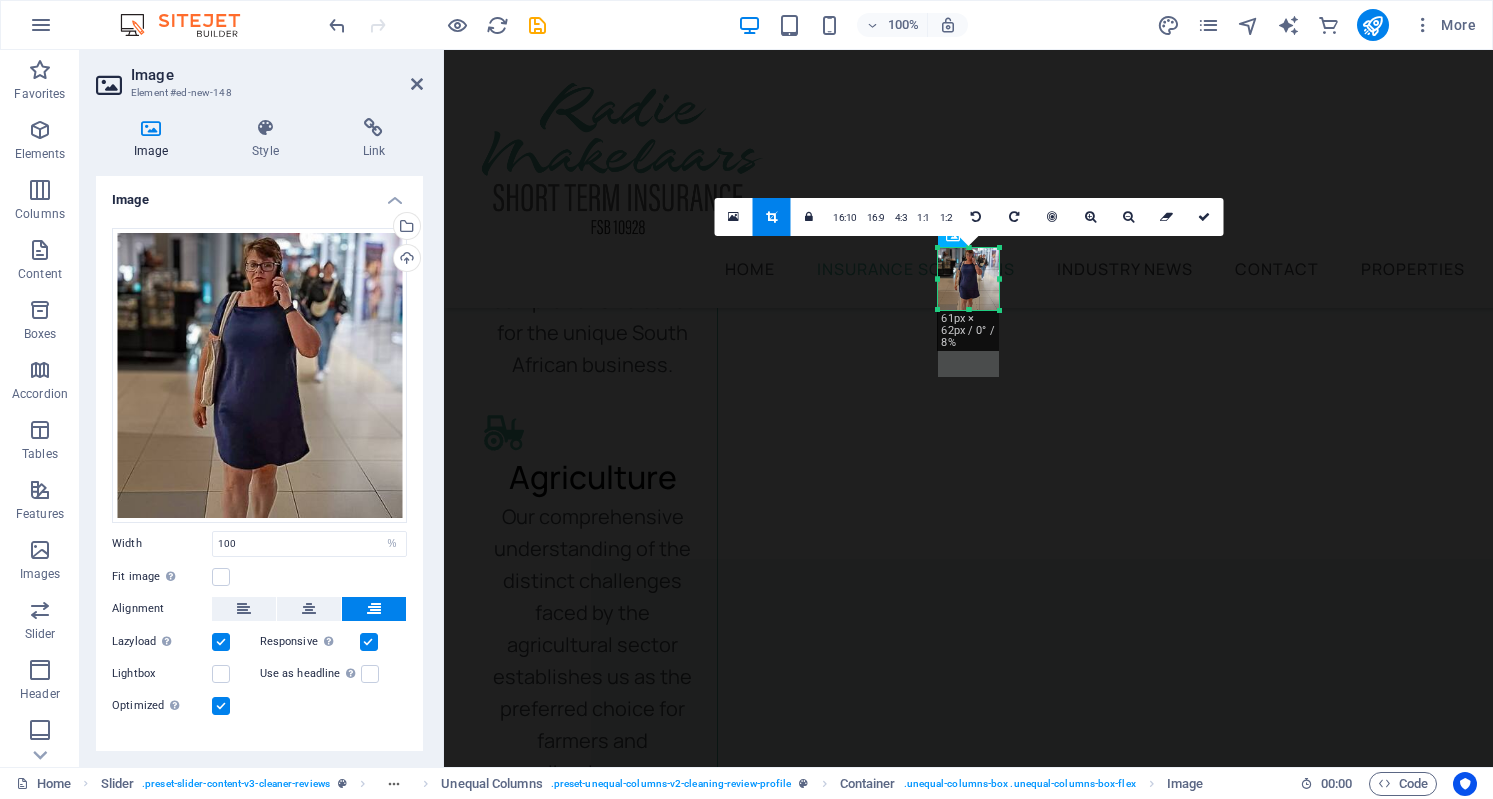 drag, startPoint x: 999, startPoint y: 279, endPoint x: 1058, endPoint y: 285, distance: 59.3043 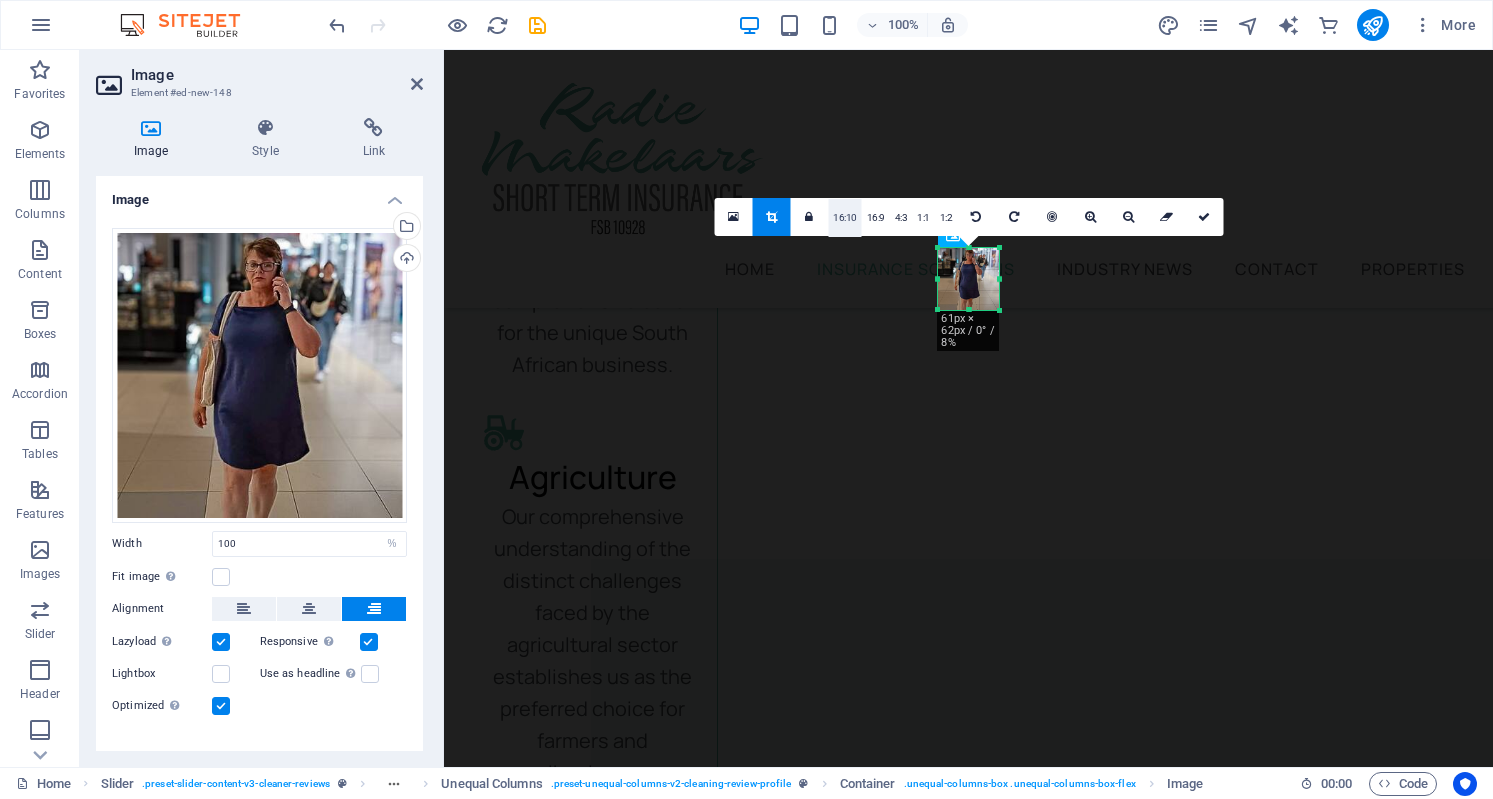 click on "16:10" at bounding box center (845, 218) 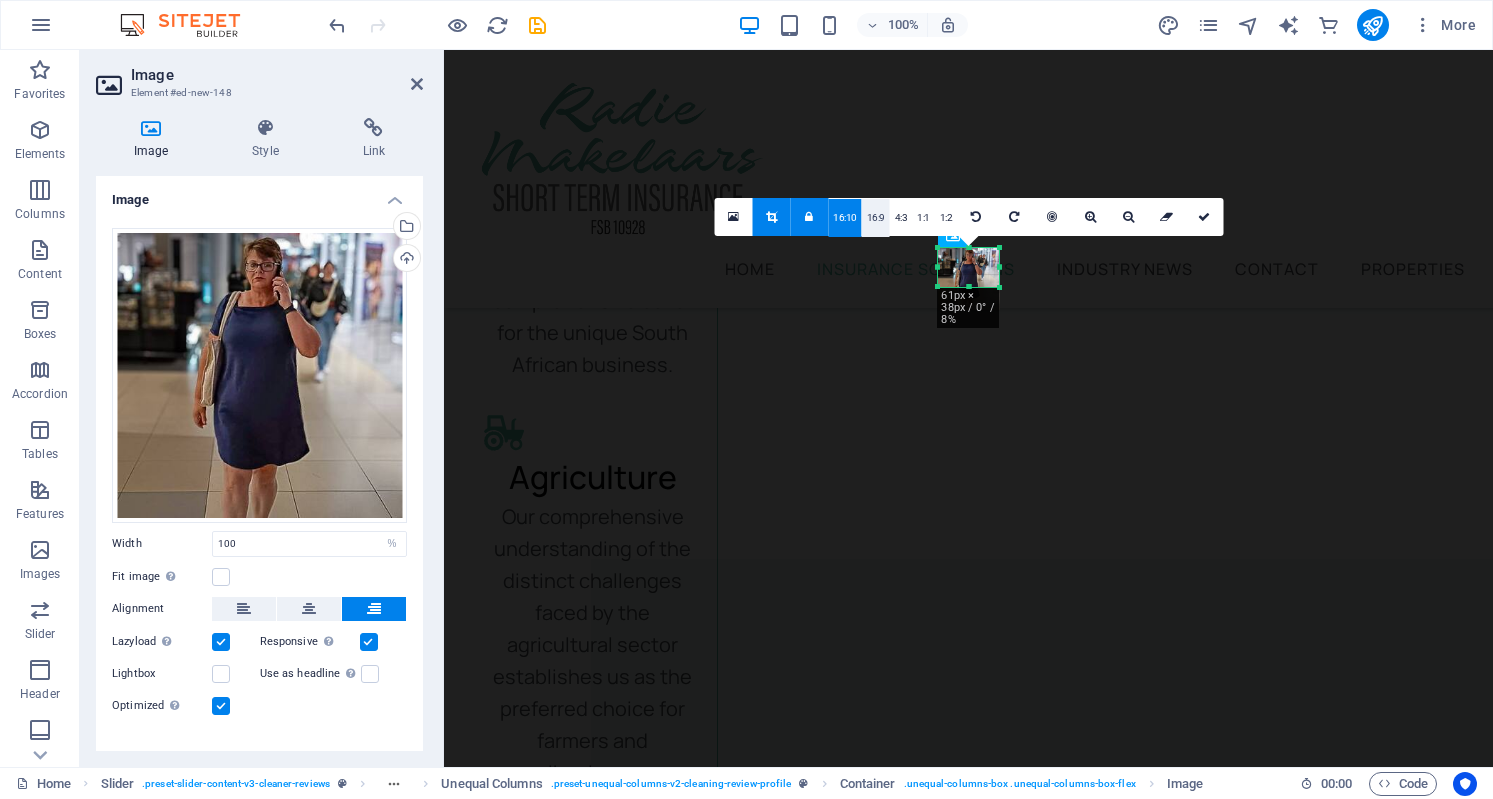 click on "16:9" at bounding box center (876, 218) 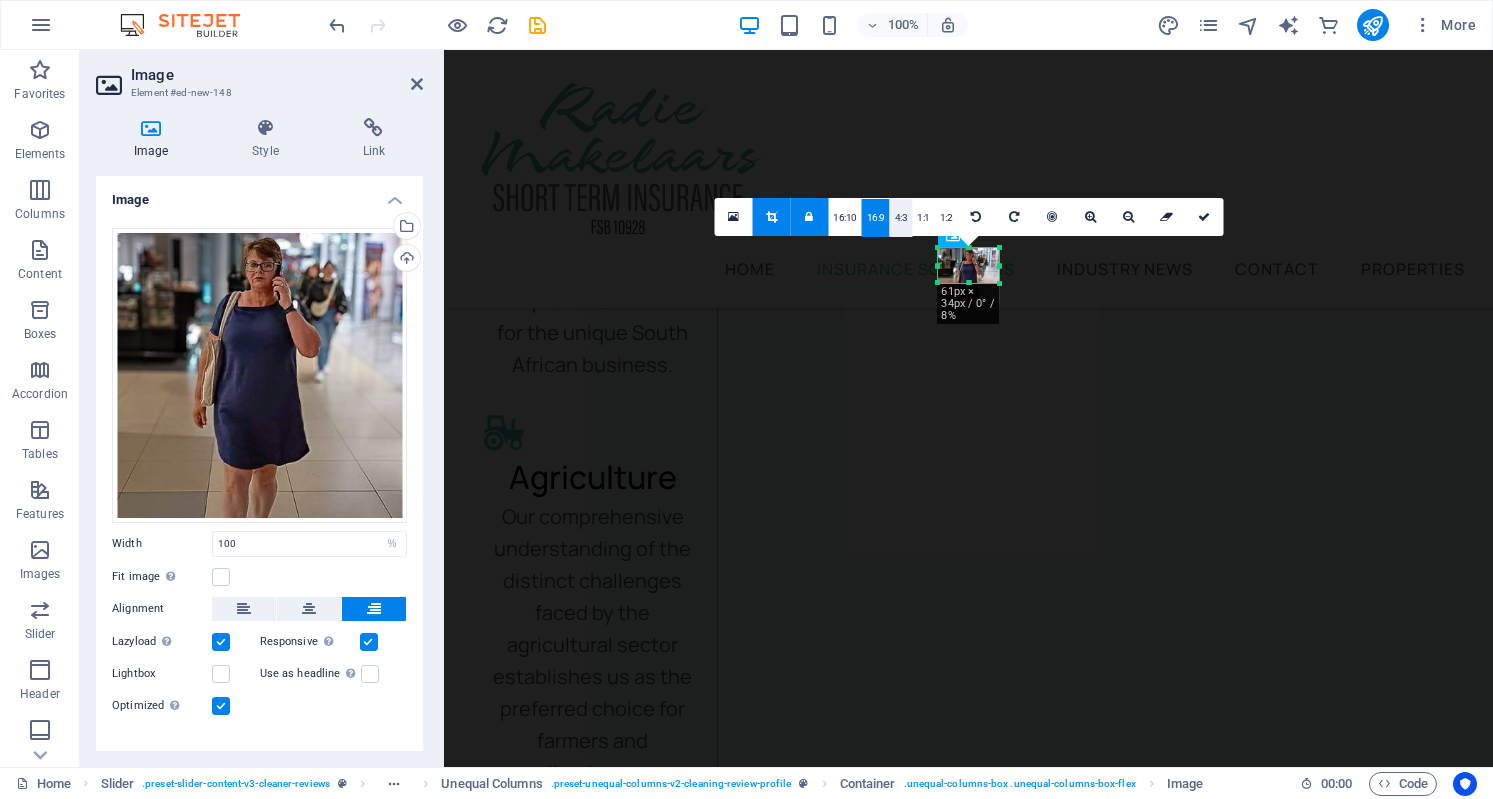 click on "4:3" at bounding box center (901, 218) 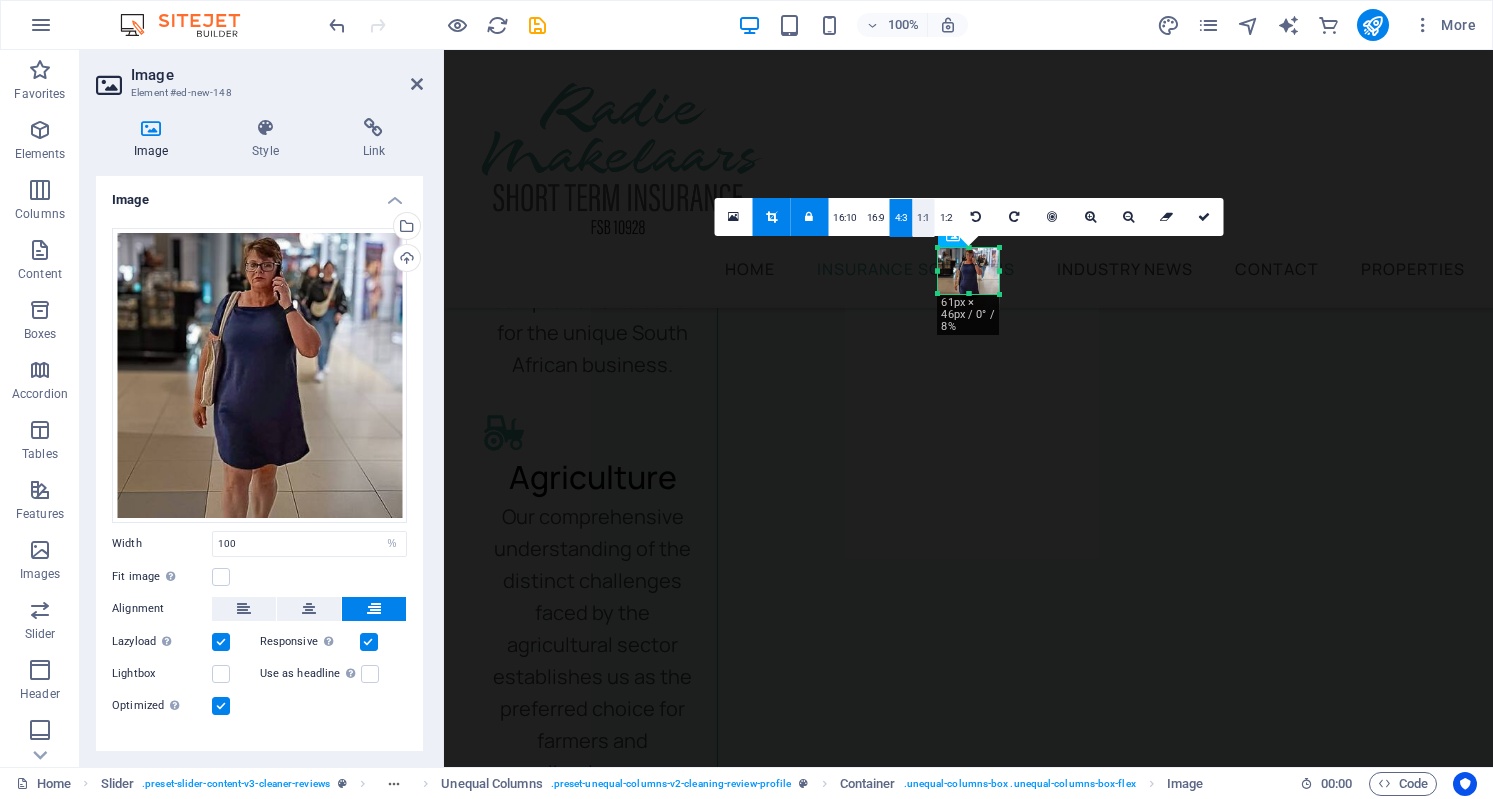 click on "1:1" at bounding box center (923, 218) 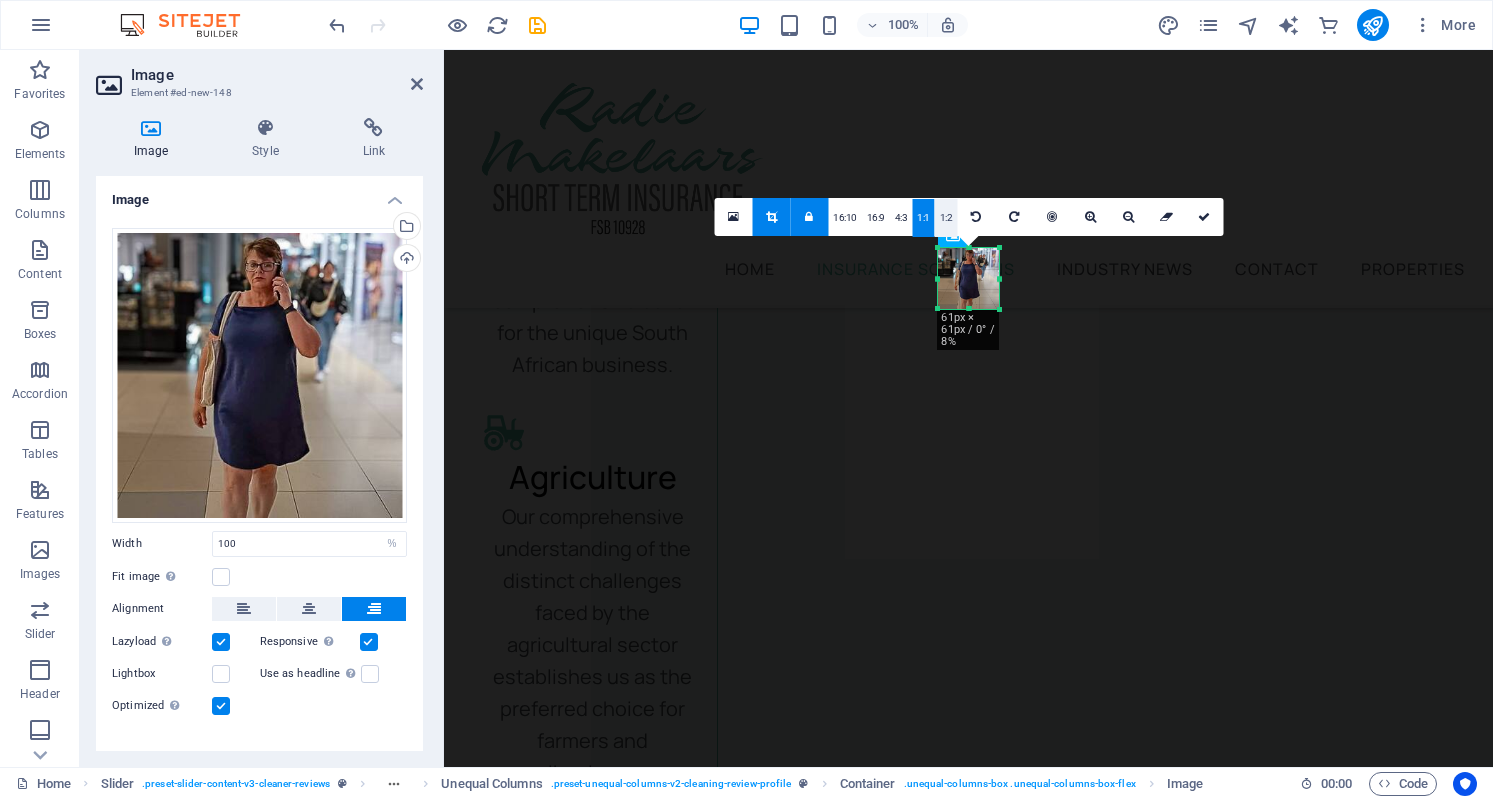click on "1:2" at bounding box center [946, 218] 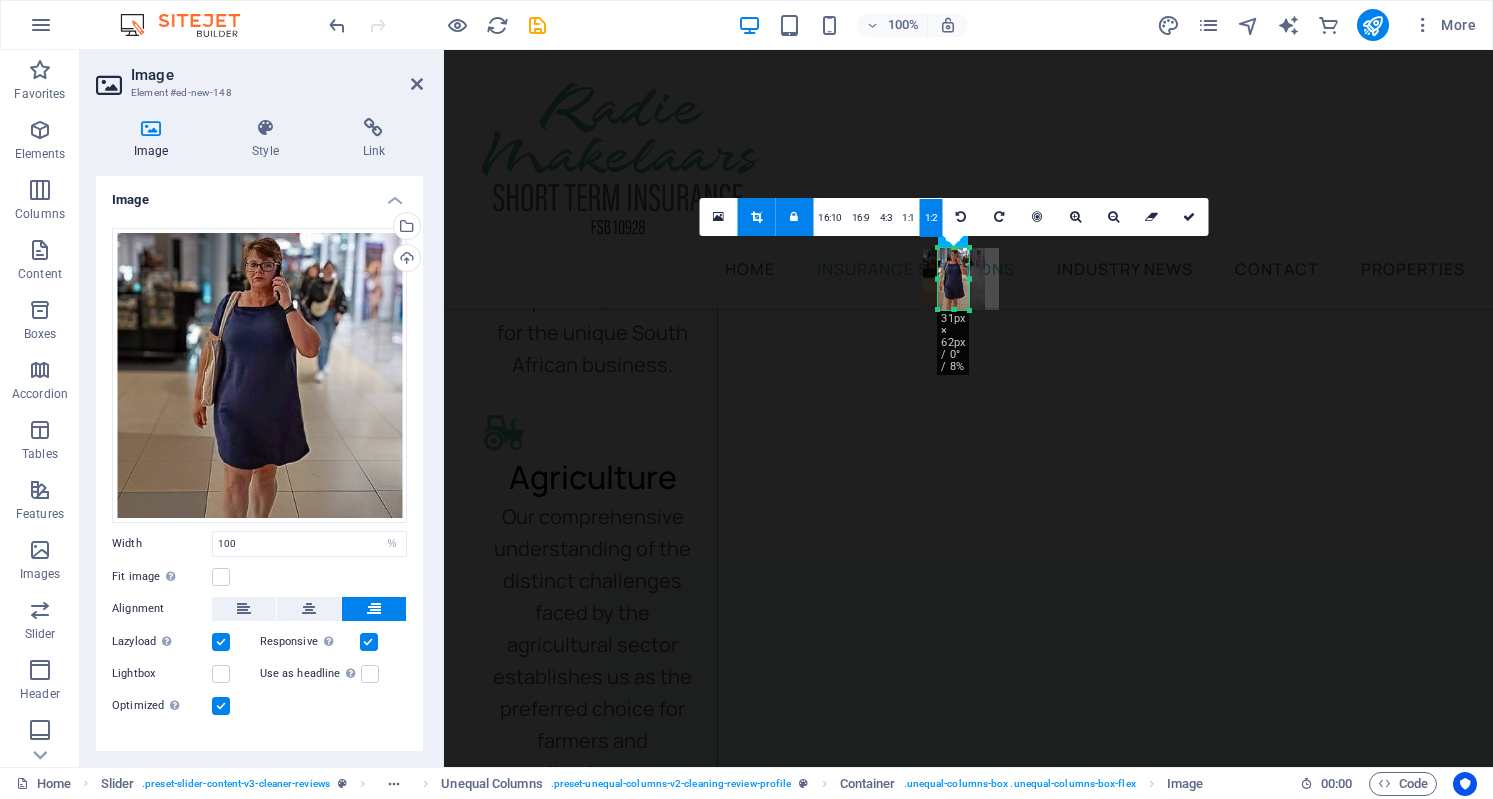 drag, startPoint x: 997, startPoint y: 279, endPoint x: 982, endPoint y: 278, distance: 15.033297 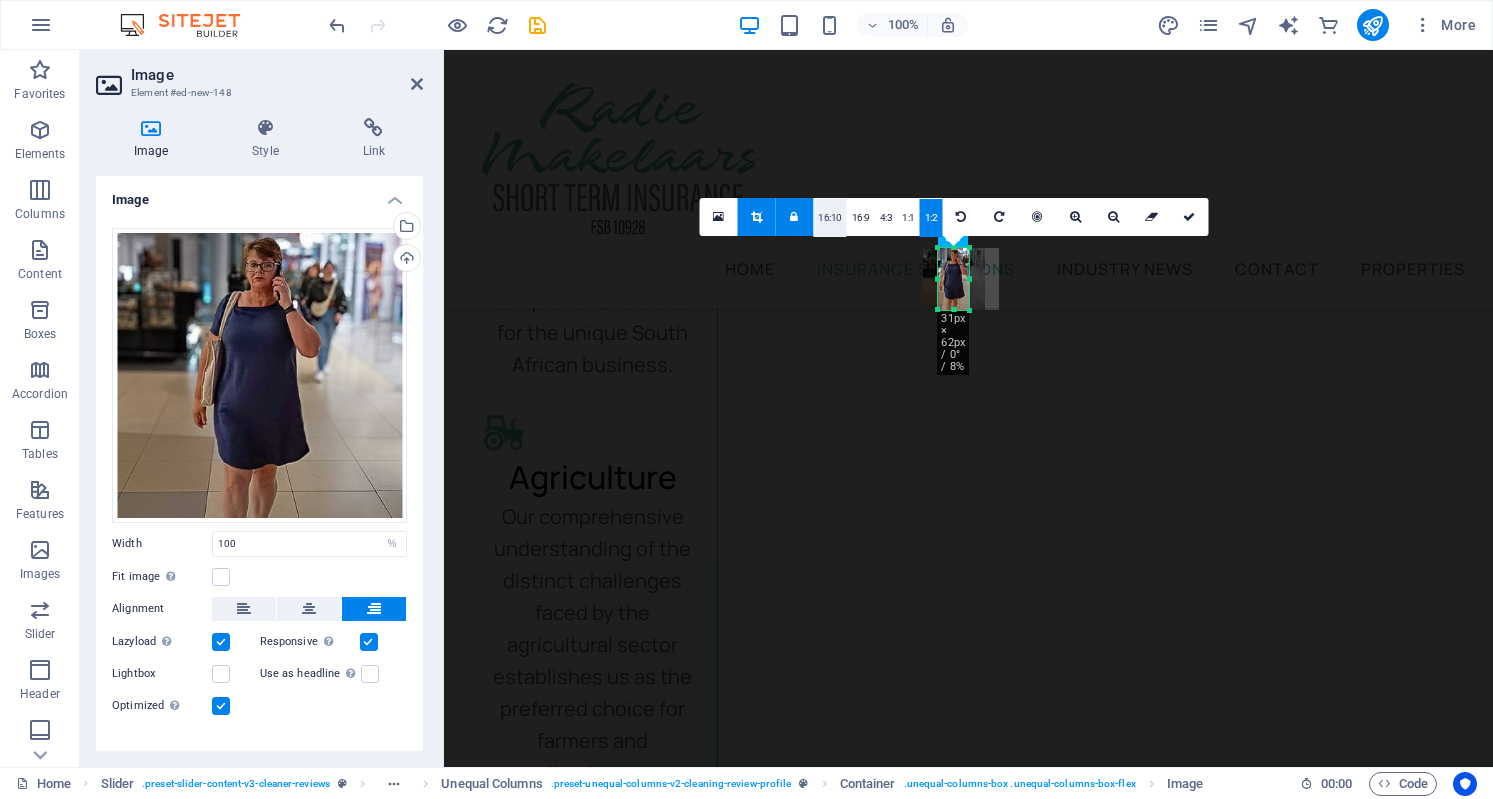 click on "16:10" at bounding box center (830, 218) 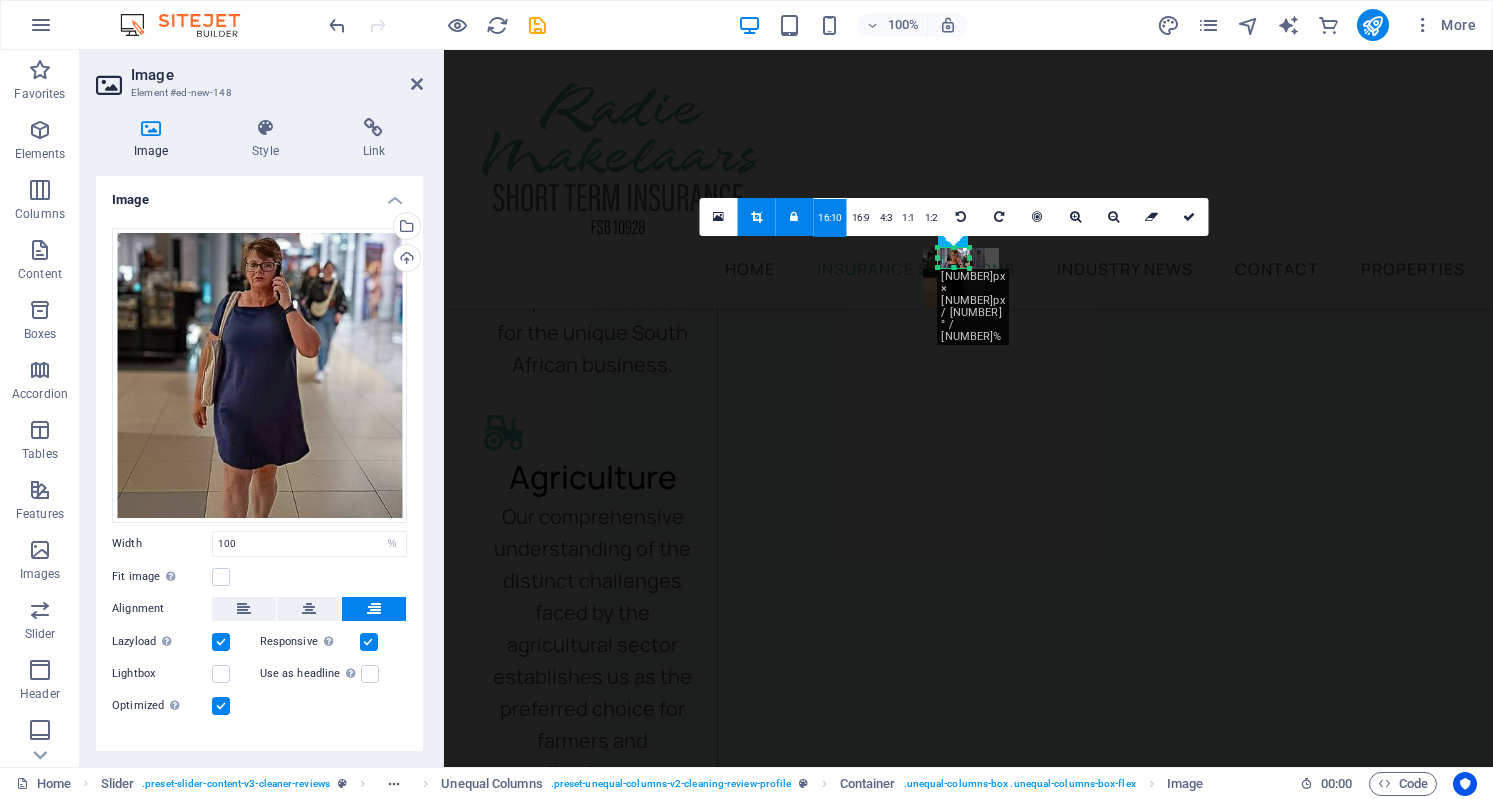 drag, startPoint x: 1069, startPoint y: 149, endPoint x: 1454, endPoint y: 232, distance: 393.84515 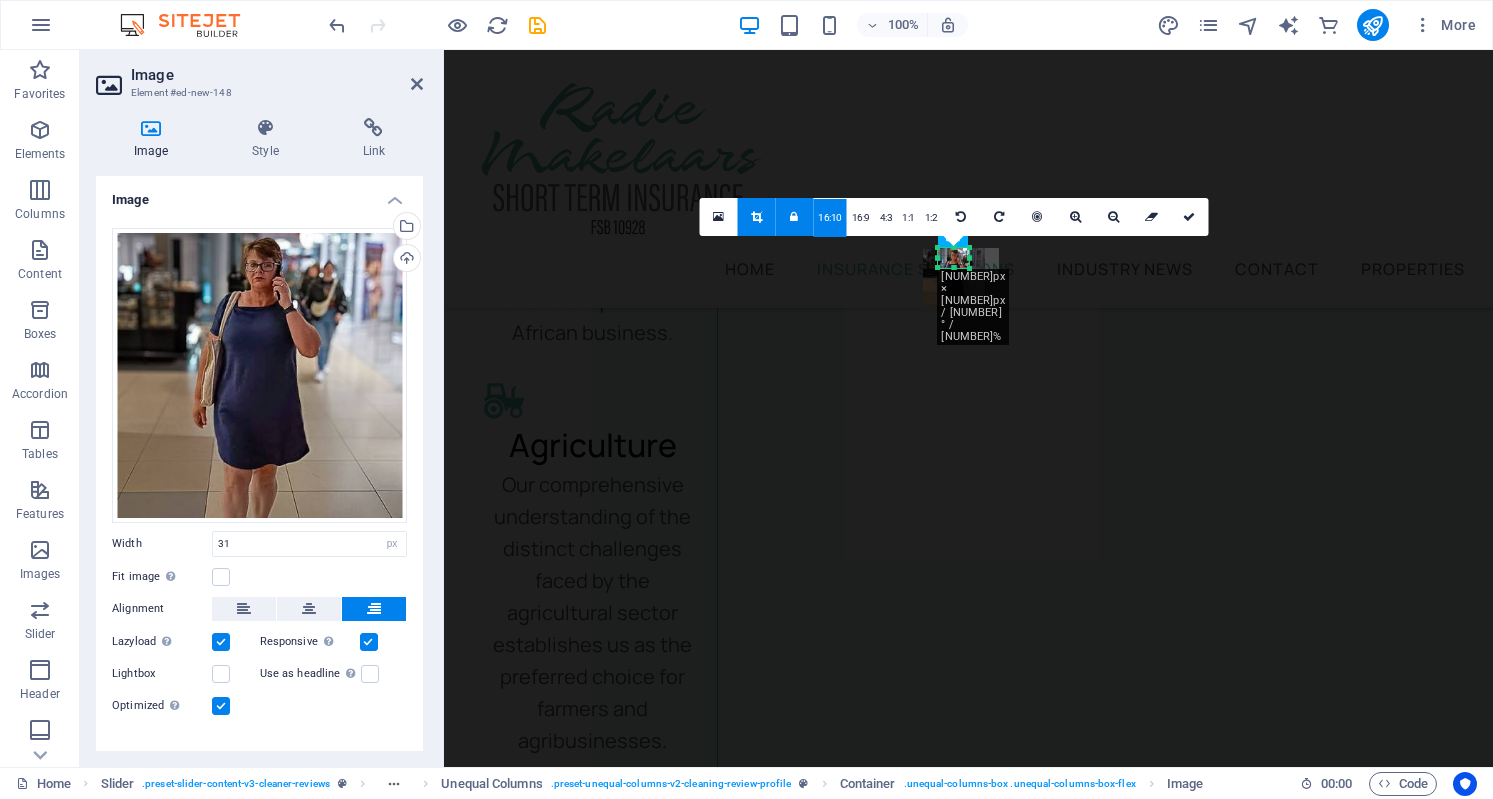 scroll, scrollTop: 3428, scrollLeft: 0, axis: vertical 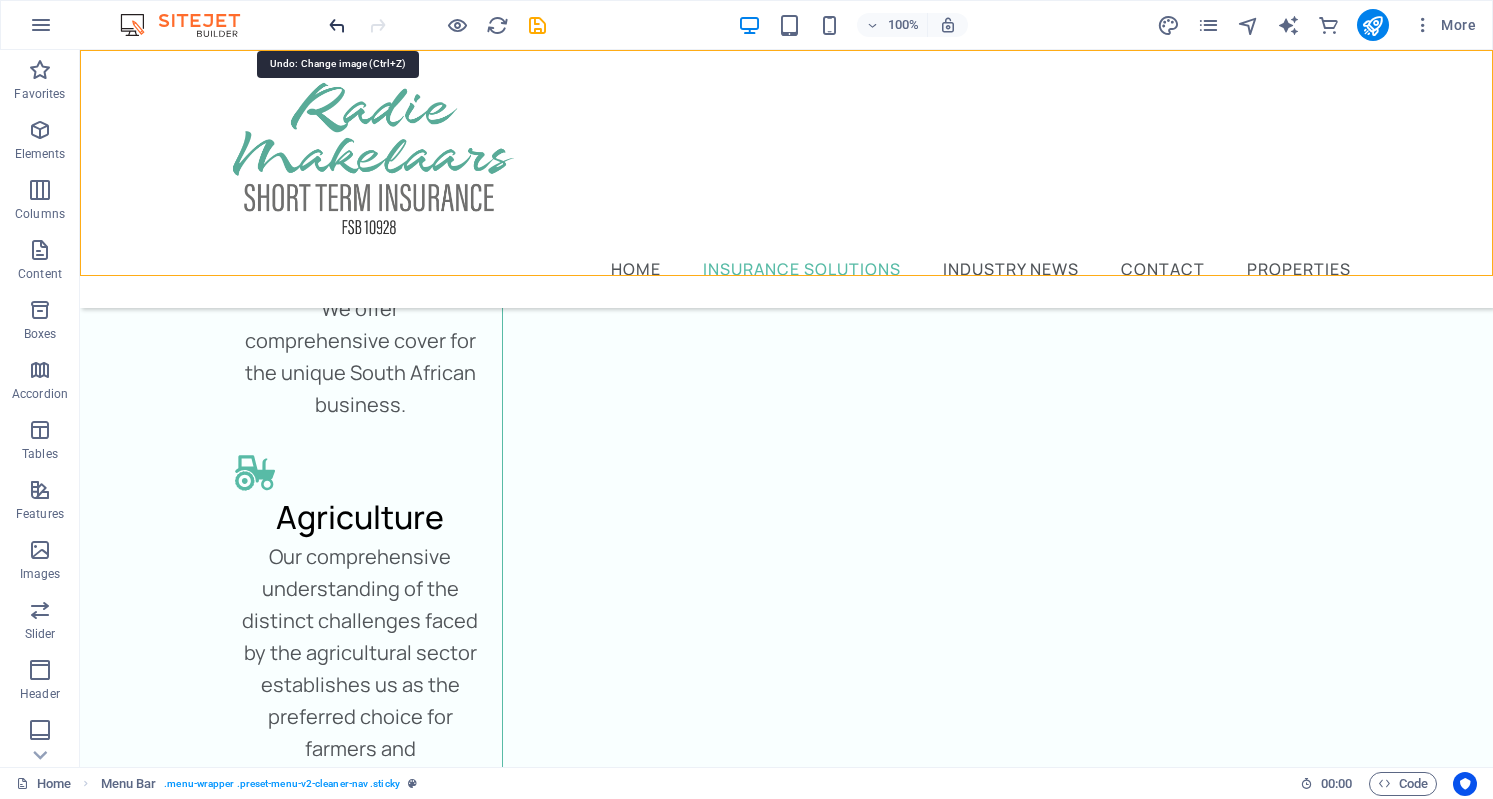 click at bounding box center [337, 25] 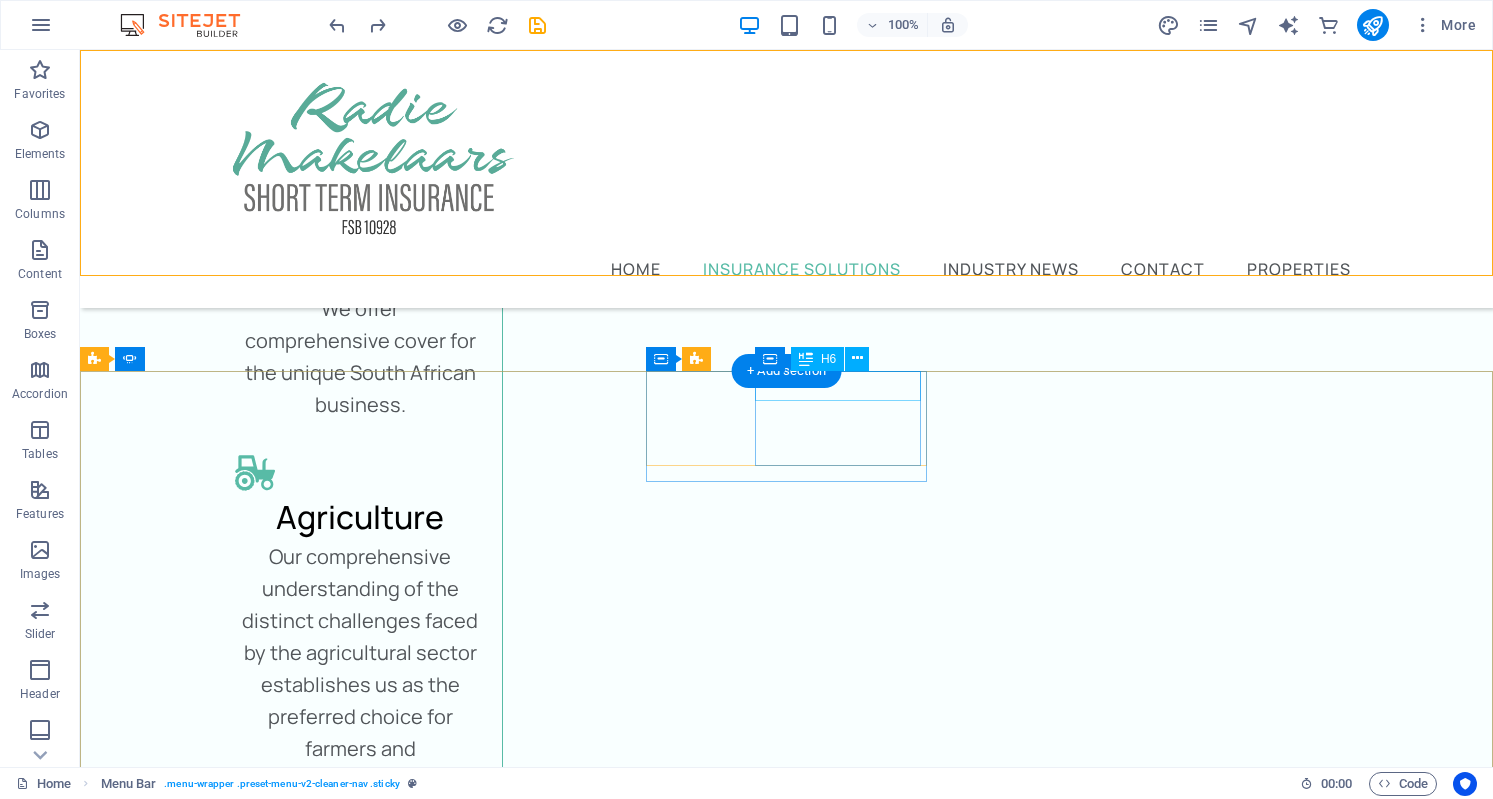click on "Jane Smith" at bounding box center [26, 5225] 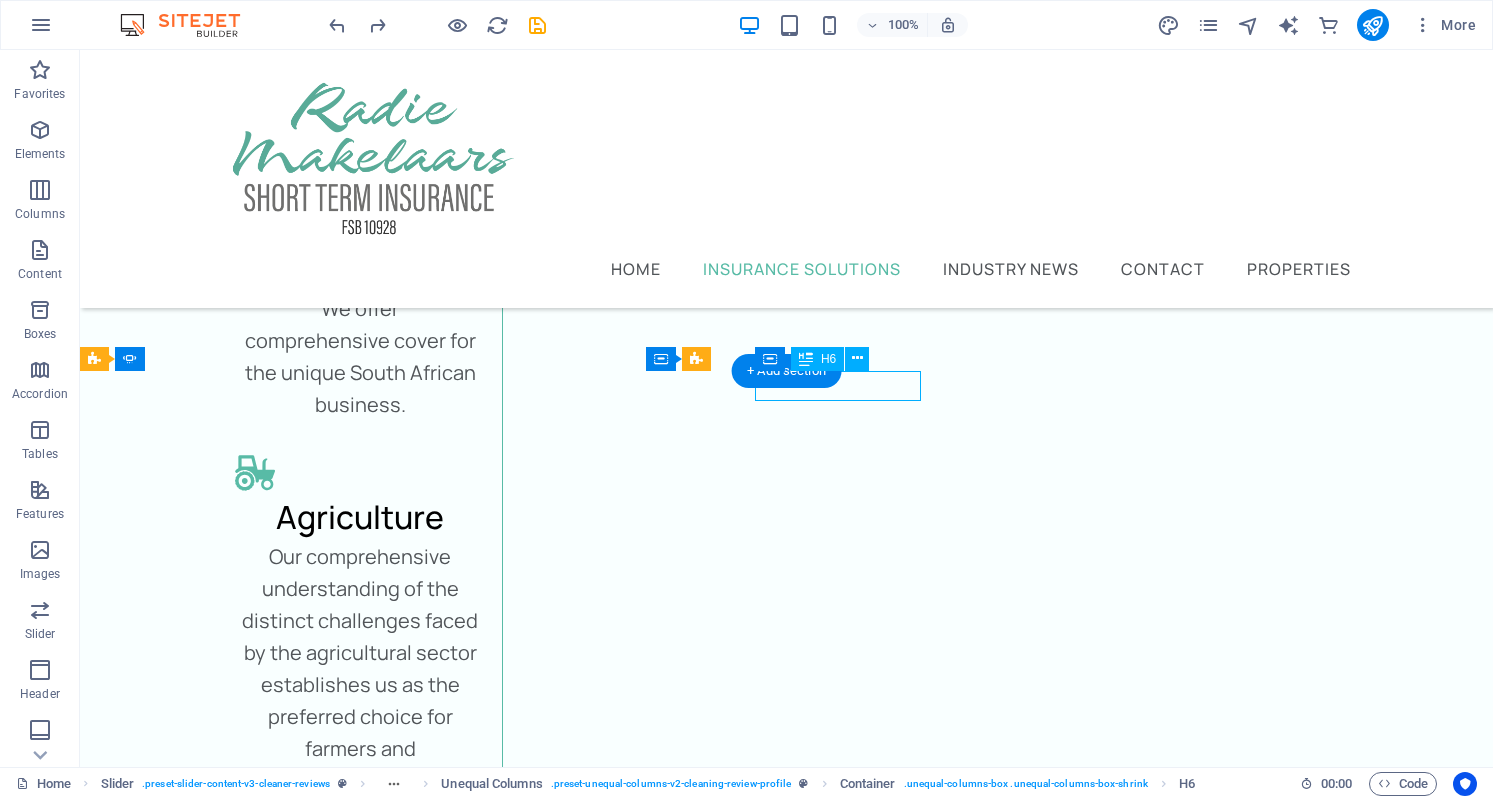 drag, startPoint x: 915, startPoint y: 382, endPoint x: 553, endPoint y: 382, distance: 362 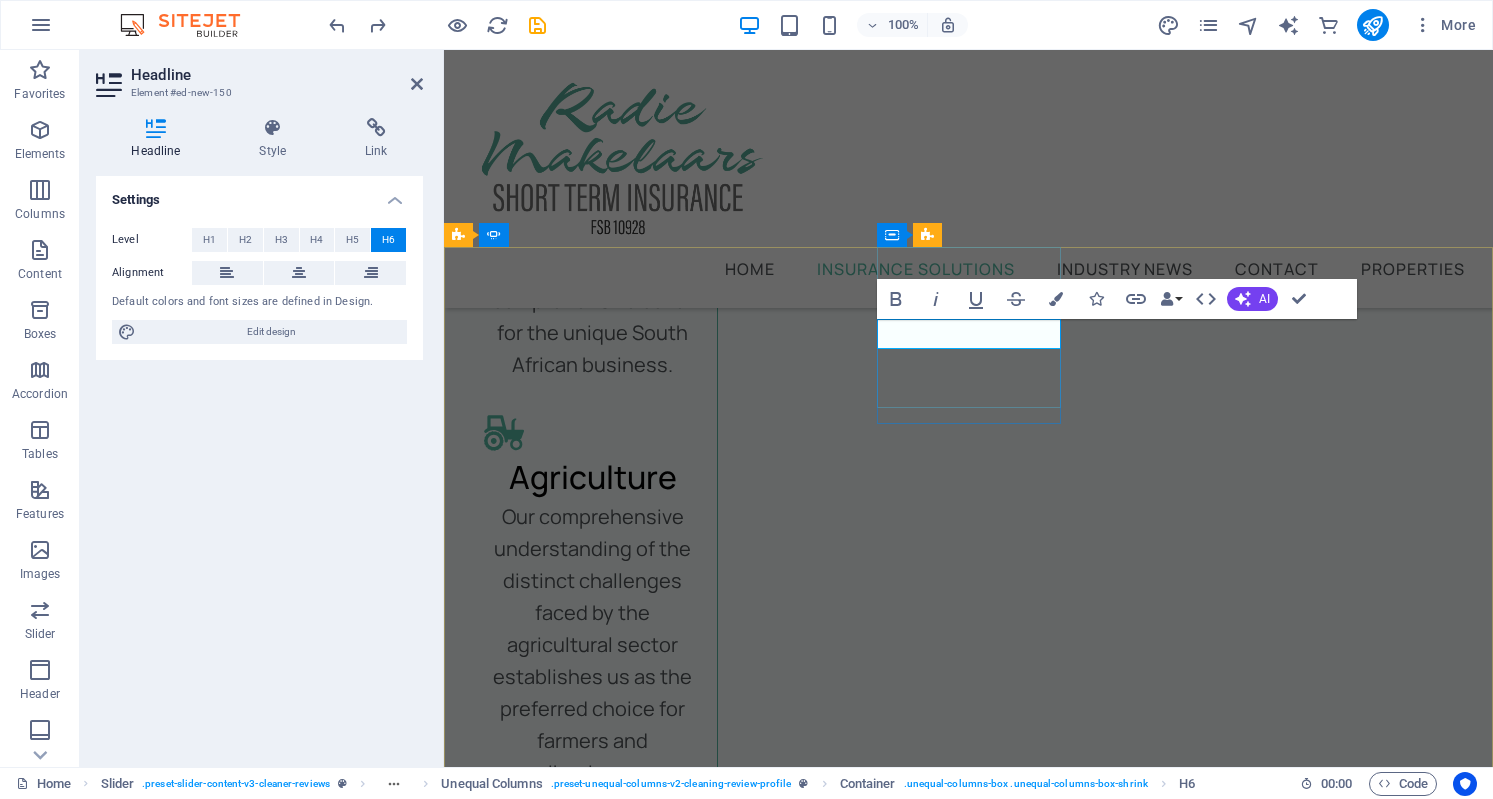 type 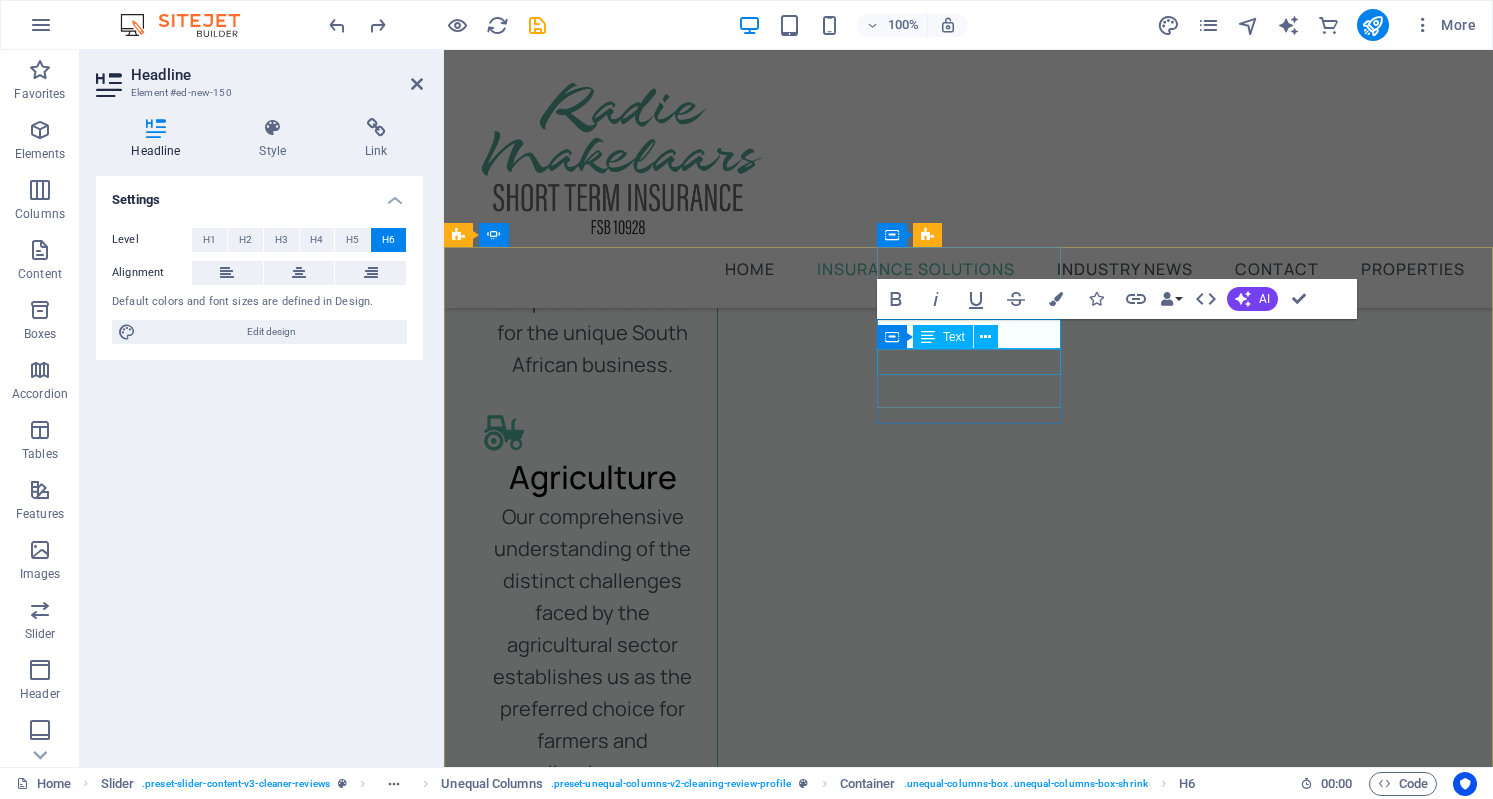 click on "1 day ago" at bounding box center [409, 5190] 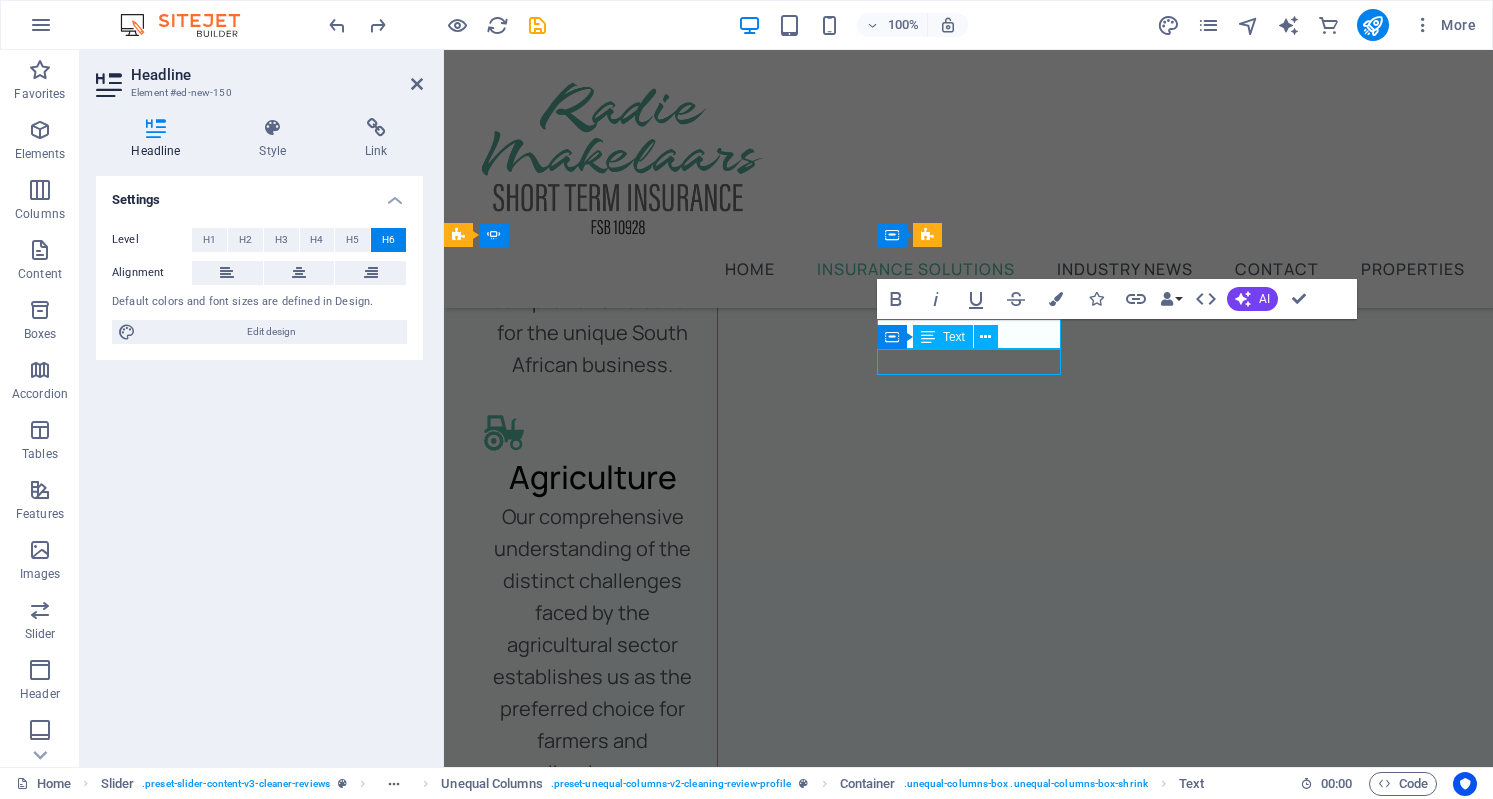 click on "1 day ago" at bounding box center [409, 5190] 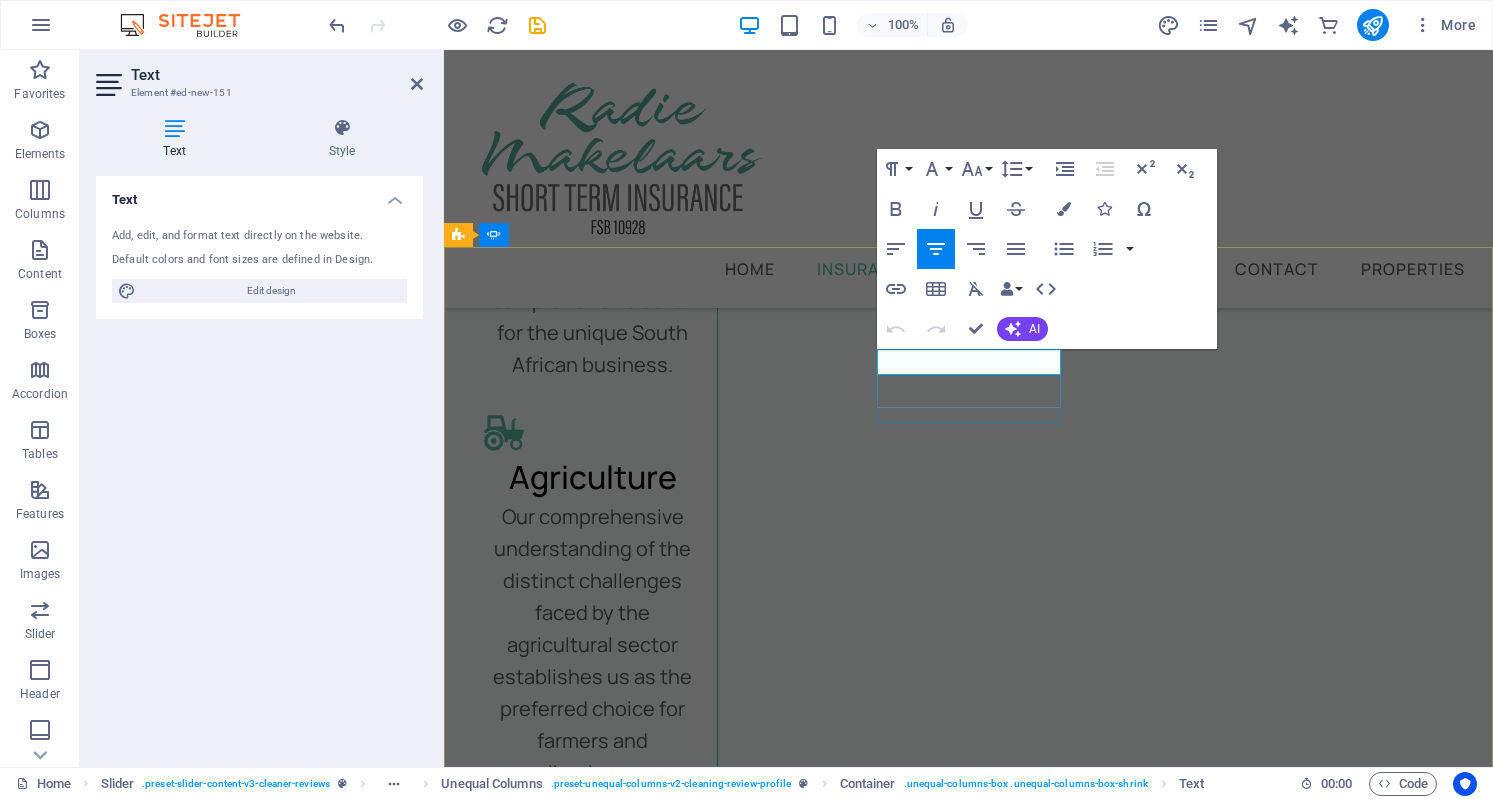 click on "1 day ago" at bounding box center [409, 5190] 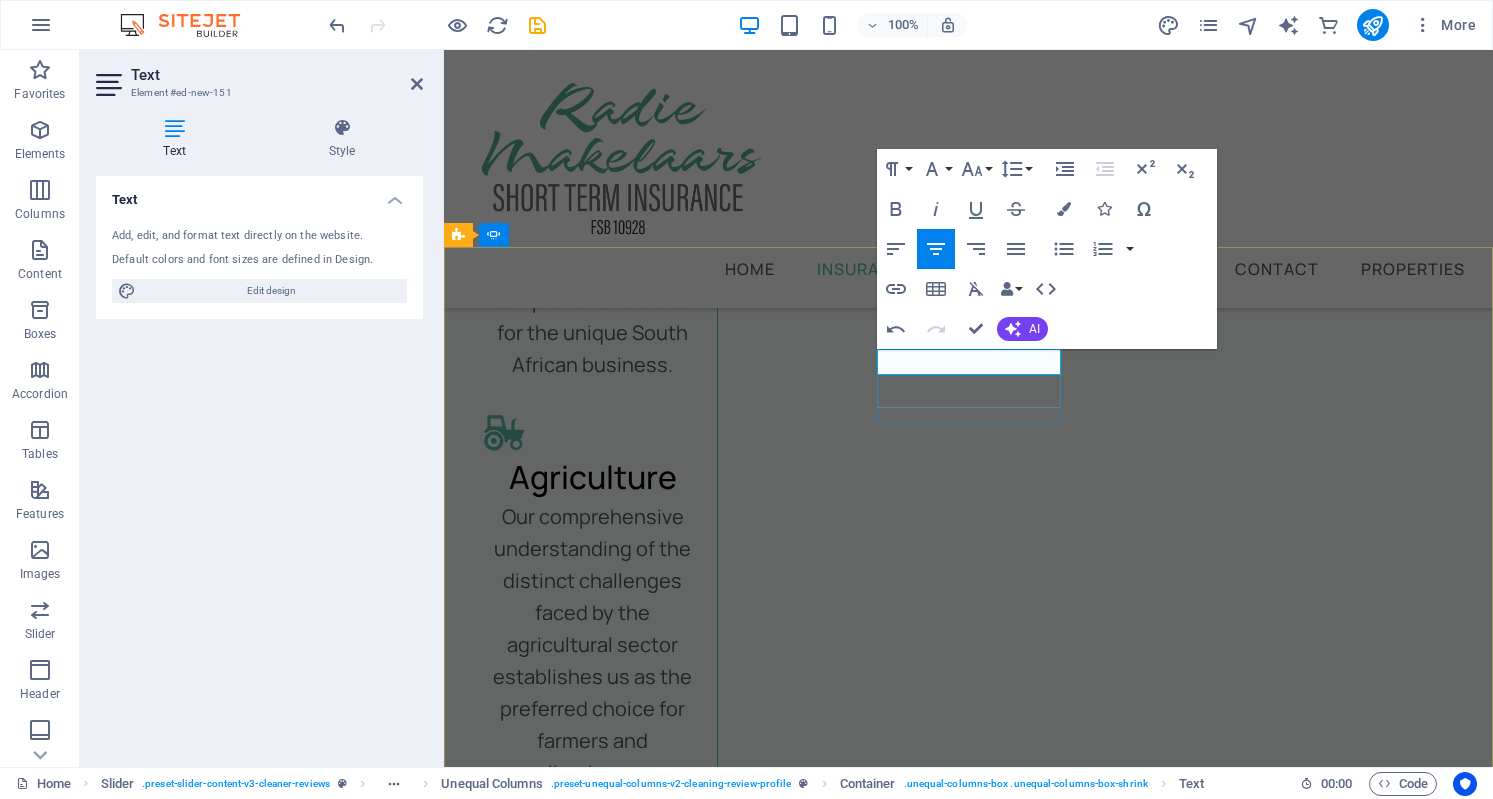 click on "2  day ago" at bounding box center [409, 5190] 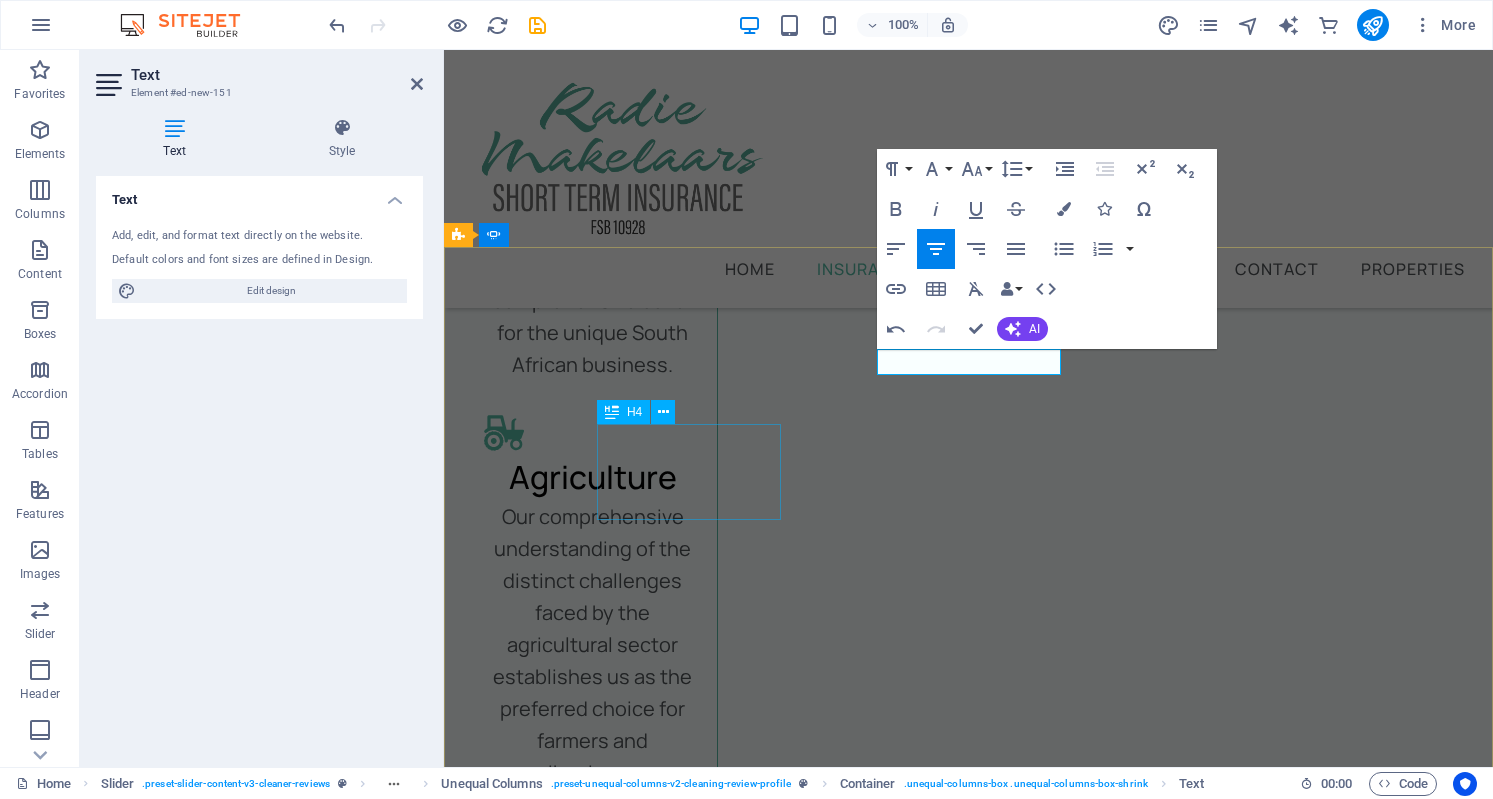 click on "“...amazing service...”" at bounding box center [409, 4407] 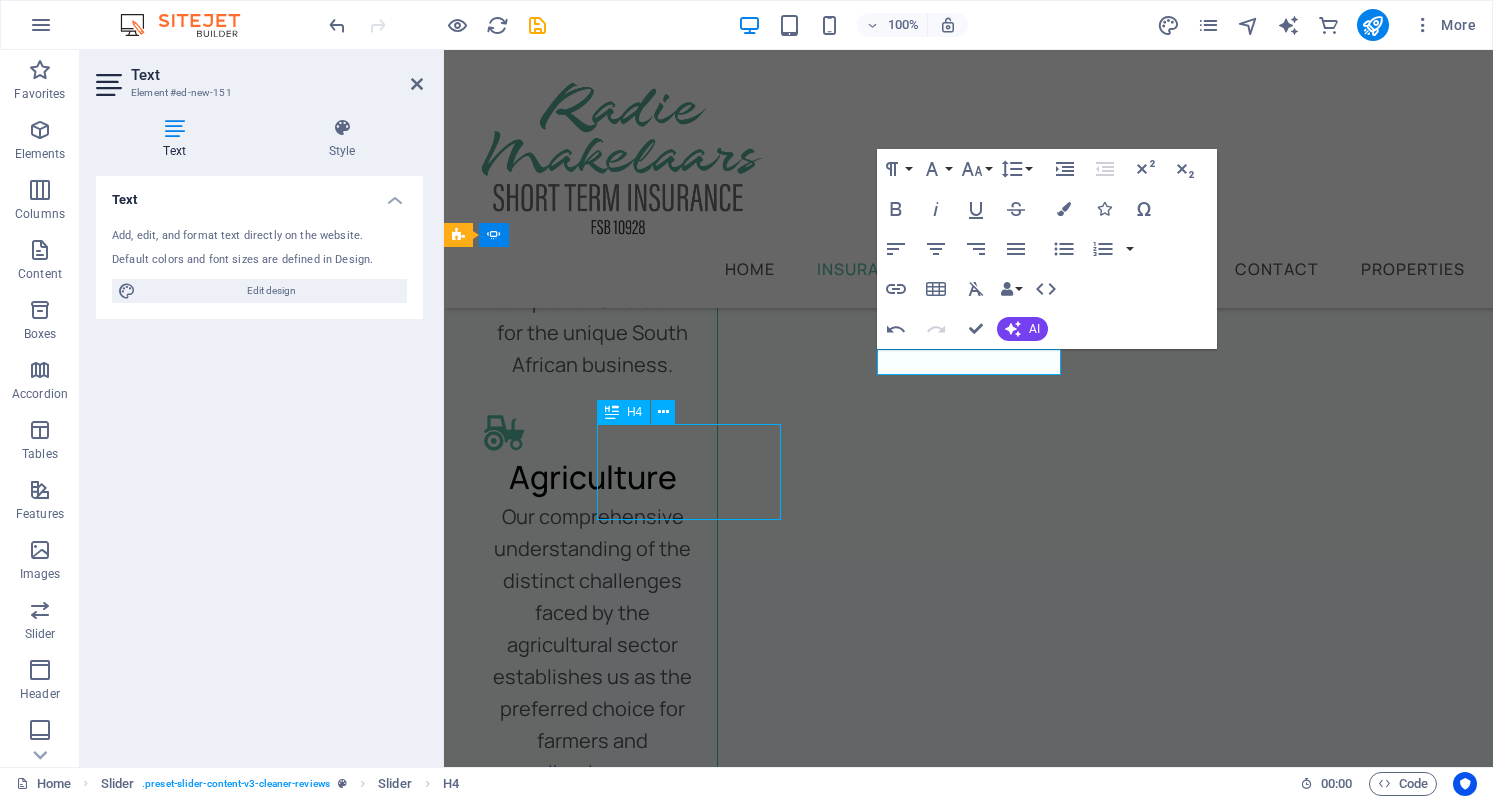 click on "“...amazing service...”" at bounding box center (409, 4407) 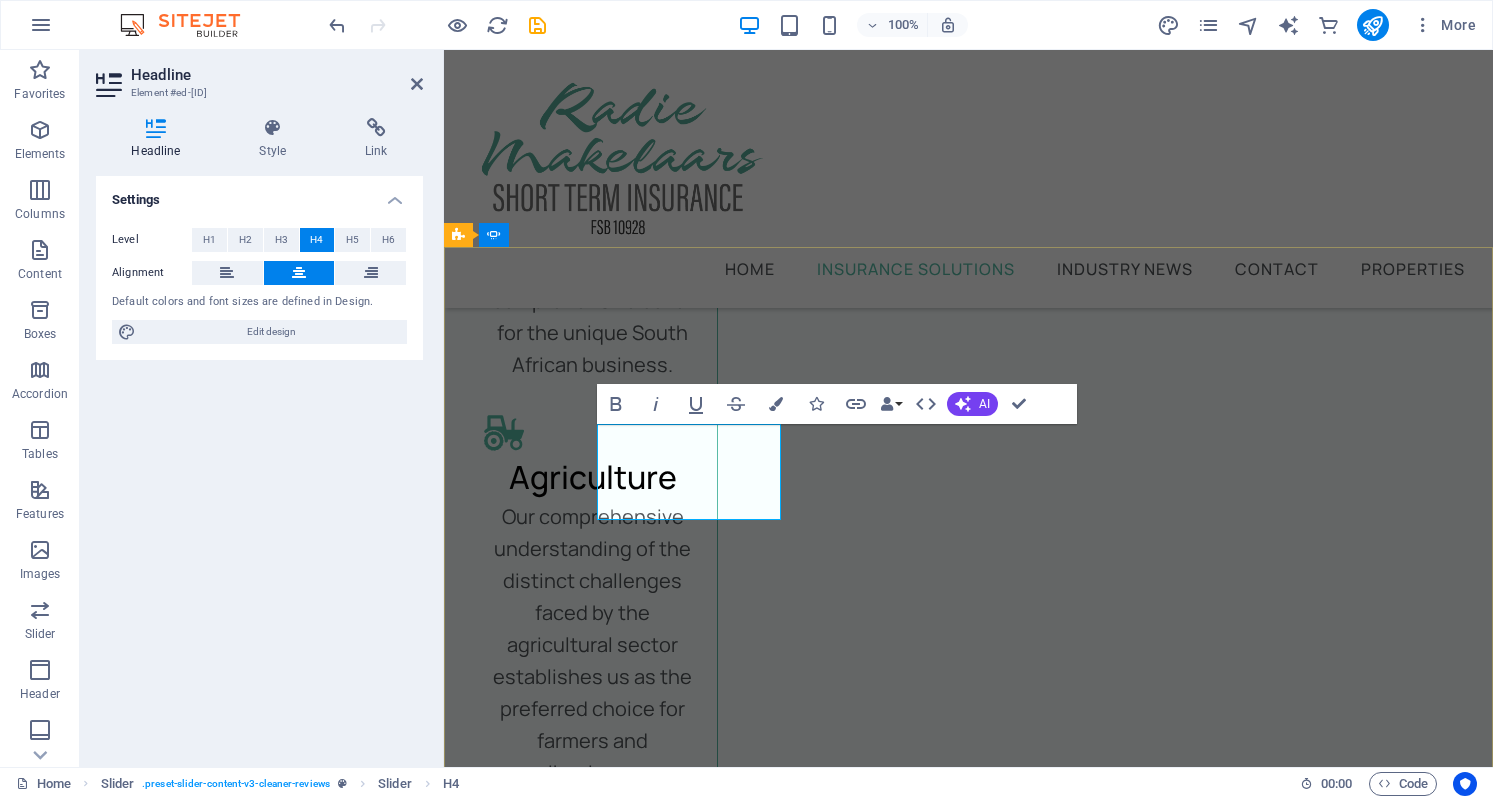 click on "“...amazing service...”" at bounding box center (408, 4407) 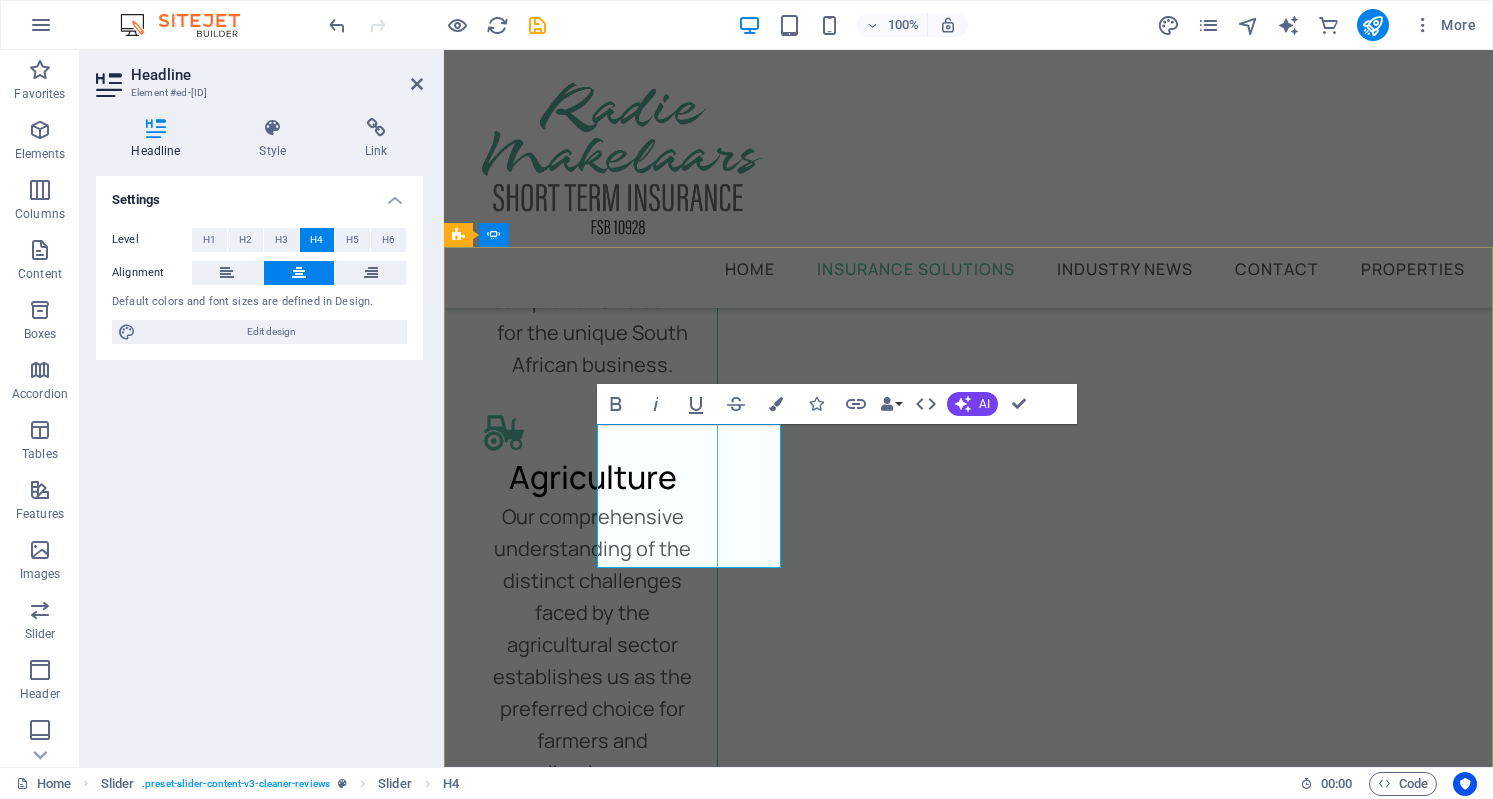 click on "“...uitstekende dienste...”" at bounding box center (409, 4431) 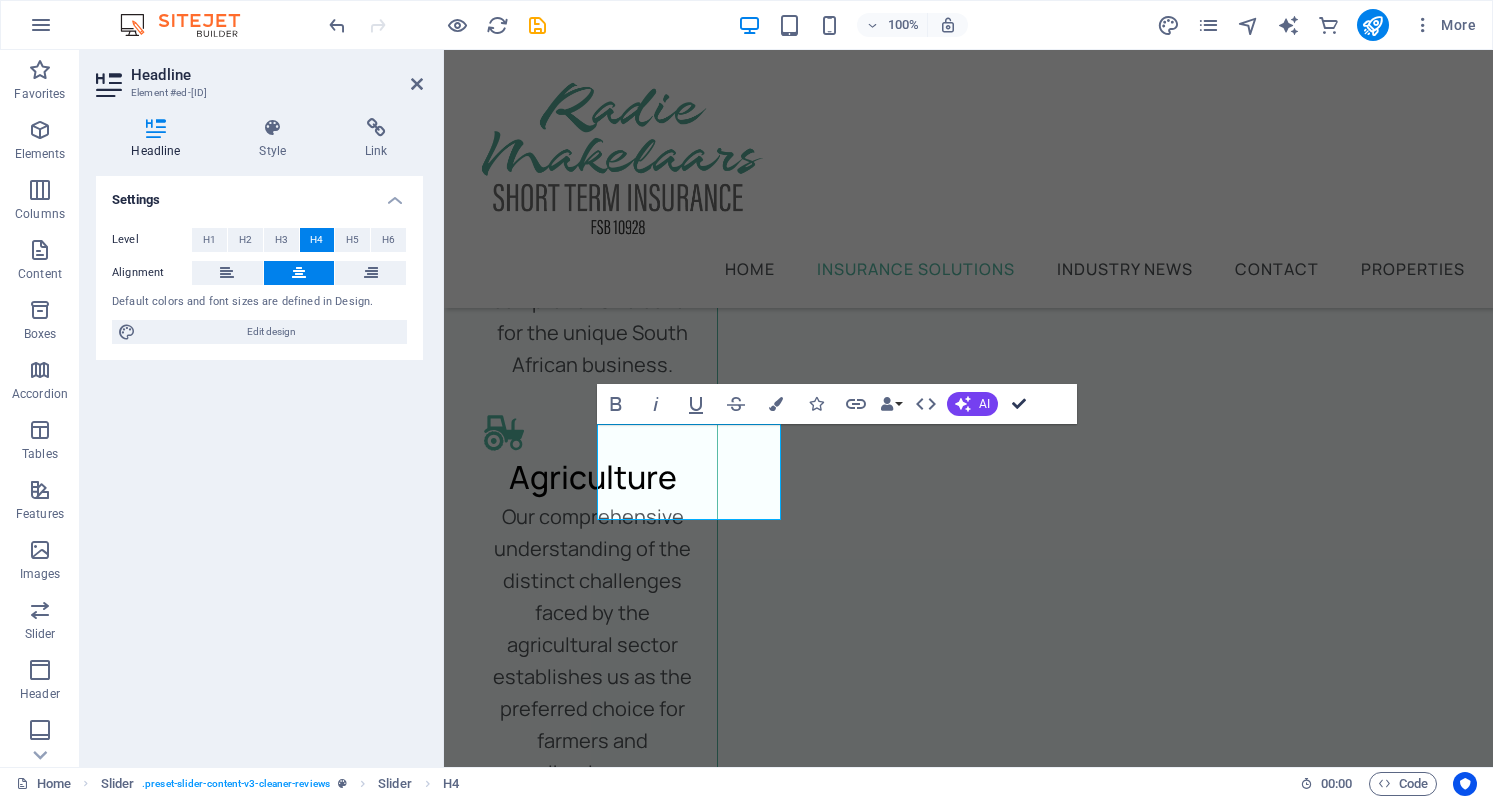 drag, startPoint x: 1017, startPoint y: 402, endPoint x: 936, endPoint y: 352, distance: 95.189285 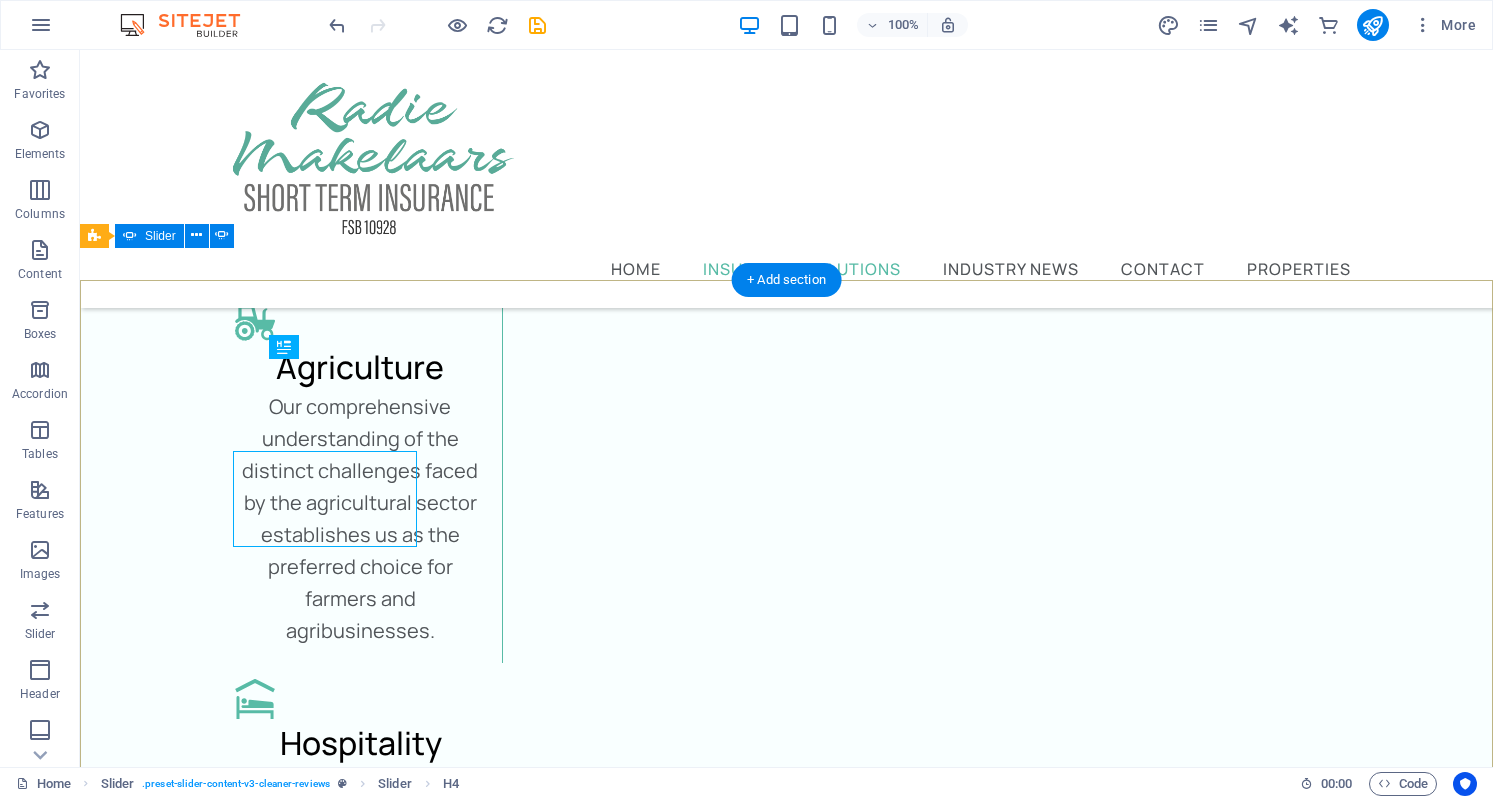 scroll, scrollTop: 3551, scrollLeft: 0, axis: vertical 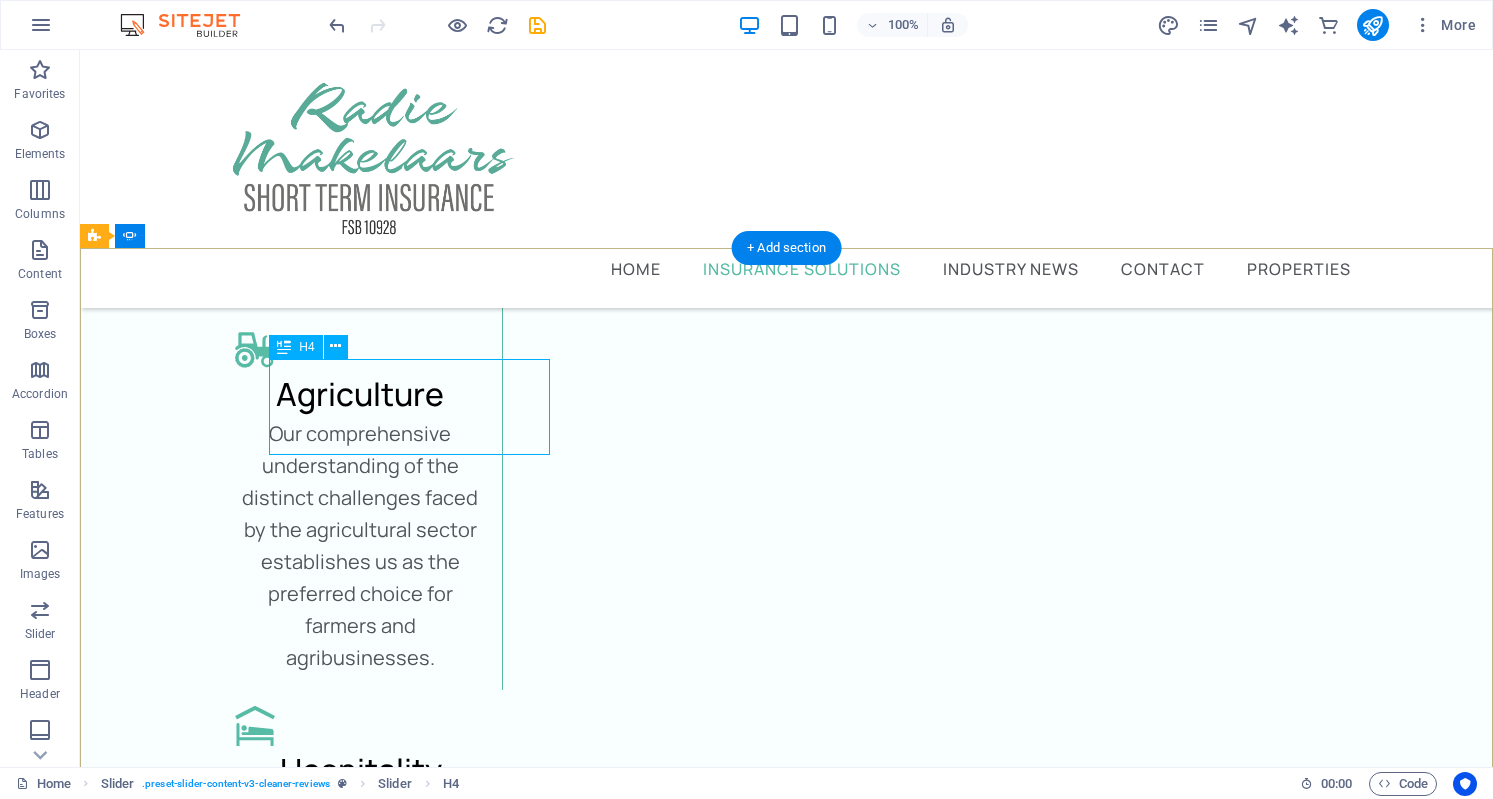 click on "“...uitstekede dienste...”" at bounding box center (32, 4390) 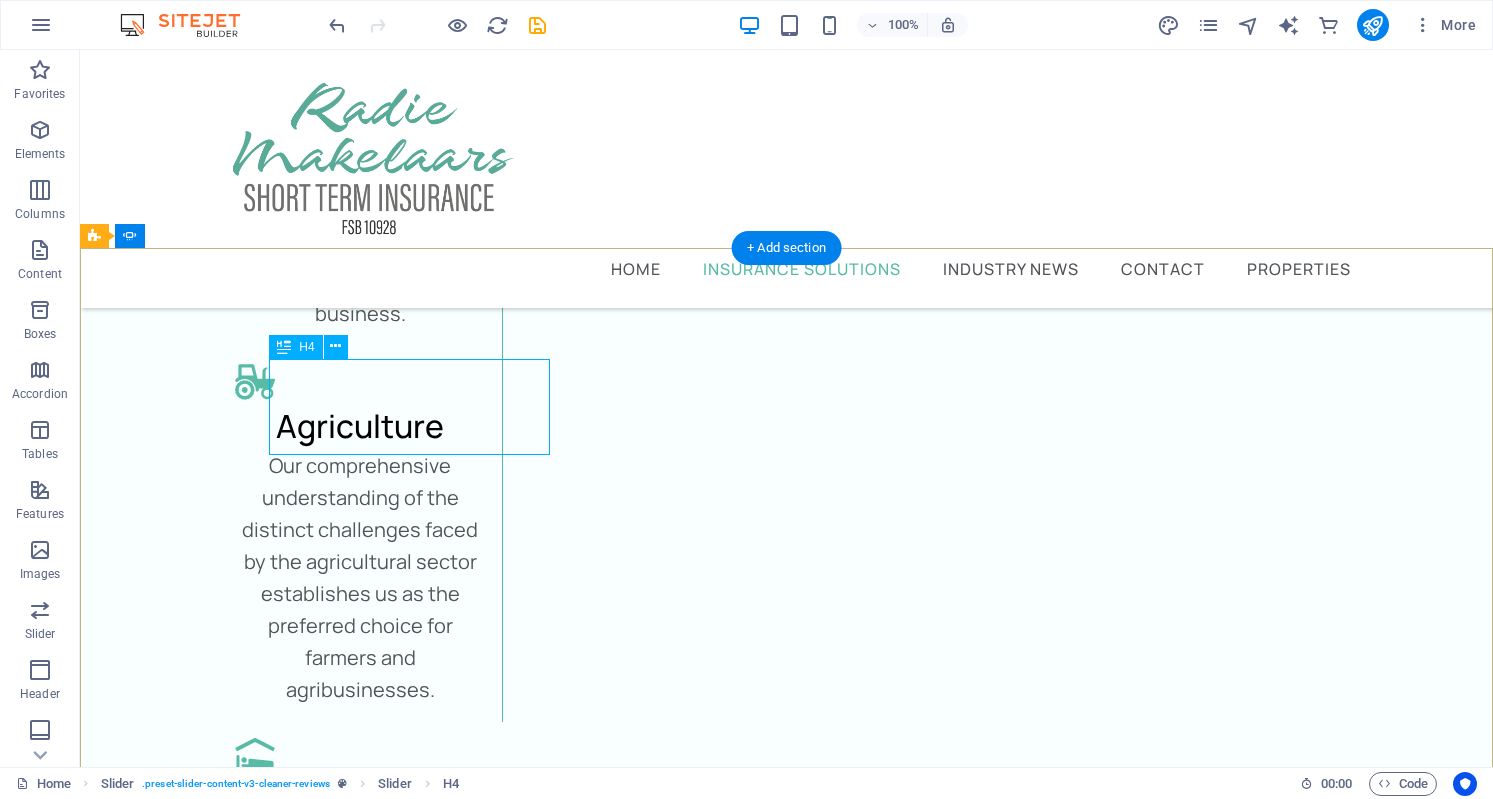 scroll, scrollTop: 3578, scrollLeft: 0, axis: vertical 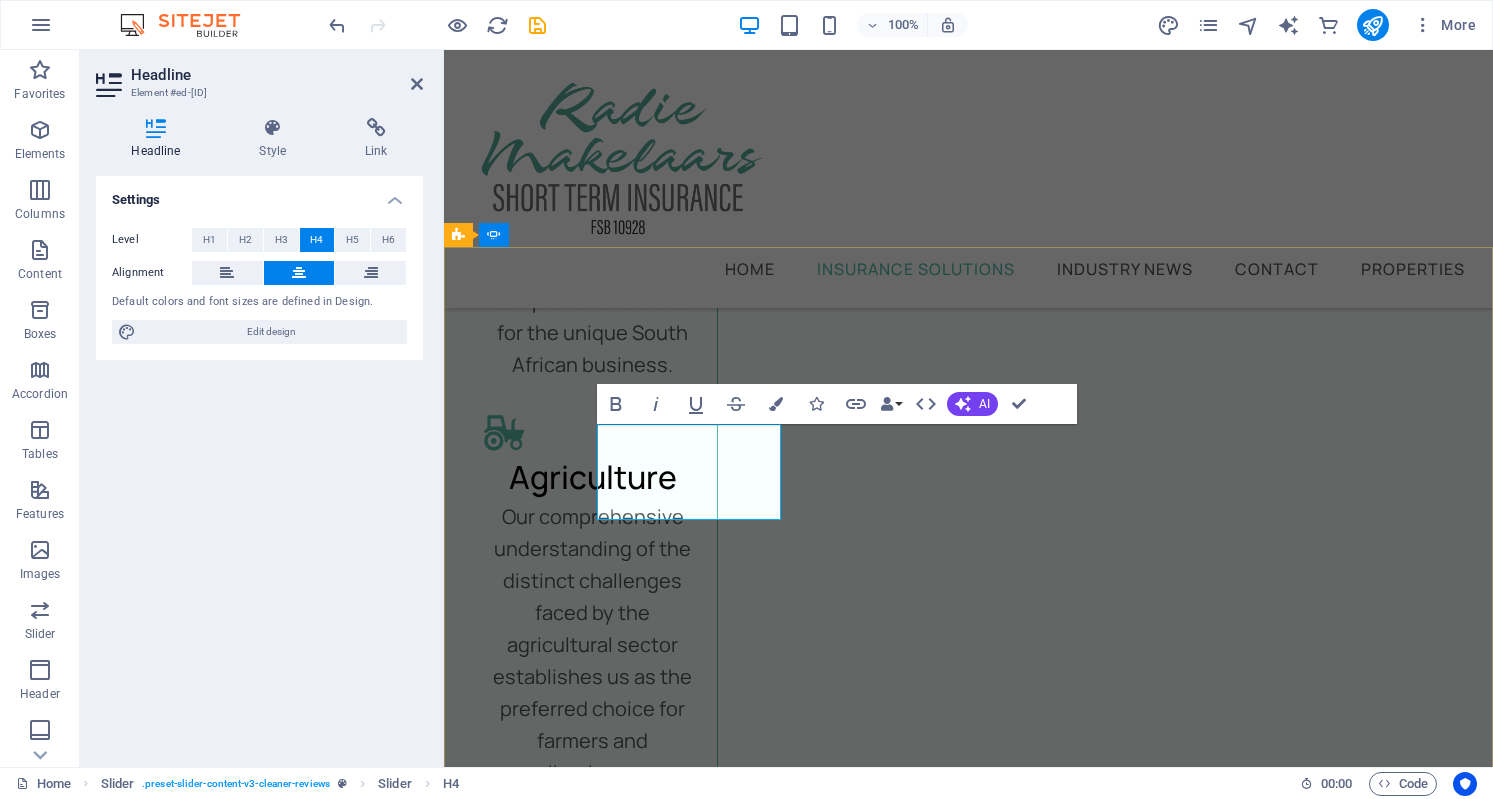 drag, startPoint x: 712, startPoint y: 483, endPoint x: 631, endPoint y: 449, distance: 87.84646 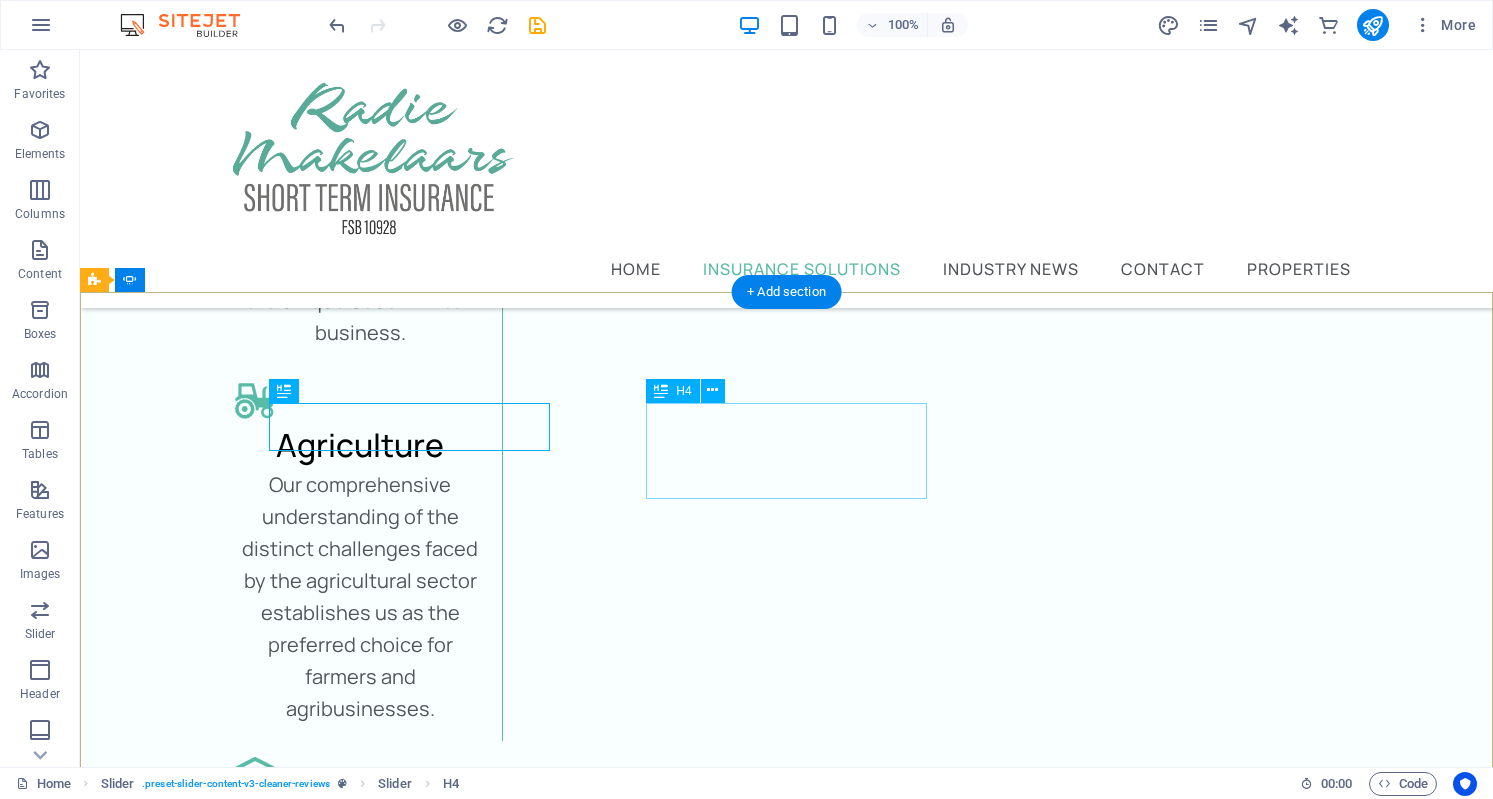 scroll, scrollTop: 3529, scrollLeft: 0, axis: vertical 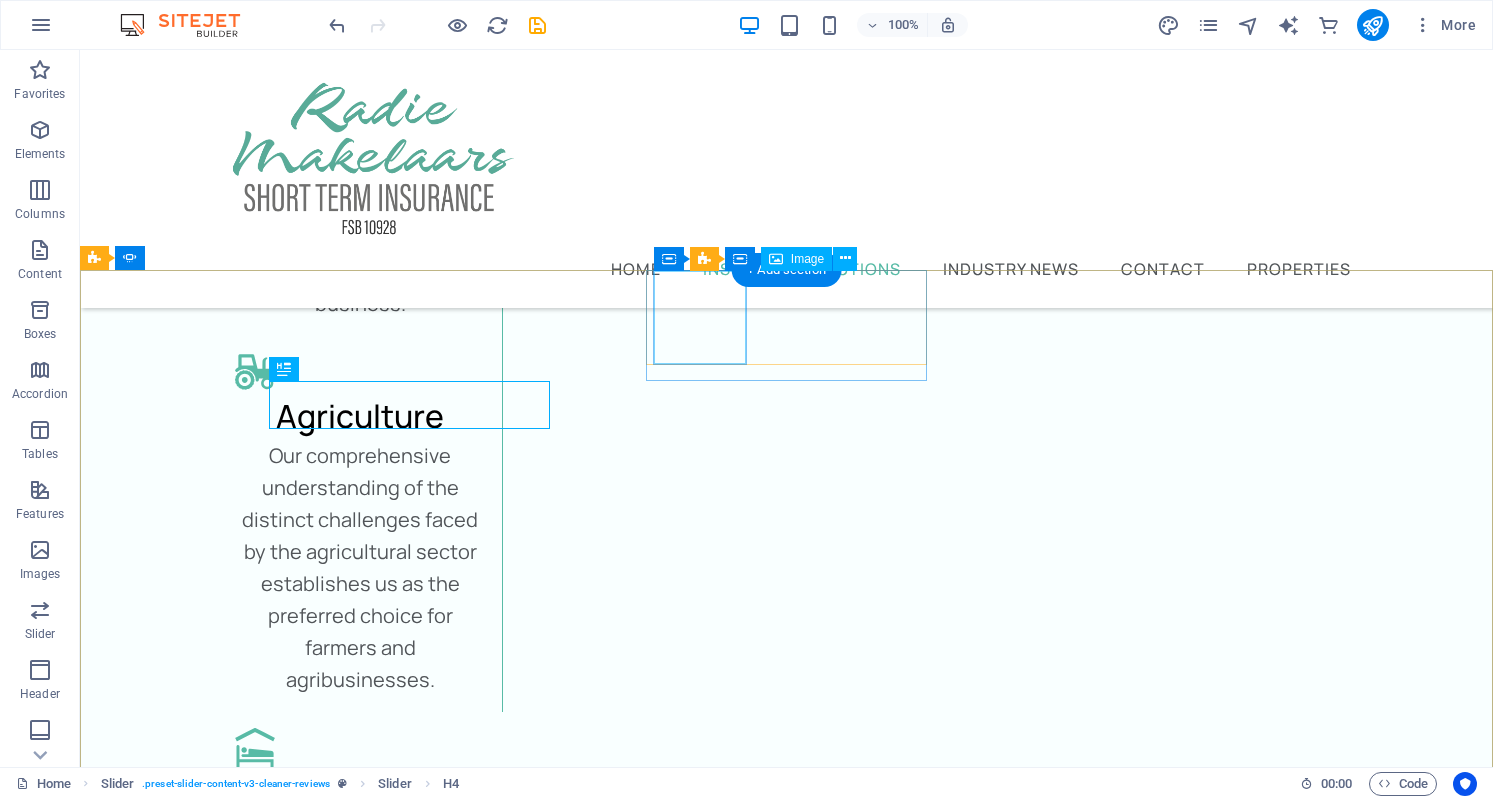 click at bounding box center [26, 4921] 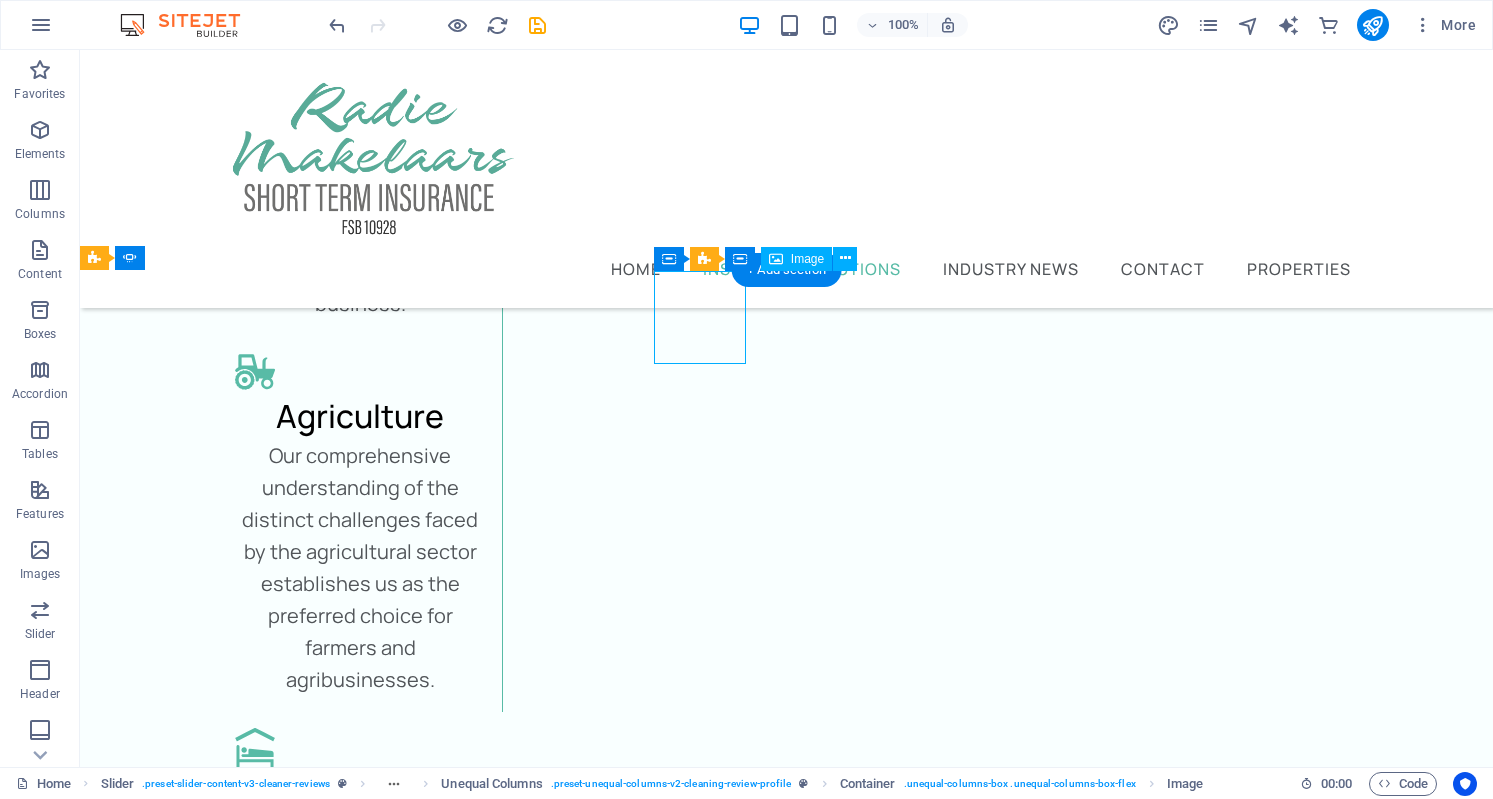click at bounding box center (26, 4921) 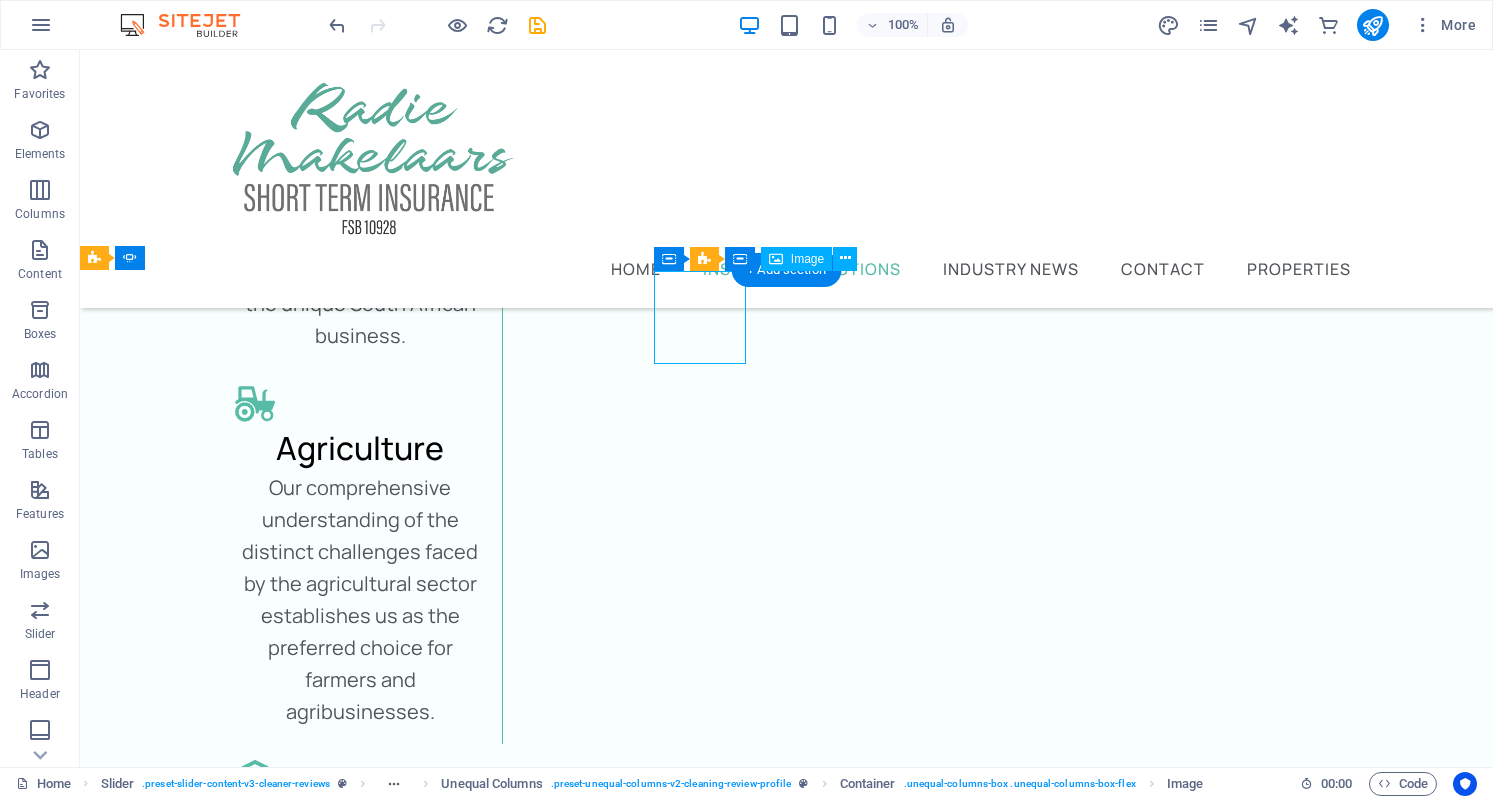 select on "%" 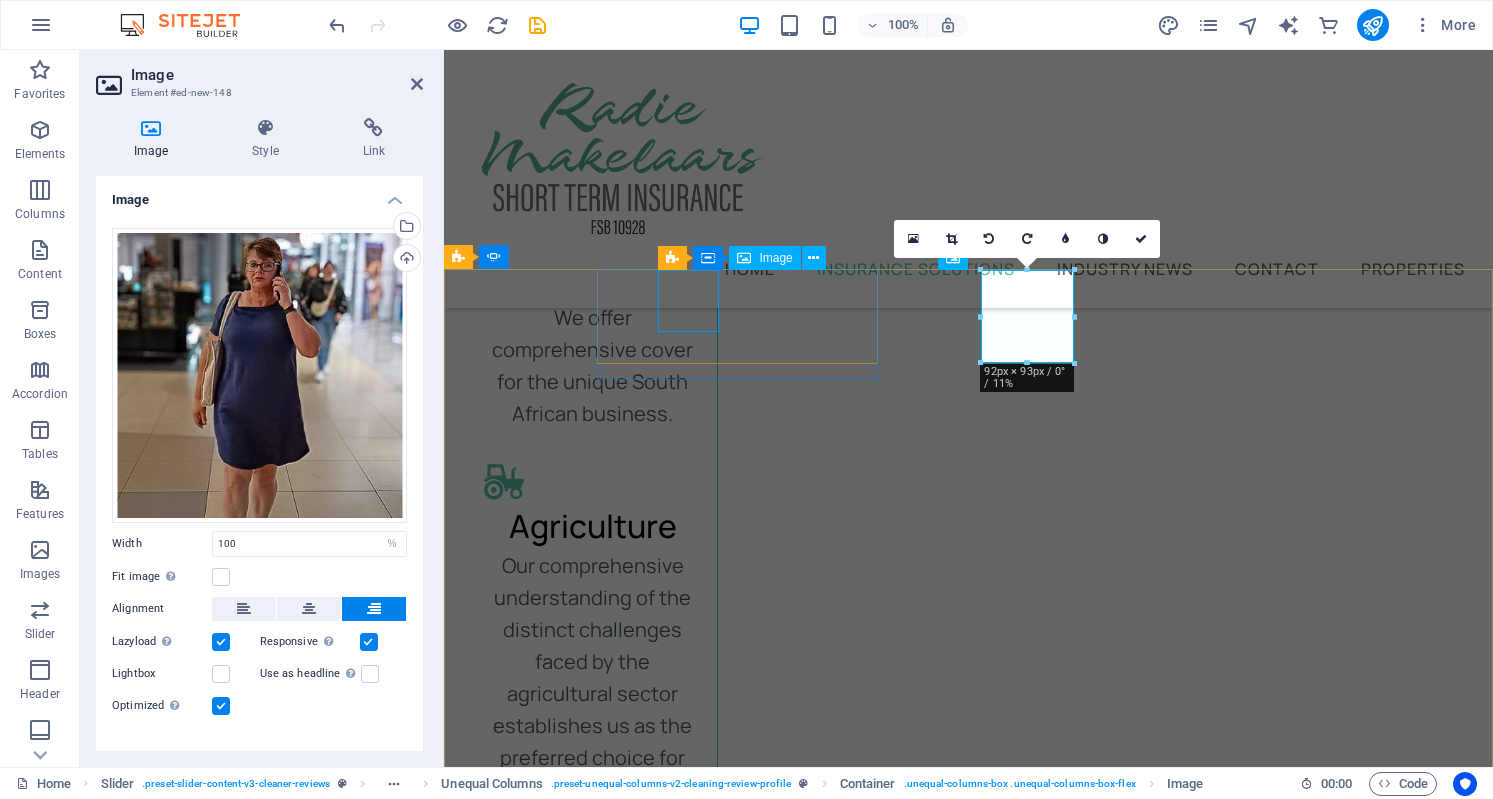 scroll, scrollTop: 3556, scrollLeft: 0, axis: vertical 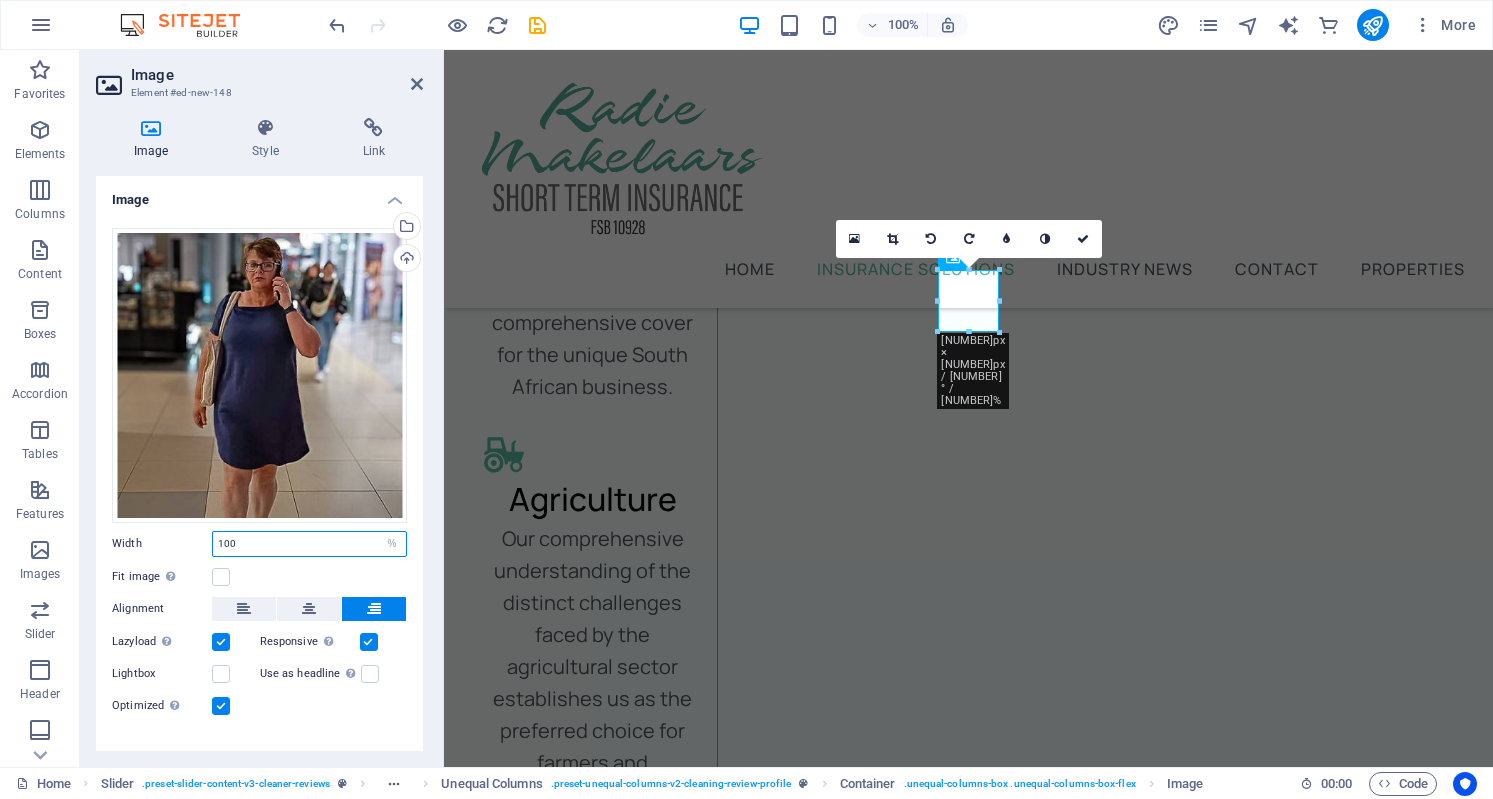 click on "100" at bounding box center [309, 544] 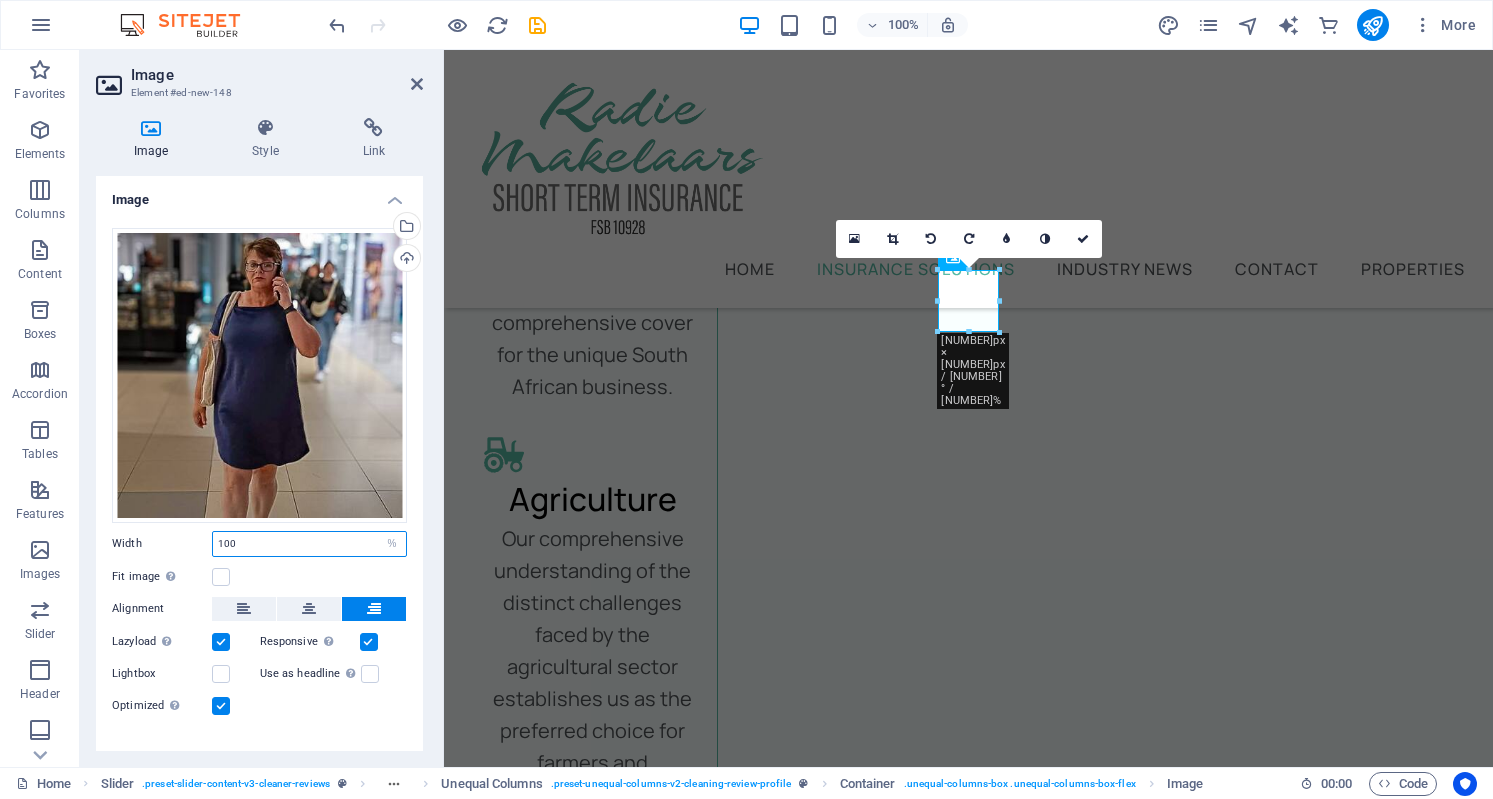 drag, startPoint x: 241, startPoint y: 534, endPoint x: 165, endPoint y: 532, distance: 76.02631 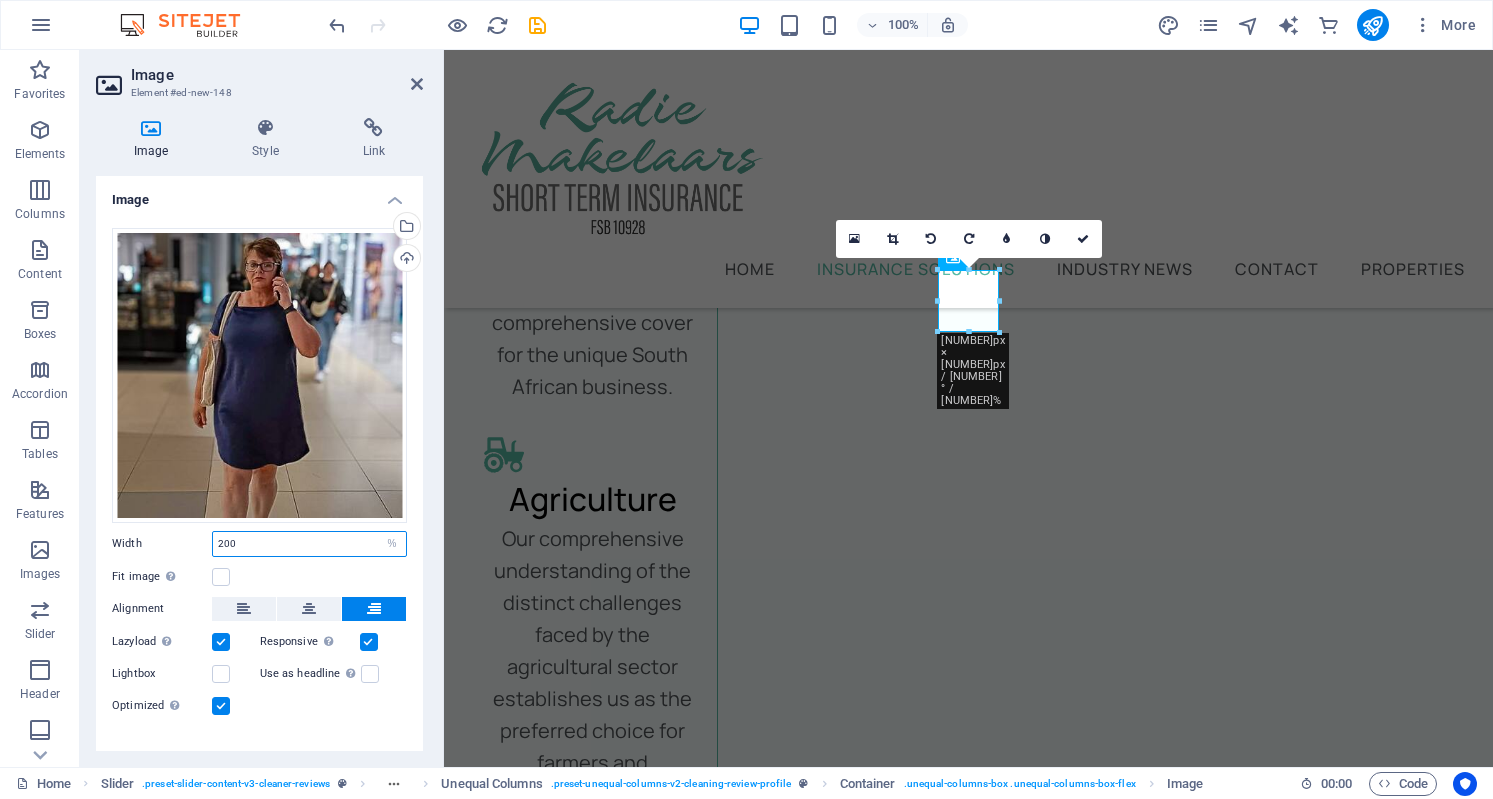type on "100" 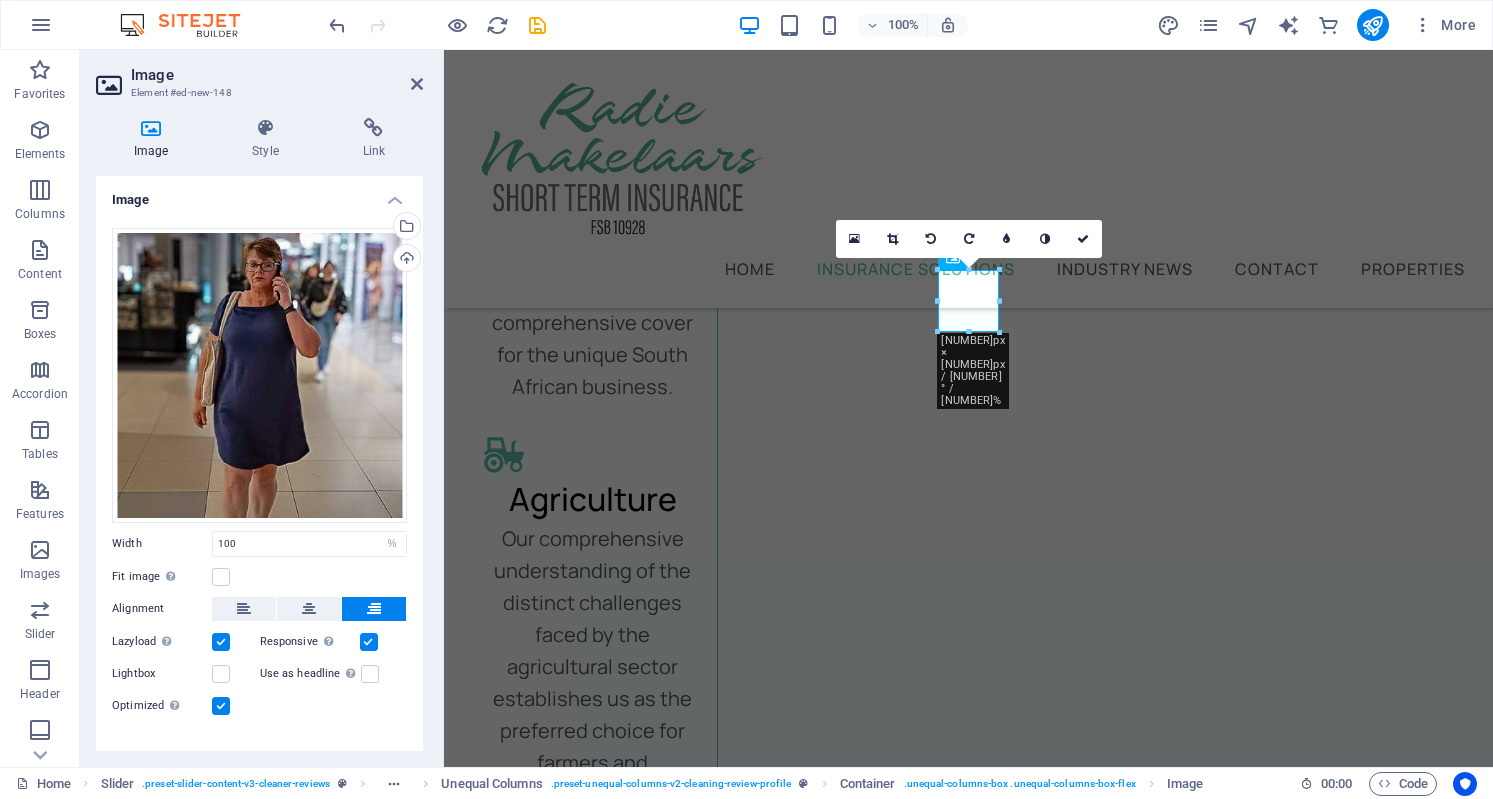 drag, startPoint x: 896, startPoint y: 239, endPoint x: 985, endPoint y: 348, distance: 140.71957 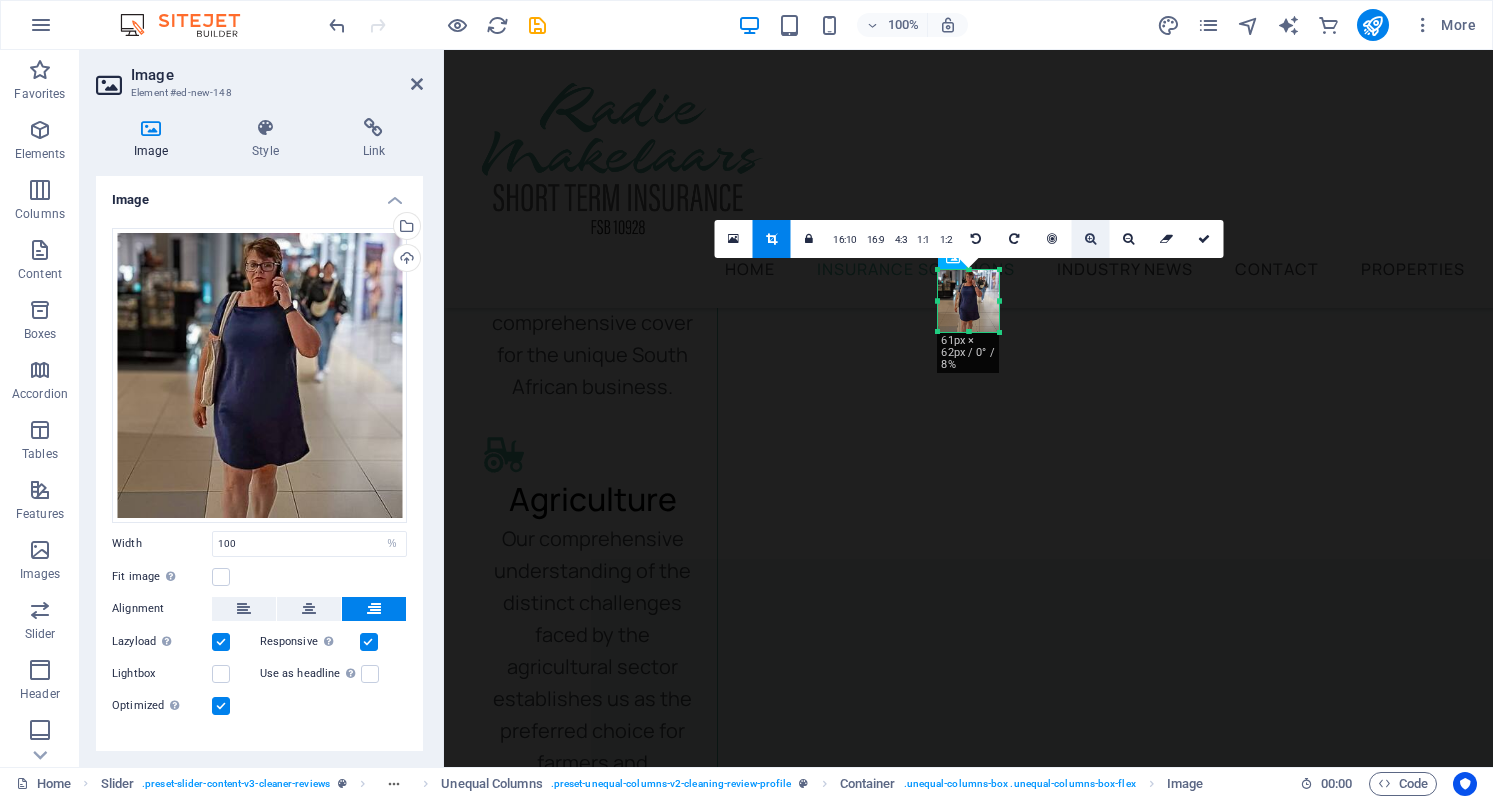 click at bounding box center [1090, 239] 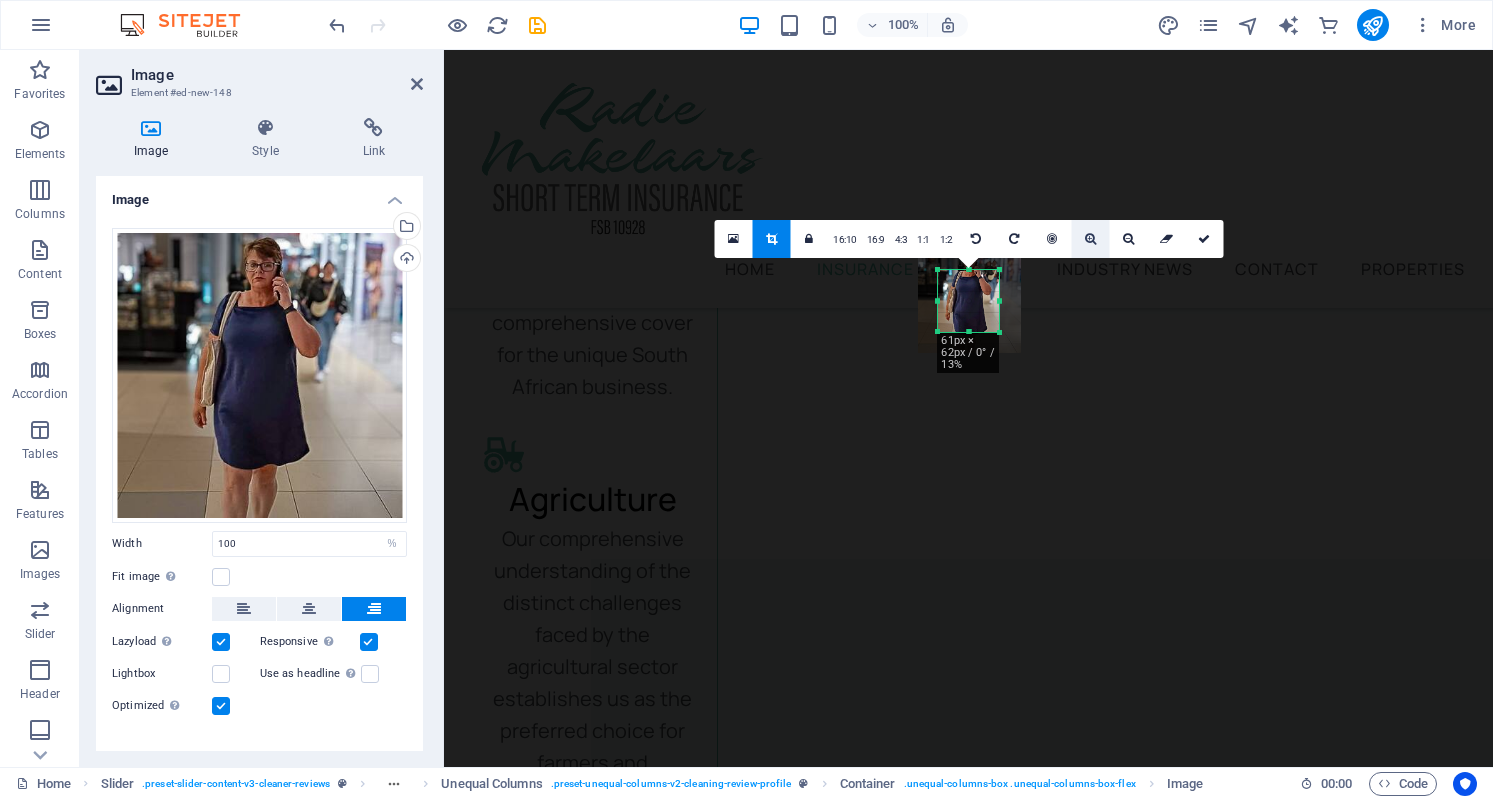 drag, startPoint x: 1091, startPoint y: 241, endPoint x: 1082, endPoint y: 249, distance: 12.0415945 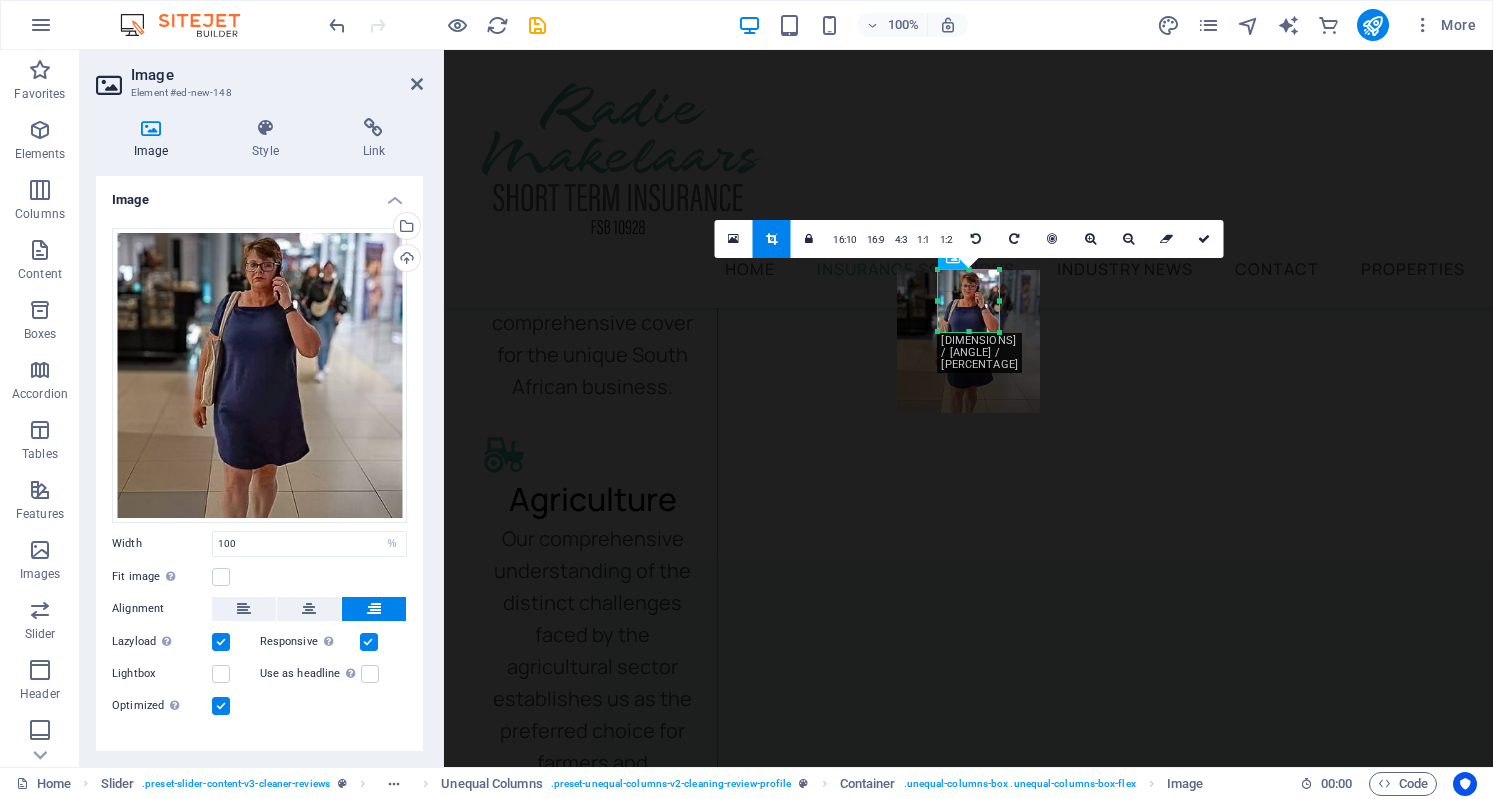 drag, startPoint x: 970, startPoint y: 296, endPoint x: 968, endPoint y: 332, distance: 36.05551 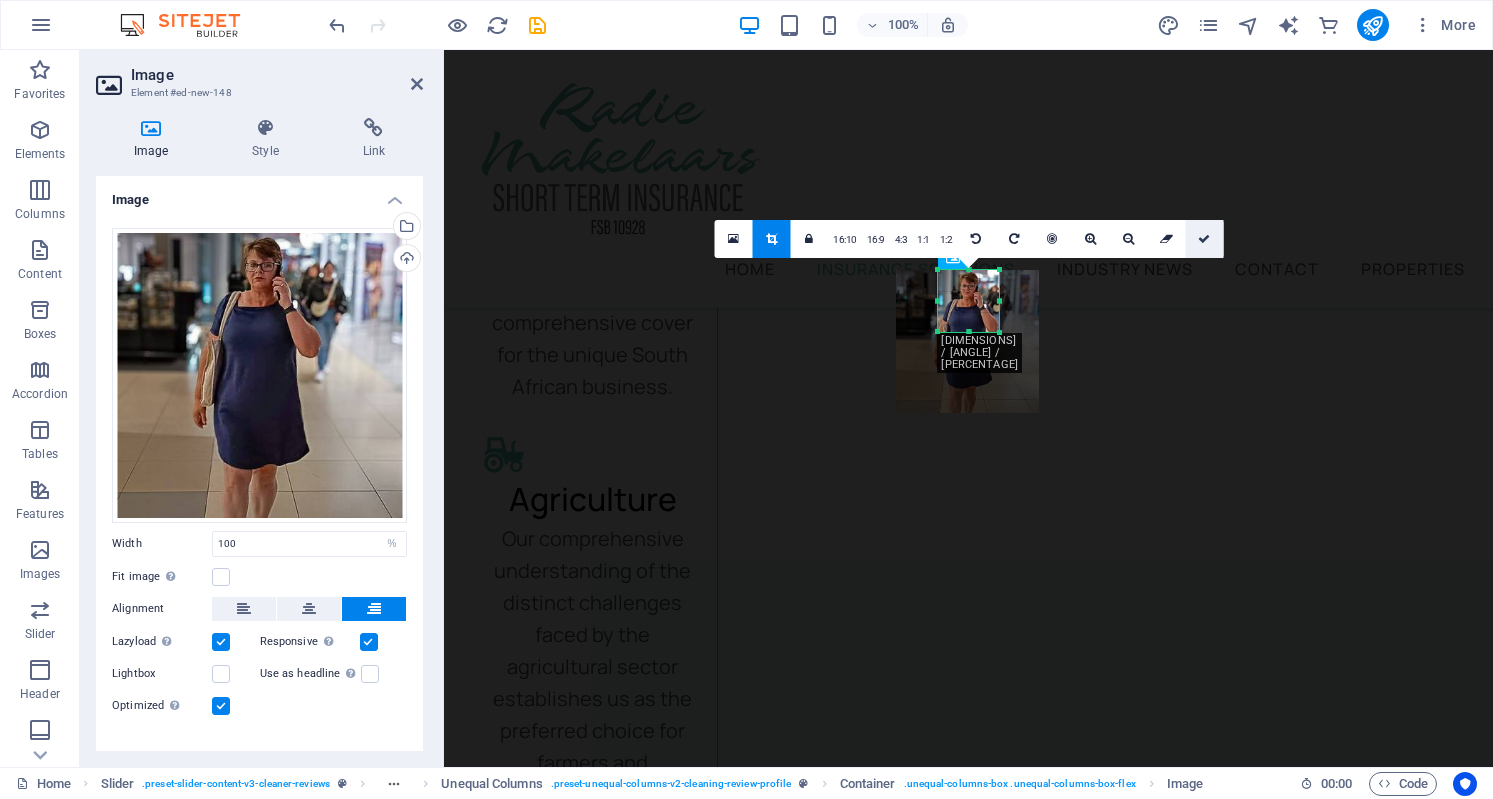 click at bounding box center [1204, 239] 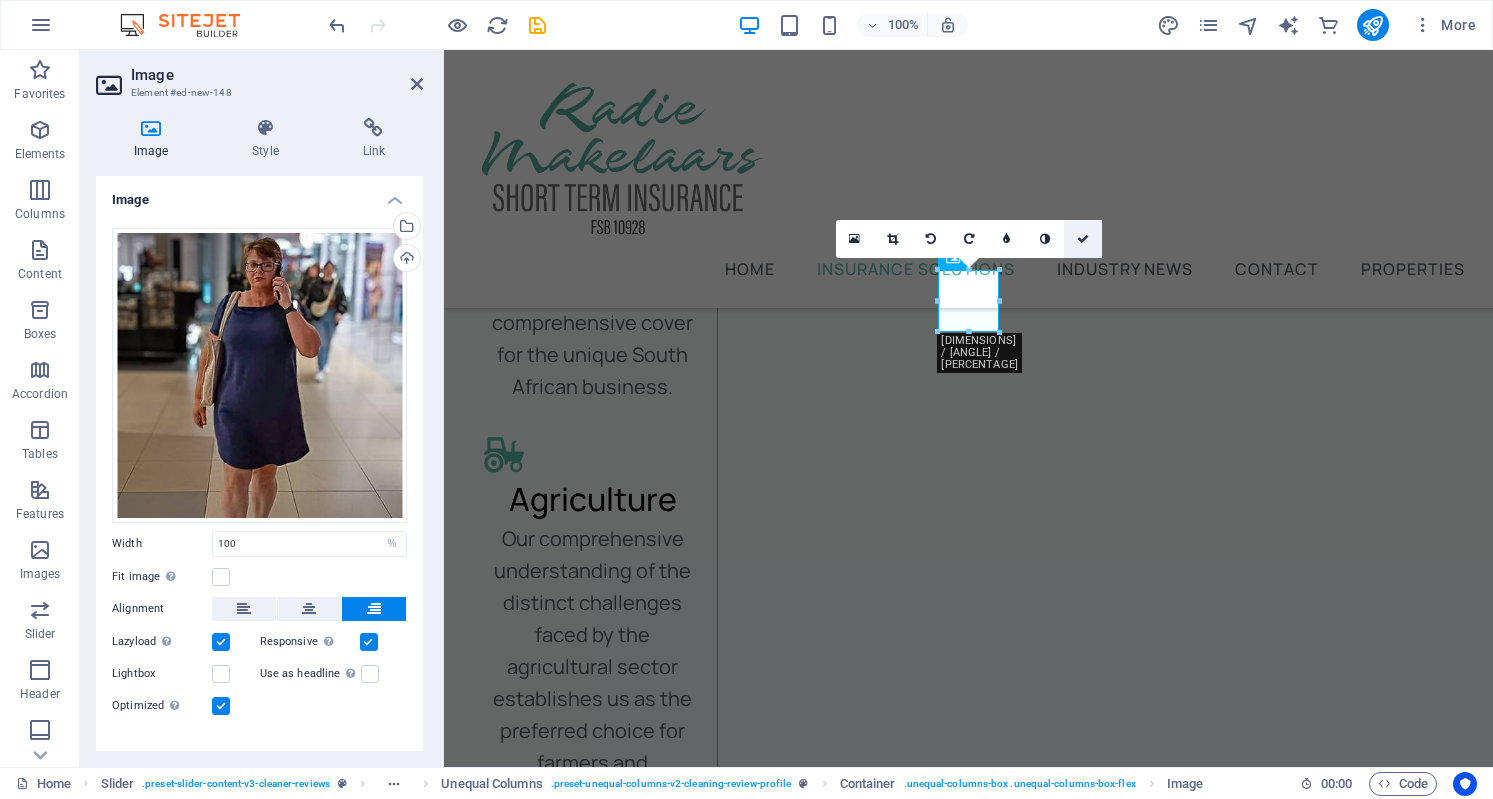 click at bounding box center [1083, 239] 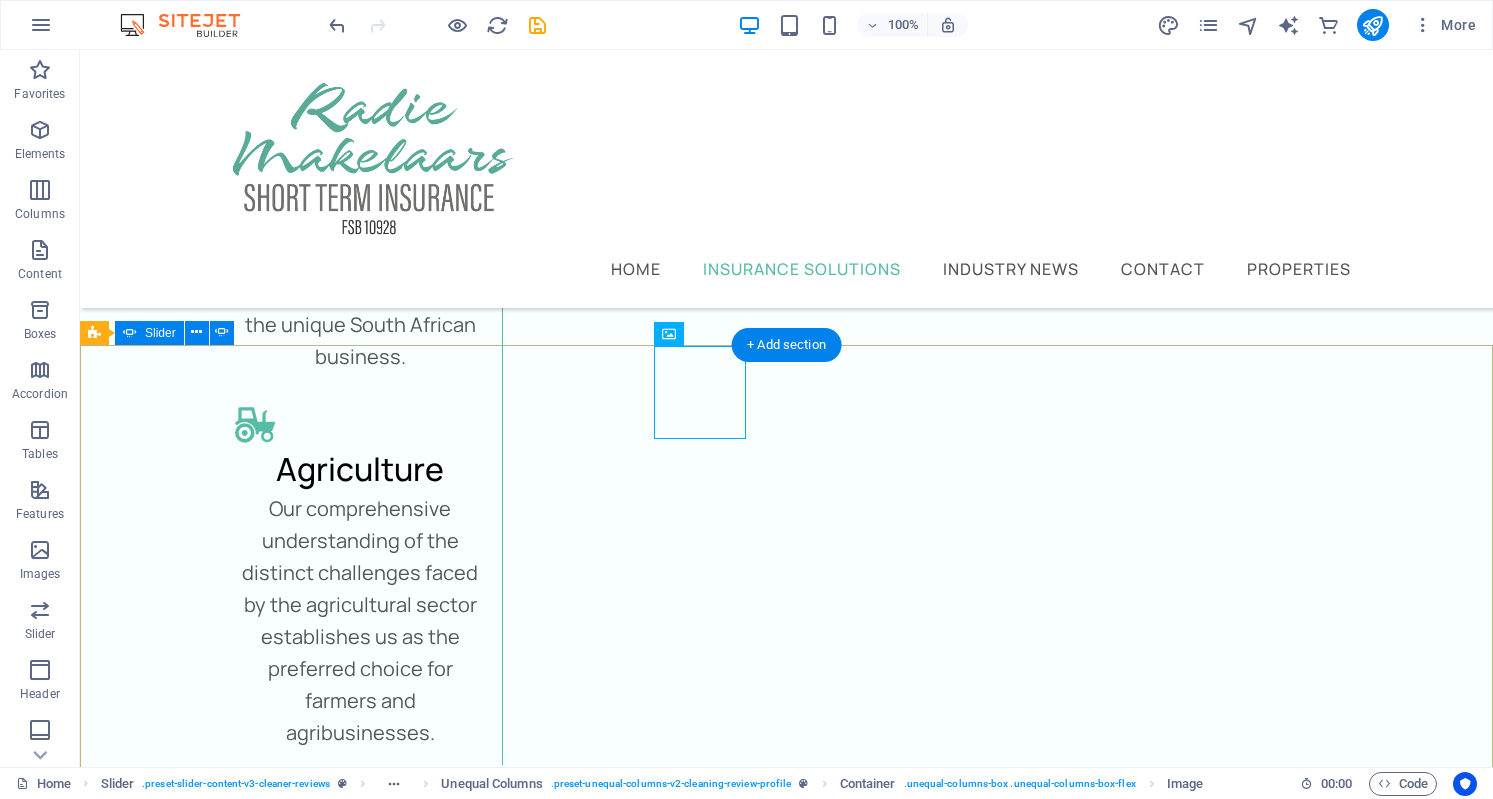 scroll, scrollTop: 3454, scrollLeft: 0, axis: vertical 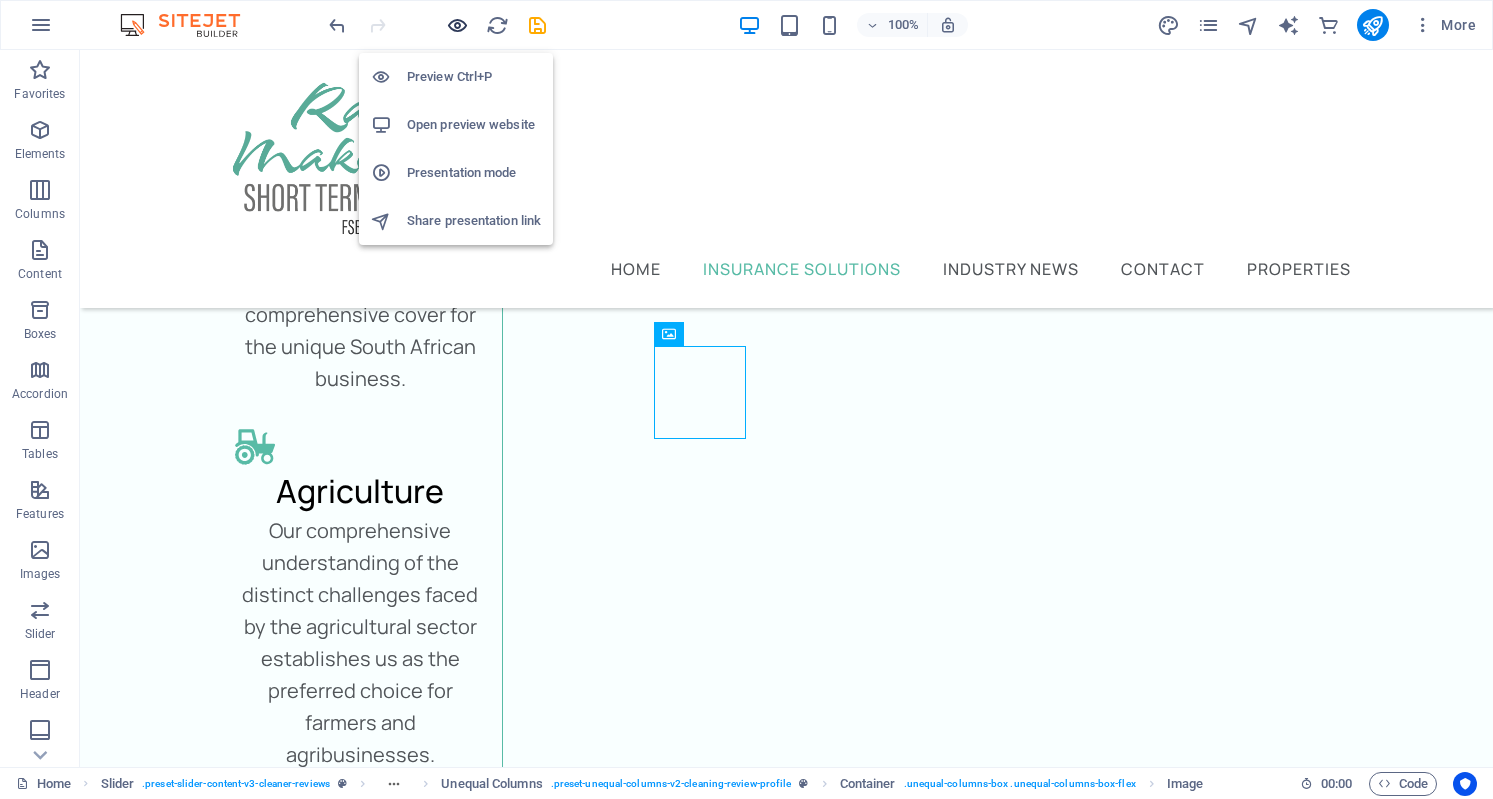 drag, startPoint x: 456, startPoint y: 27, endPoint x: 515, endPoint y: 65, distance: 70.178345 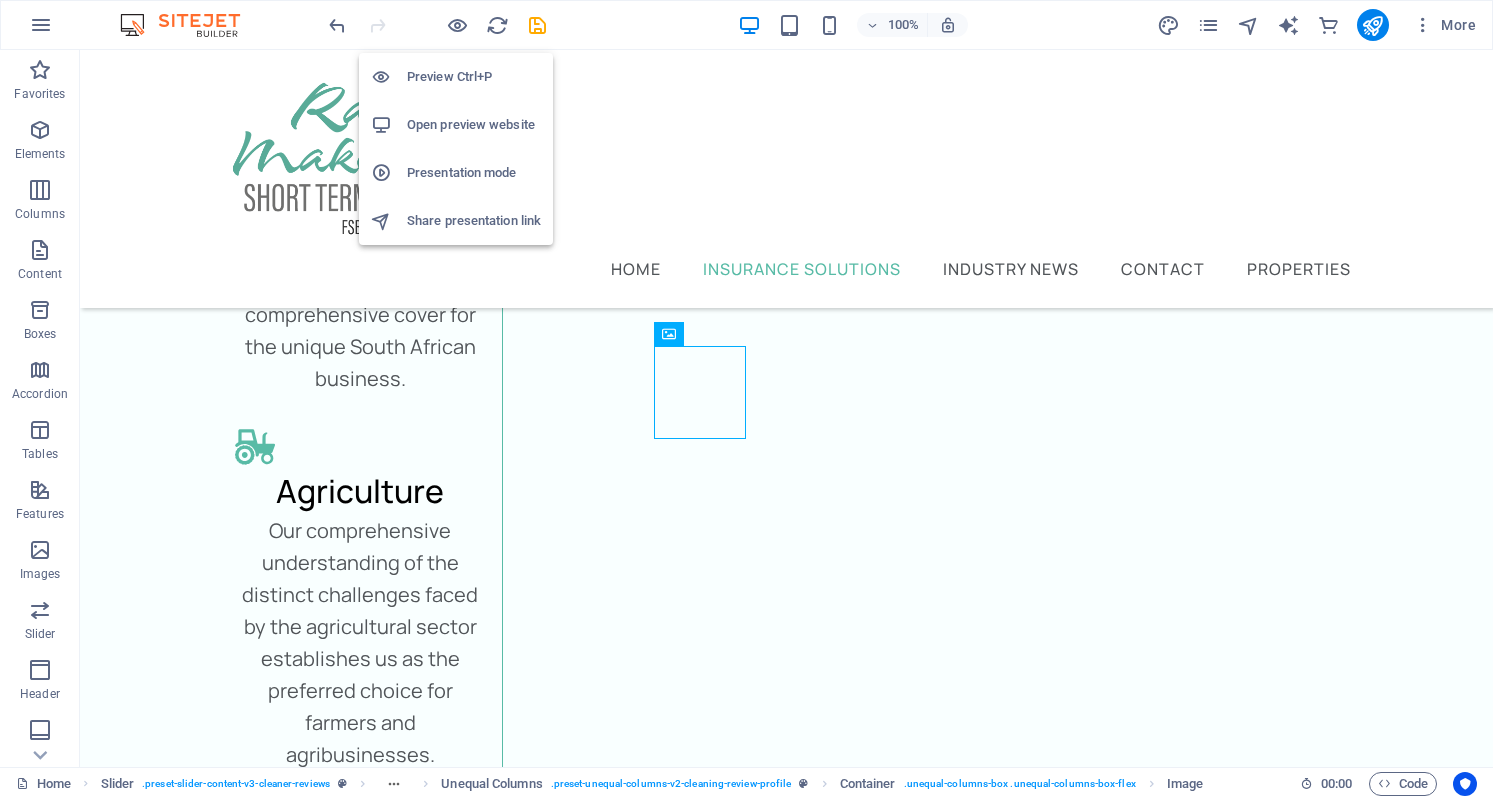 click at bounding box center [457, 25] 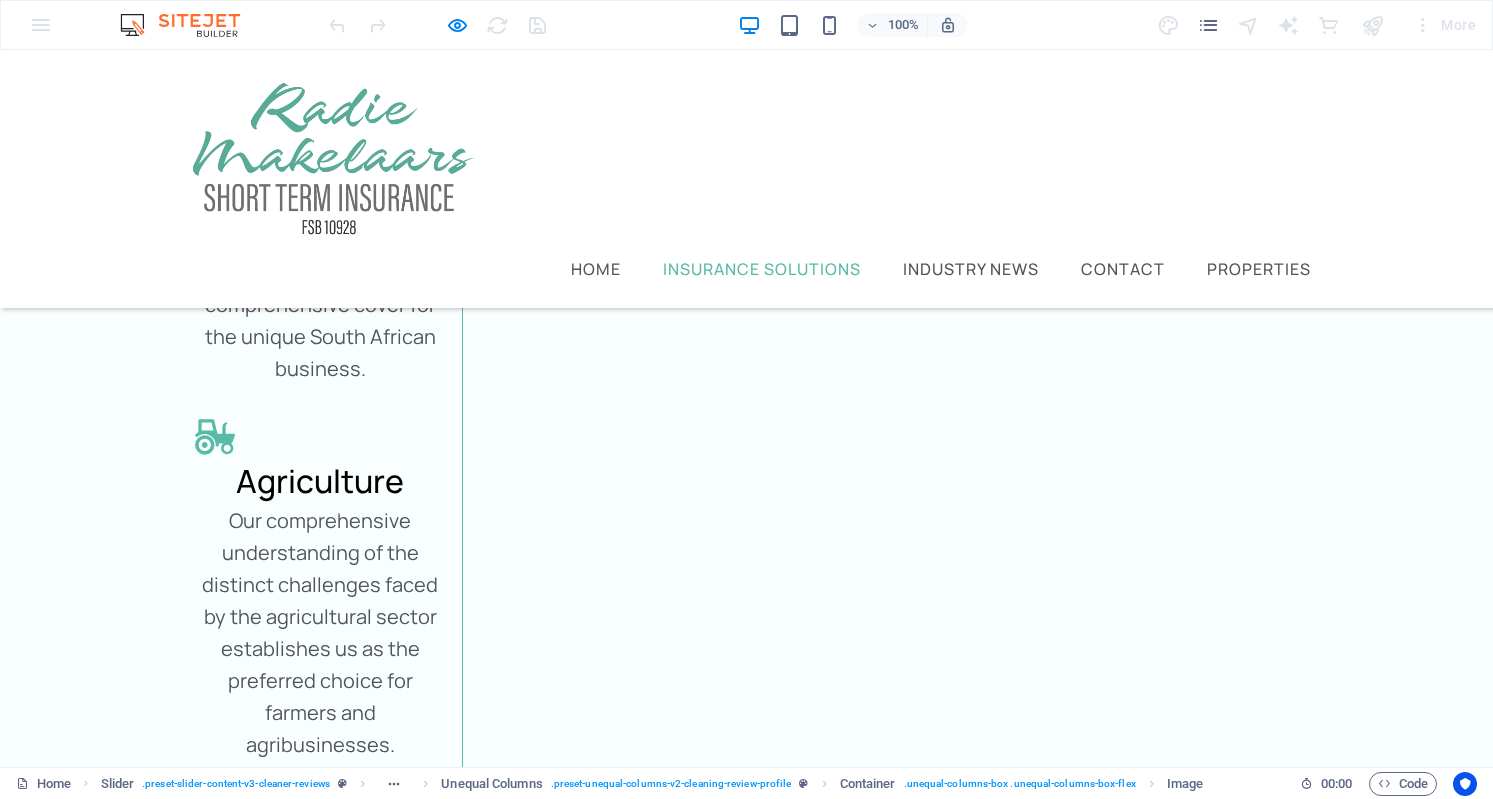 scroll, scrollTop: 3398, scrollLeft: 0, axis: vertical 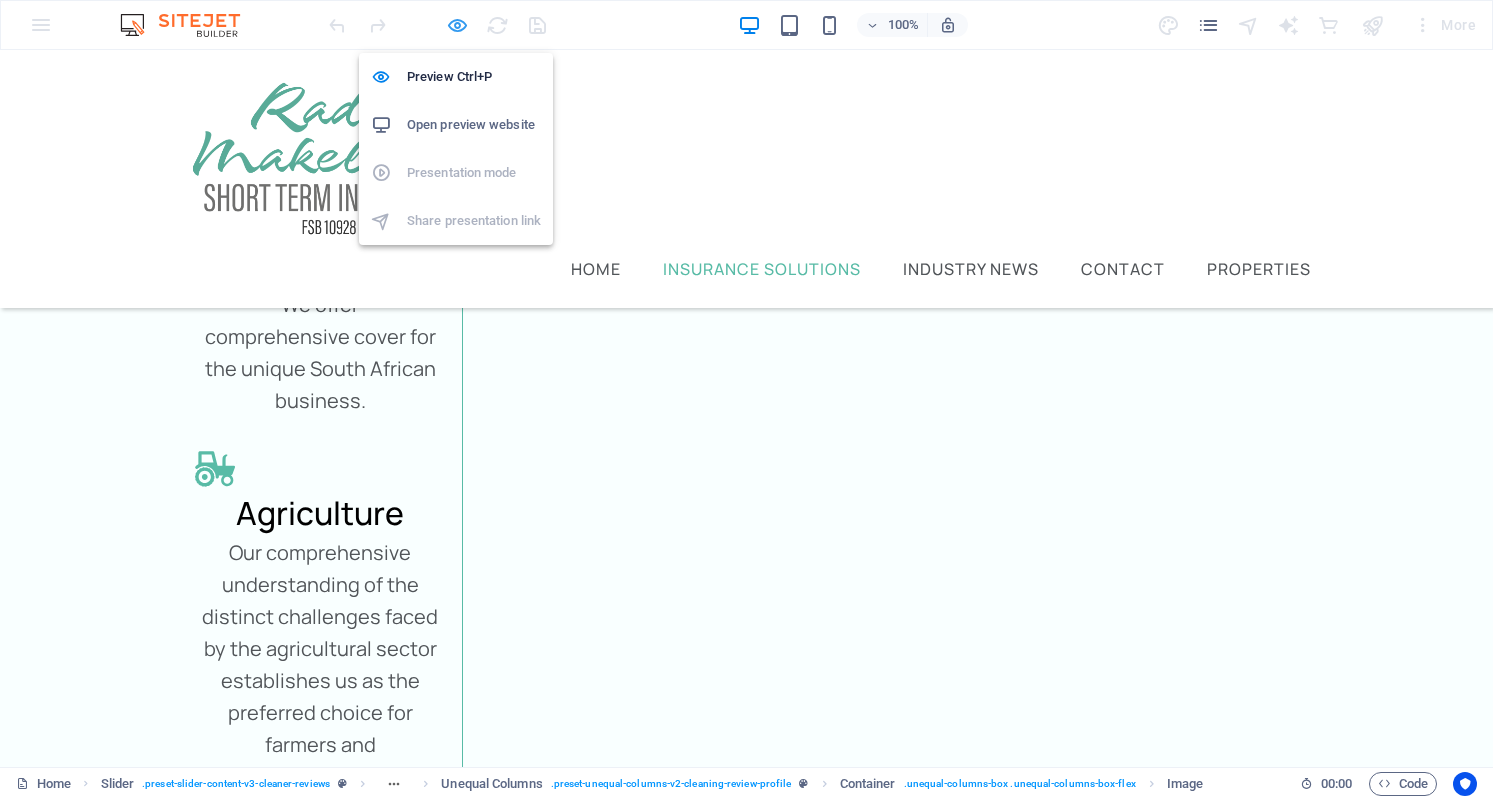 click at bounding box center [457, 25] 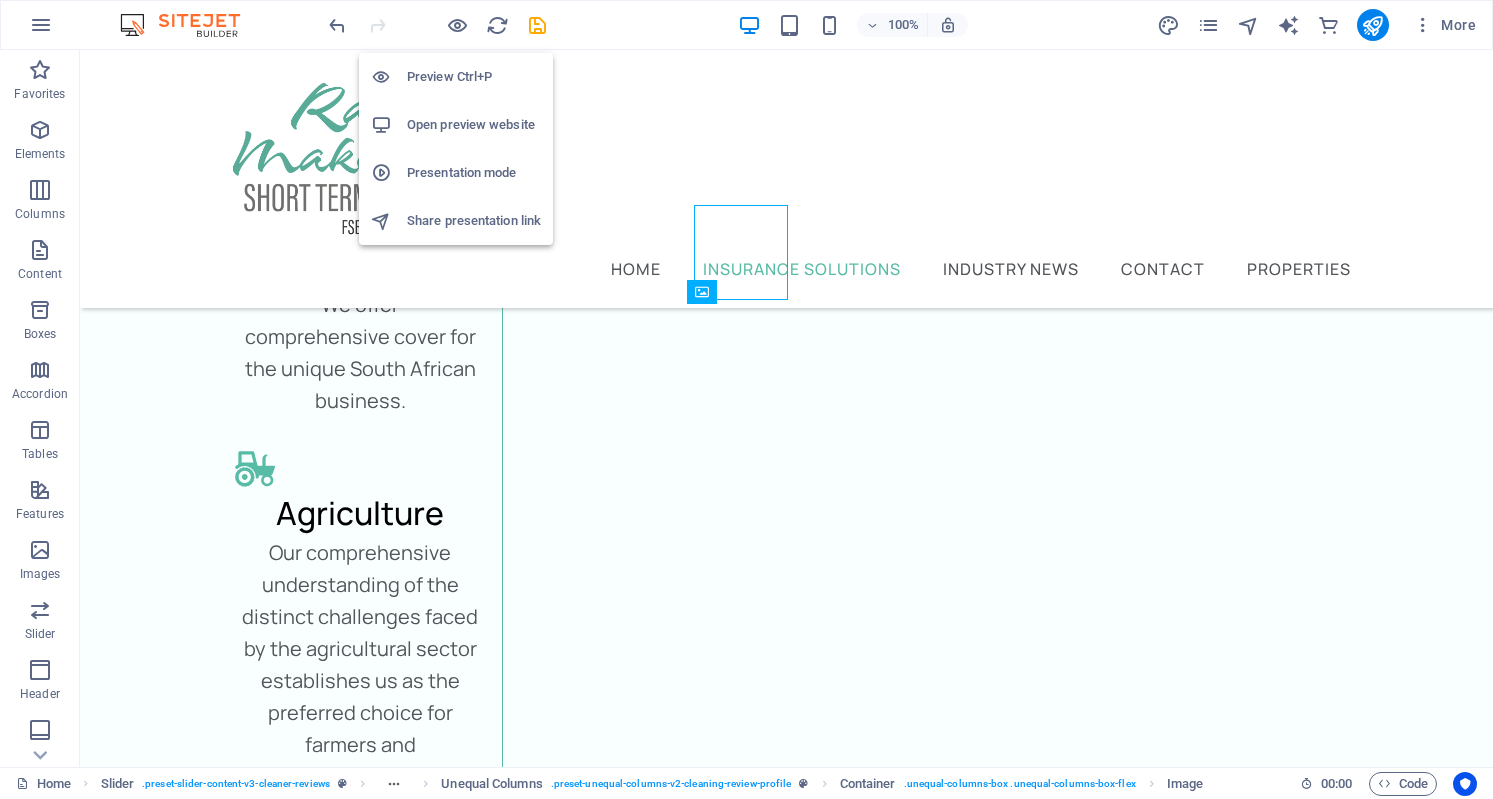 scroll, scrollTop: 3496, scrollLeft: 0, axis: vertical 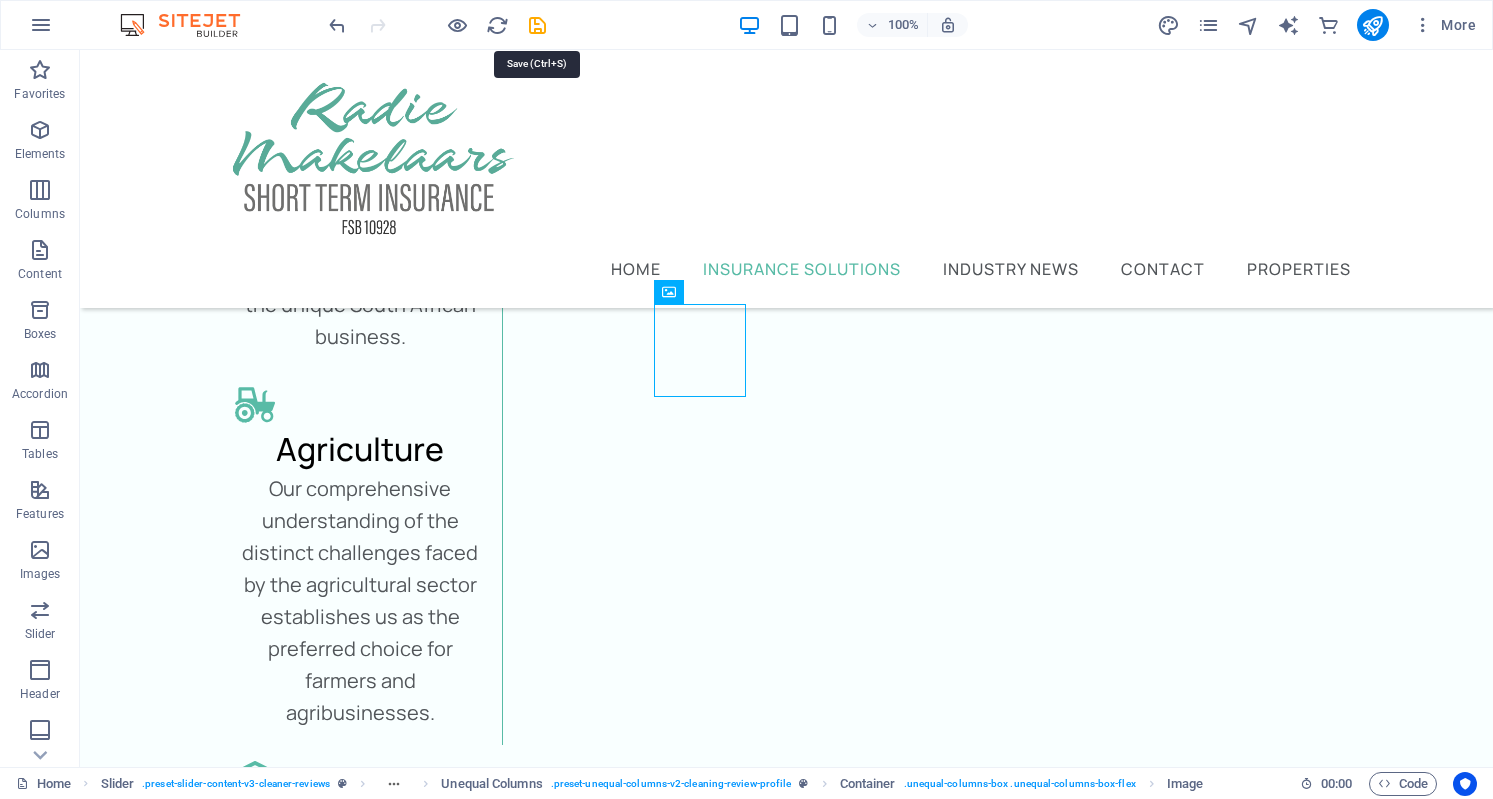 click at bounding box center (537, 25) 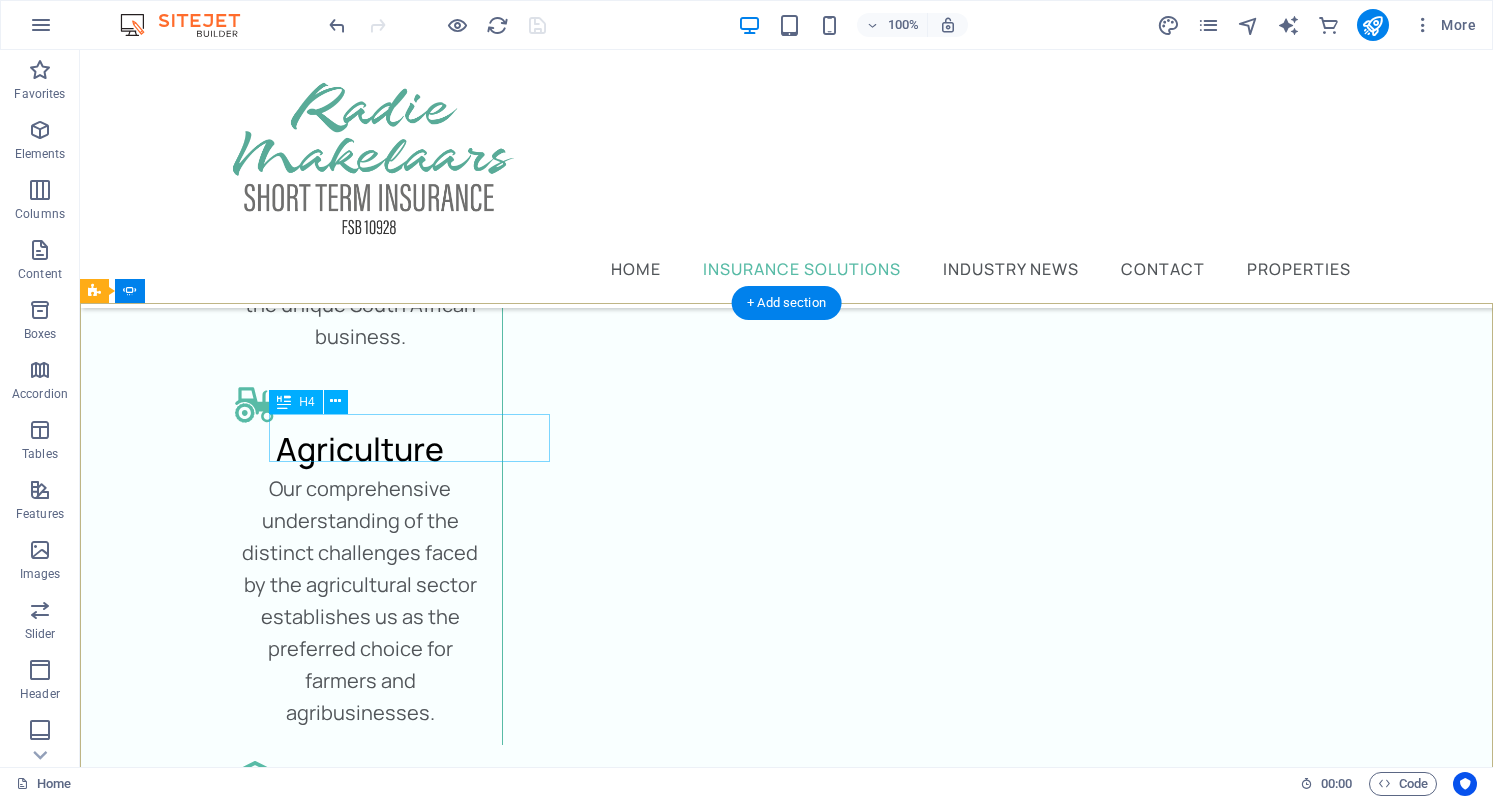 click on "“...uitstekend...”" at bounding box center [32, 4421] 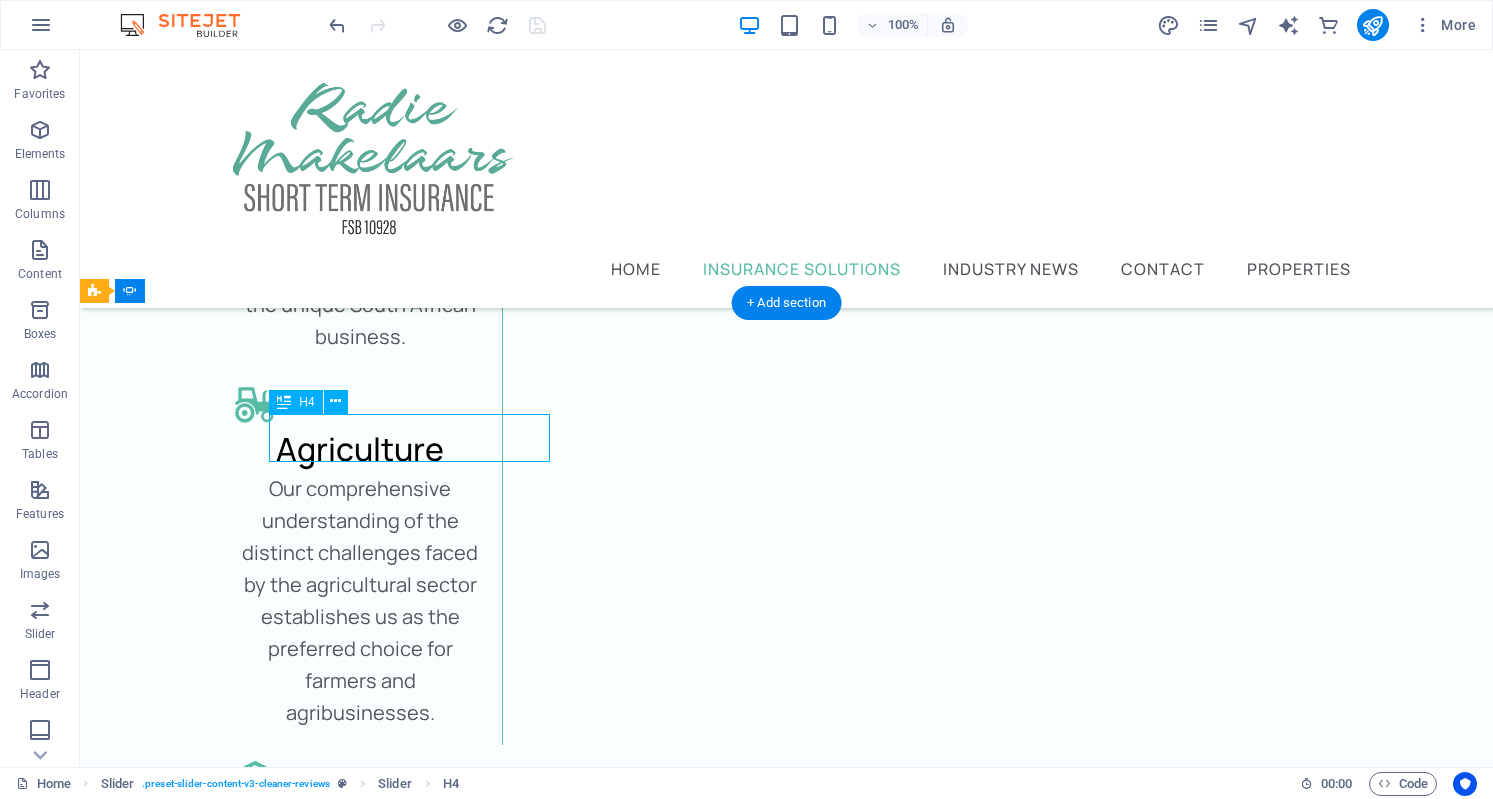 click on "“...uitstekend...”" at bounding box center [32, 4421] 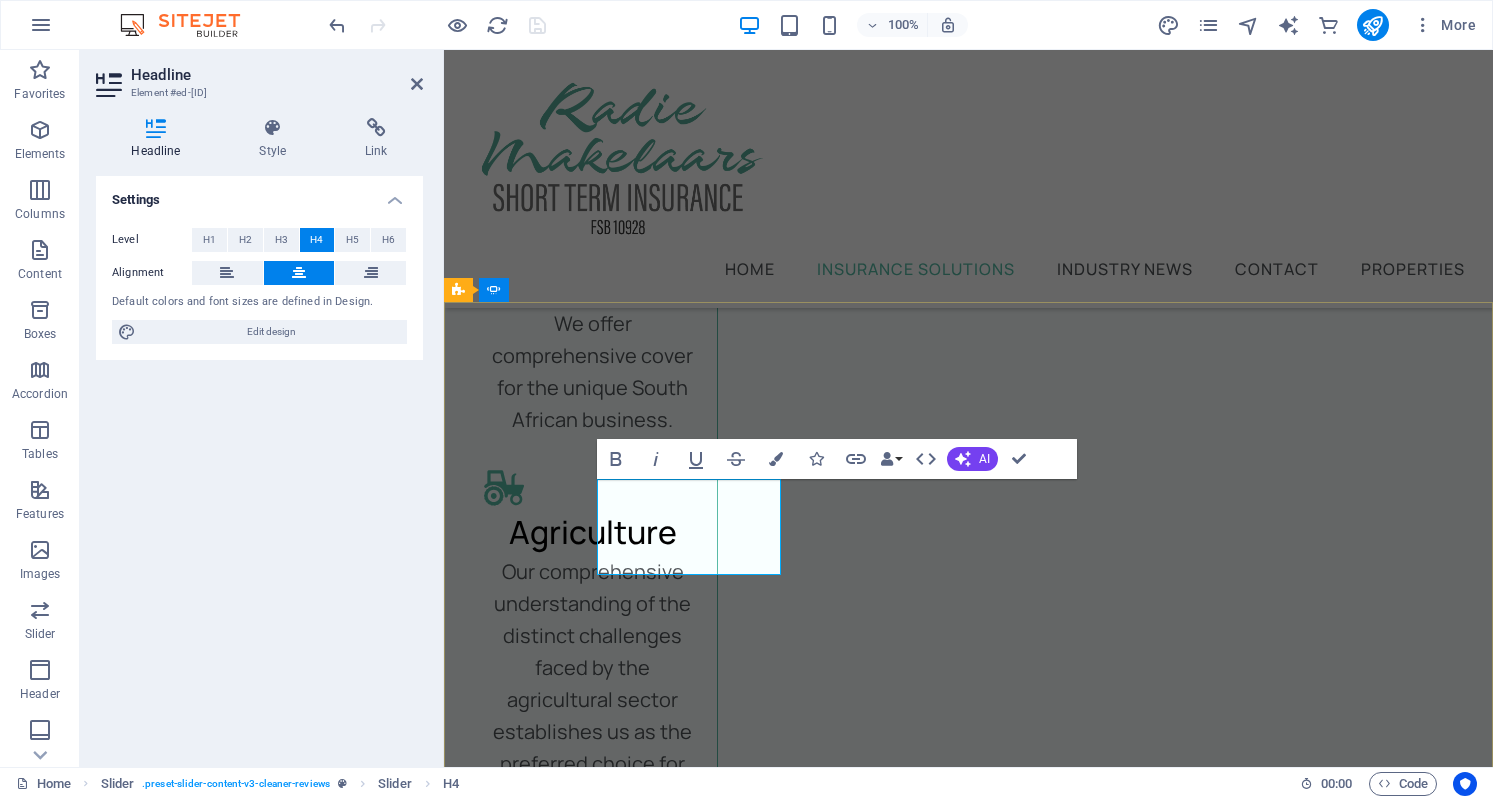 drag, startPoint x: 679, startPoint y: 532, endPoint x: 685, endPoint y: 545, distance: 14.3178215 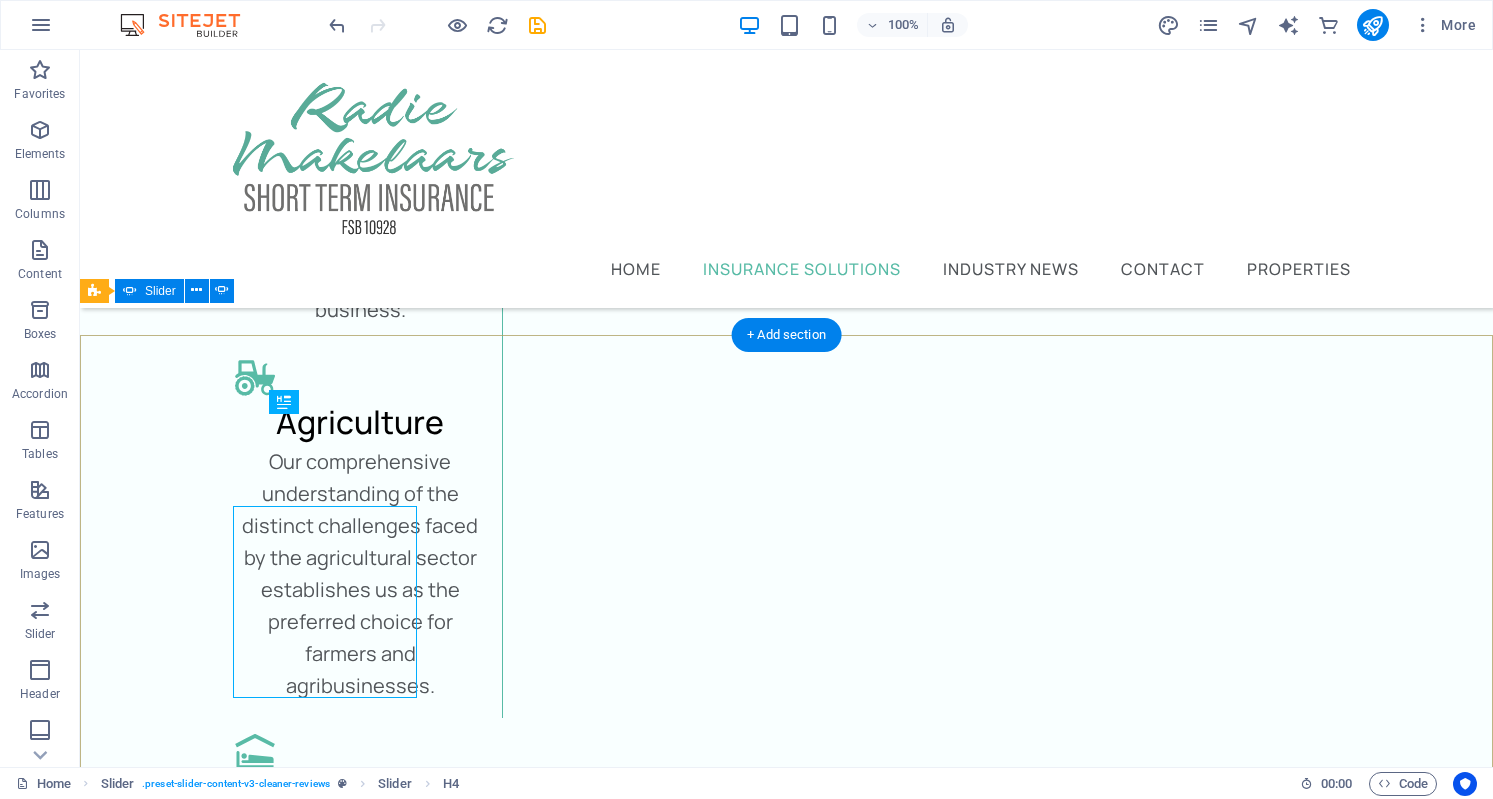 scroll, scrollTop: 3496, scrollLeft: 0, axis: vertical 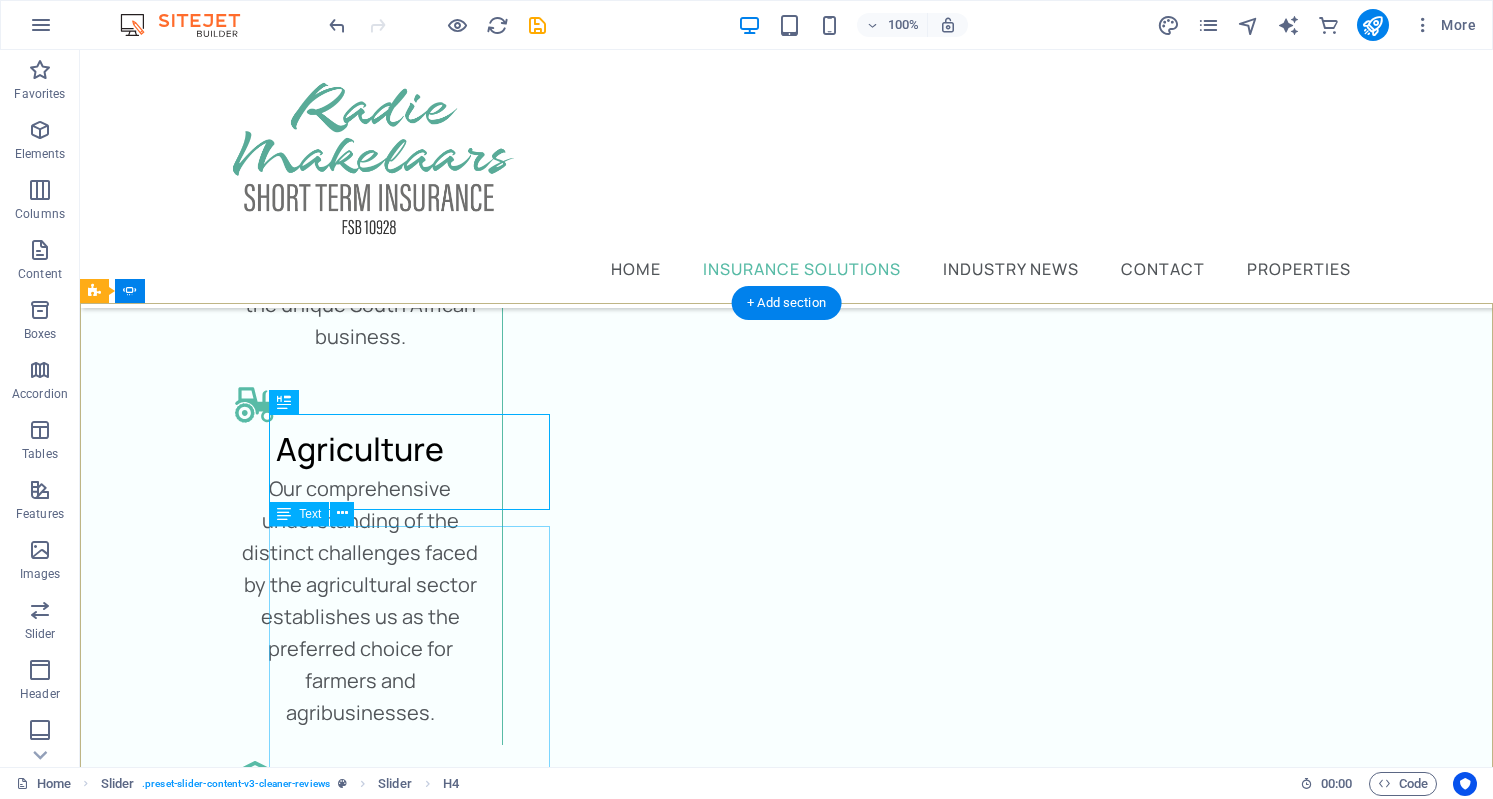 click on "Uitstekende Versekeringdienste by Radie Makelaars Ek wil graag Radie Makelaars bedank vir hul professionele en toegewyde diens. Hul span is kundig, vriendelik en altyd bereid om die ekstra myl te stap. Wat hul onderskei, is die persoonlike aandag wat elke kliënt ontvang. Hulle maak seker jy verstaan jou opsies en help jou om ingeligte besluite te neem. Ek beveel hulle met vrymoedigheid aan!" at bounding box center [32, 4688] 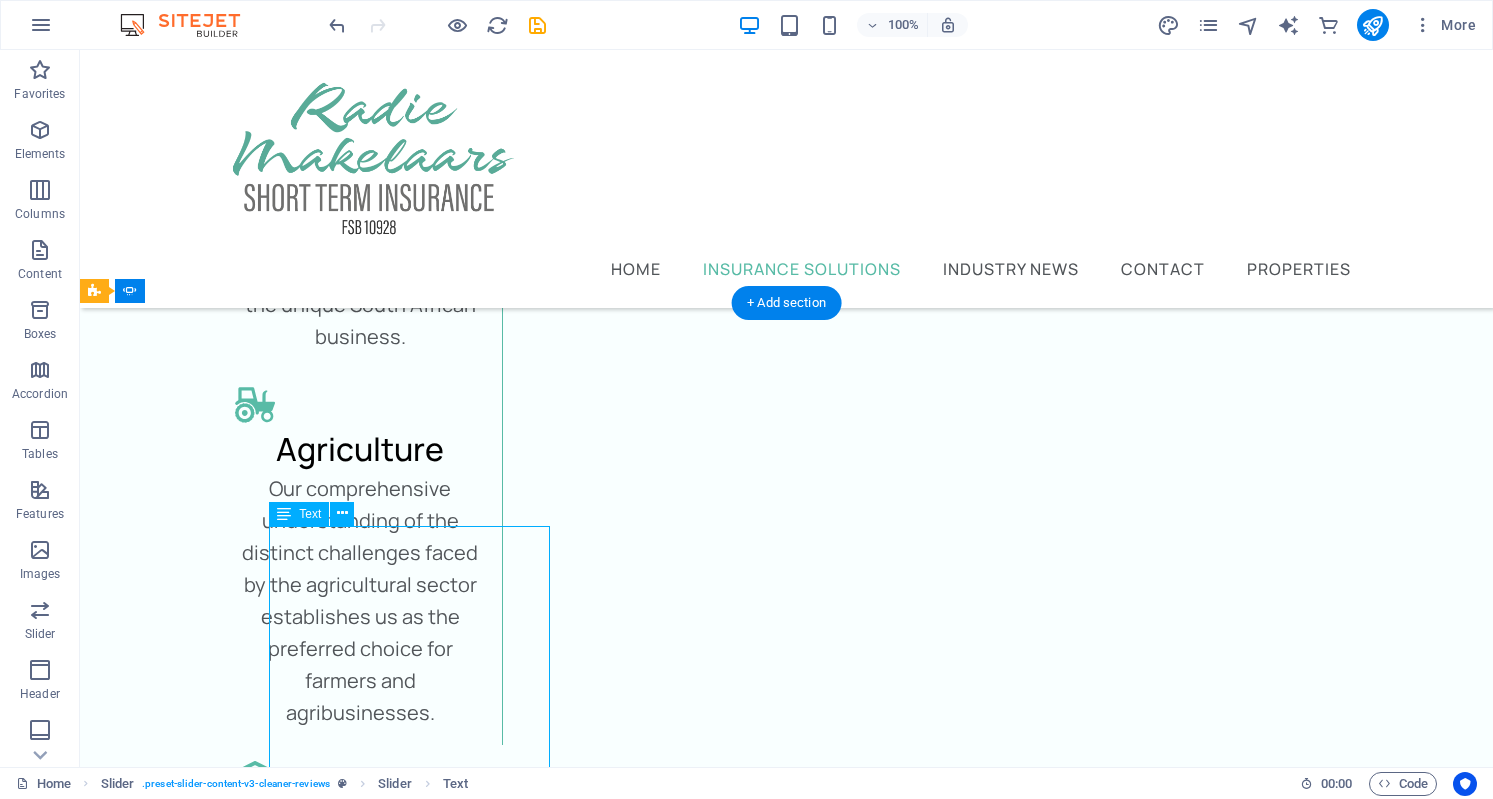 click on "Uitstekende Versekeringdienste by Radie Makelaars Ek wil graag Radie Makelaars bedank vir hul professionele en toegewyde diens. Hul span is kundig, vriendelik en altyd bereid om die ekstra myl te stap. Wat hul onderskei, is die persoonlike aandag wat elke kliënt ontvang. Hulle maak seker jy verstaan jou opsies en help jou om ingeligte besluite te neem. Ek beveel hulle met vrymoedigheid aan!" at bounding box center [32, 4688] 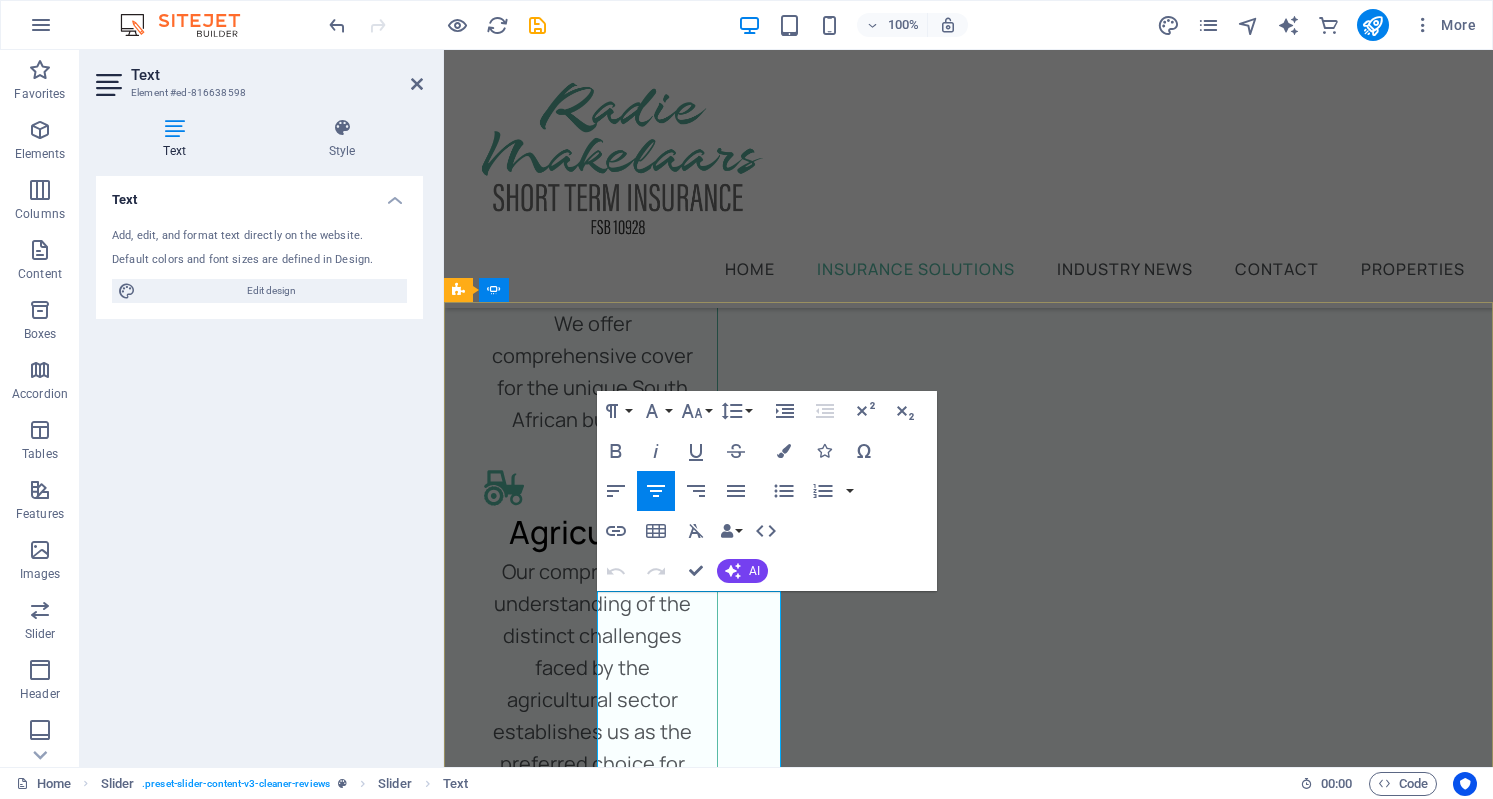 drag, startPoint x: 694, startPoint y: 655, endPoint x: 649, endPoint y: 668, distance: 46.840153 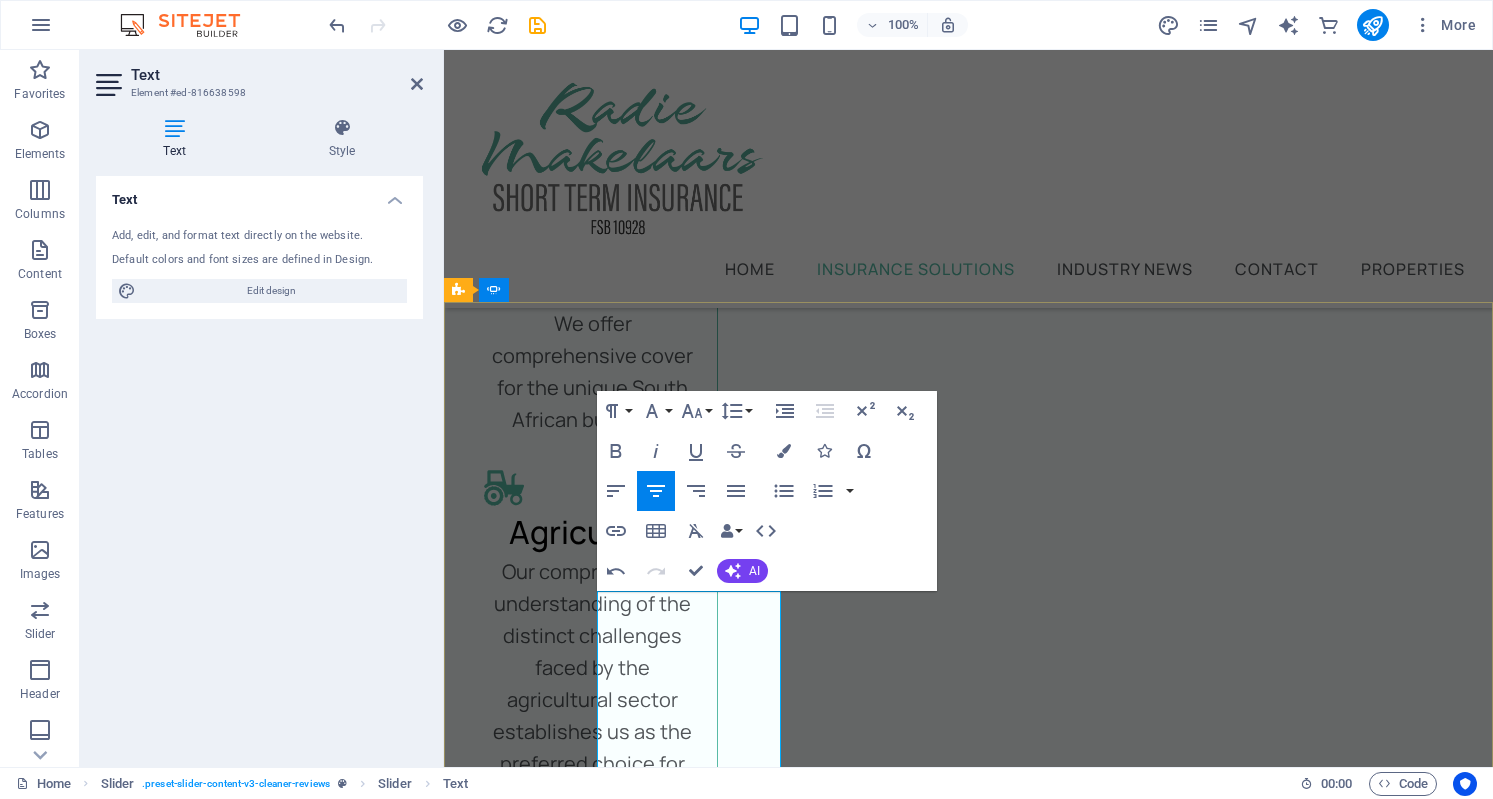 click on "Ek wil graag [COMPANY] bedank vir hul professionele en toegewyde diens. Hul span is kundig, vriendelik en altyd bereid om die ekstra myl te stap." at bounding box center (409, 4640) 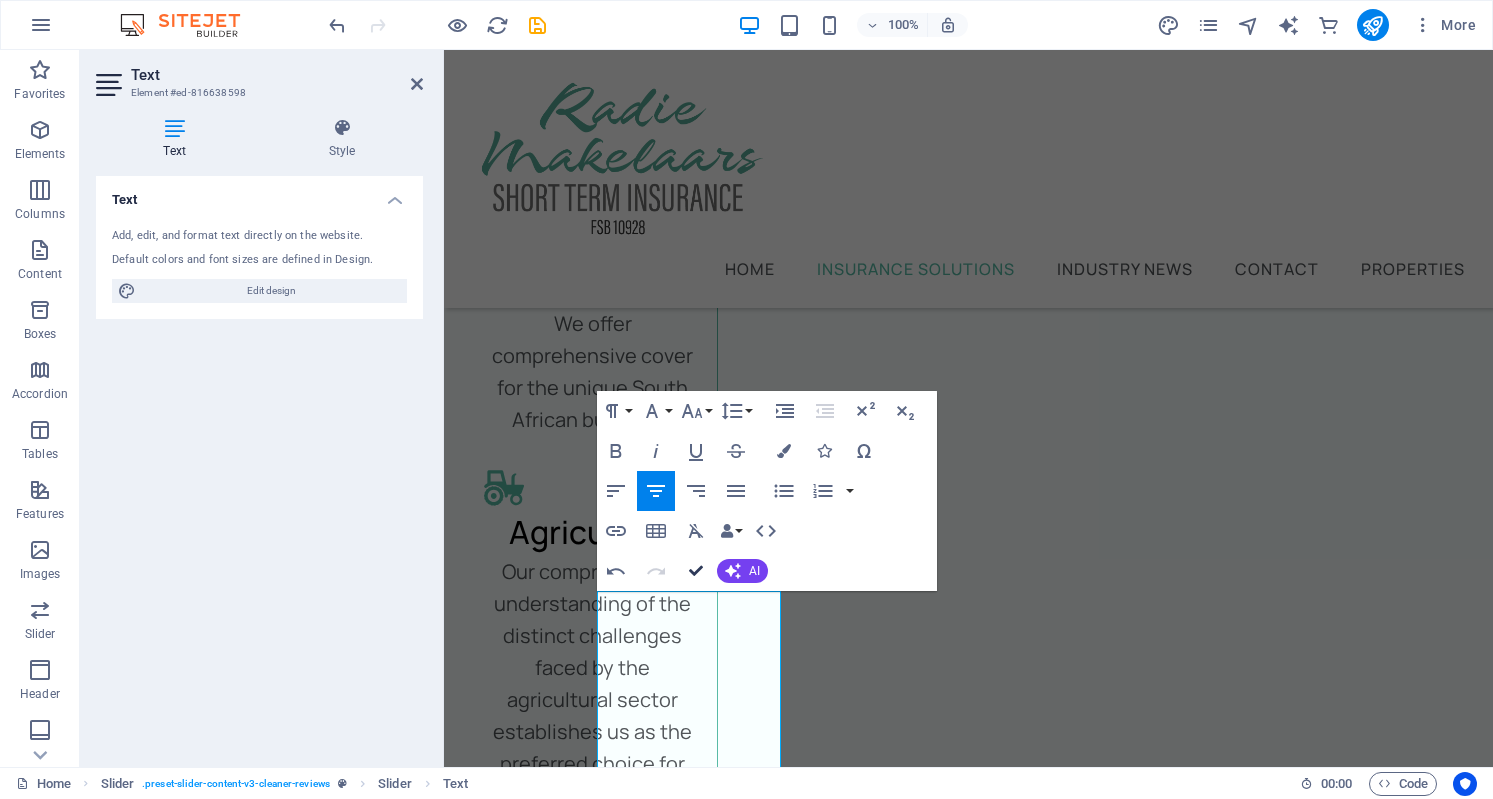 drag, startPoint x: 702, startPoint y: 569, endPoint x: 621, endPoint y: 519, distance: 95.189285 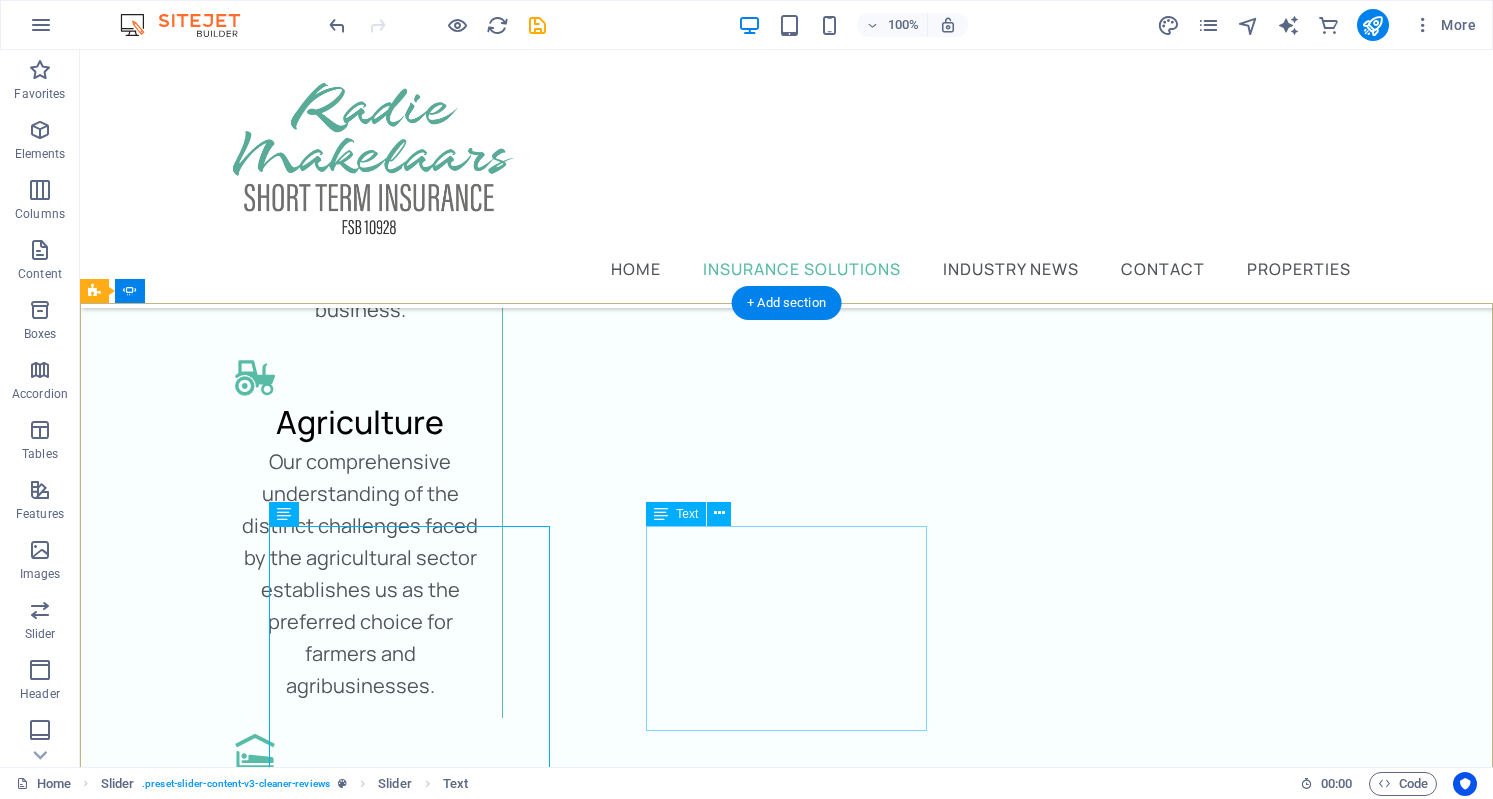scroll, scrollTop: 3496, scrollLeft: 0, axis: vertical 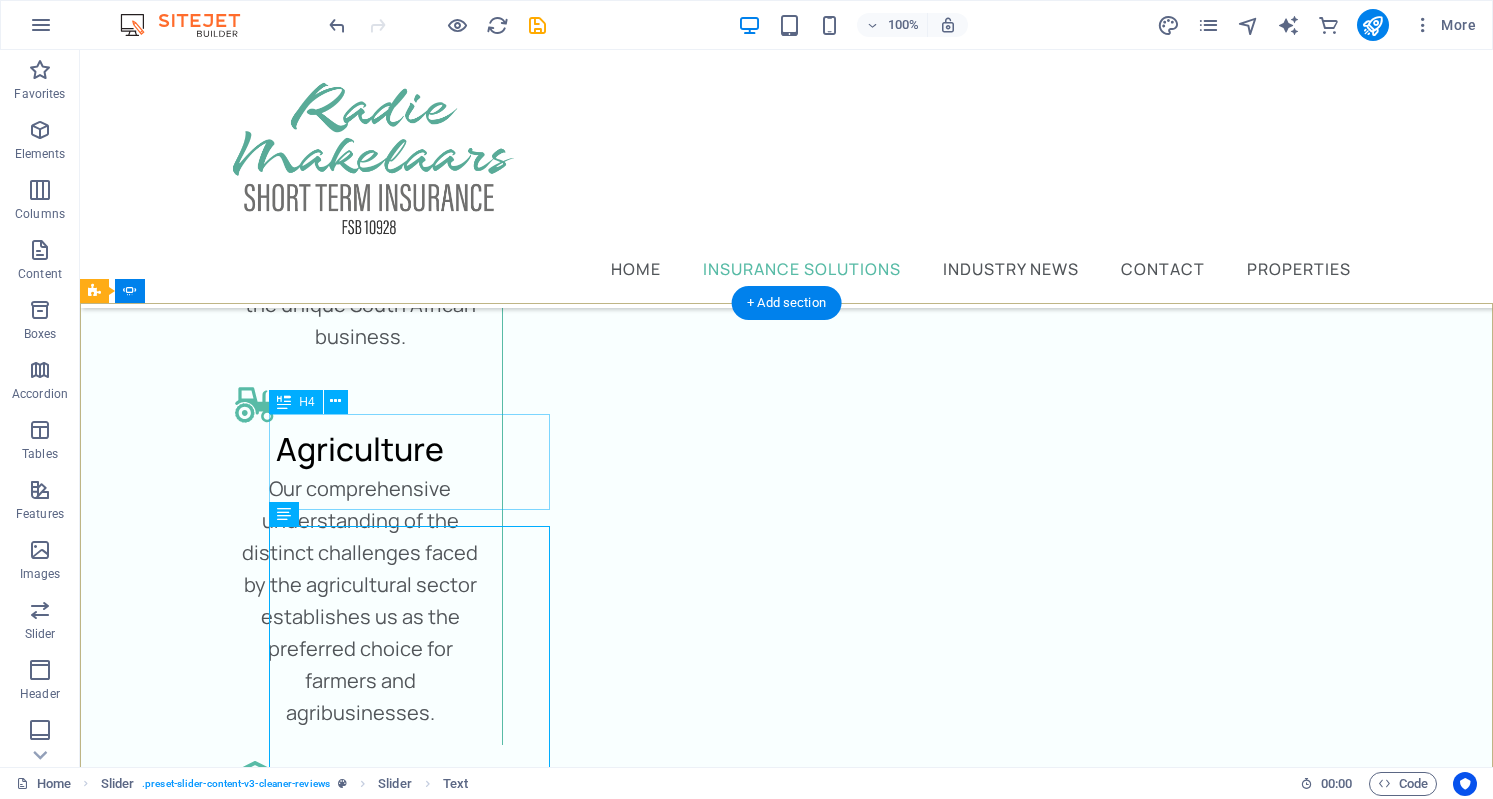click on "“...uitstekende veersekeringdienste...”" at bounding box center (32, 4445) 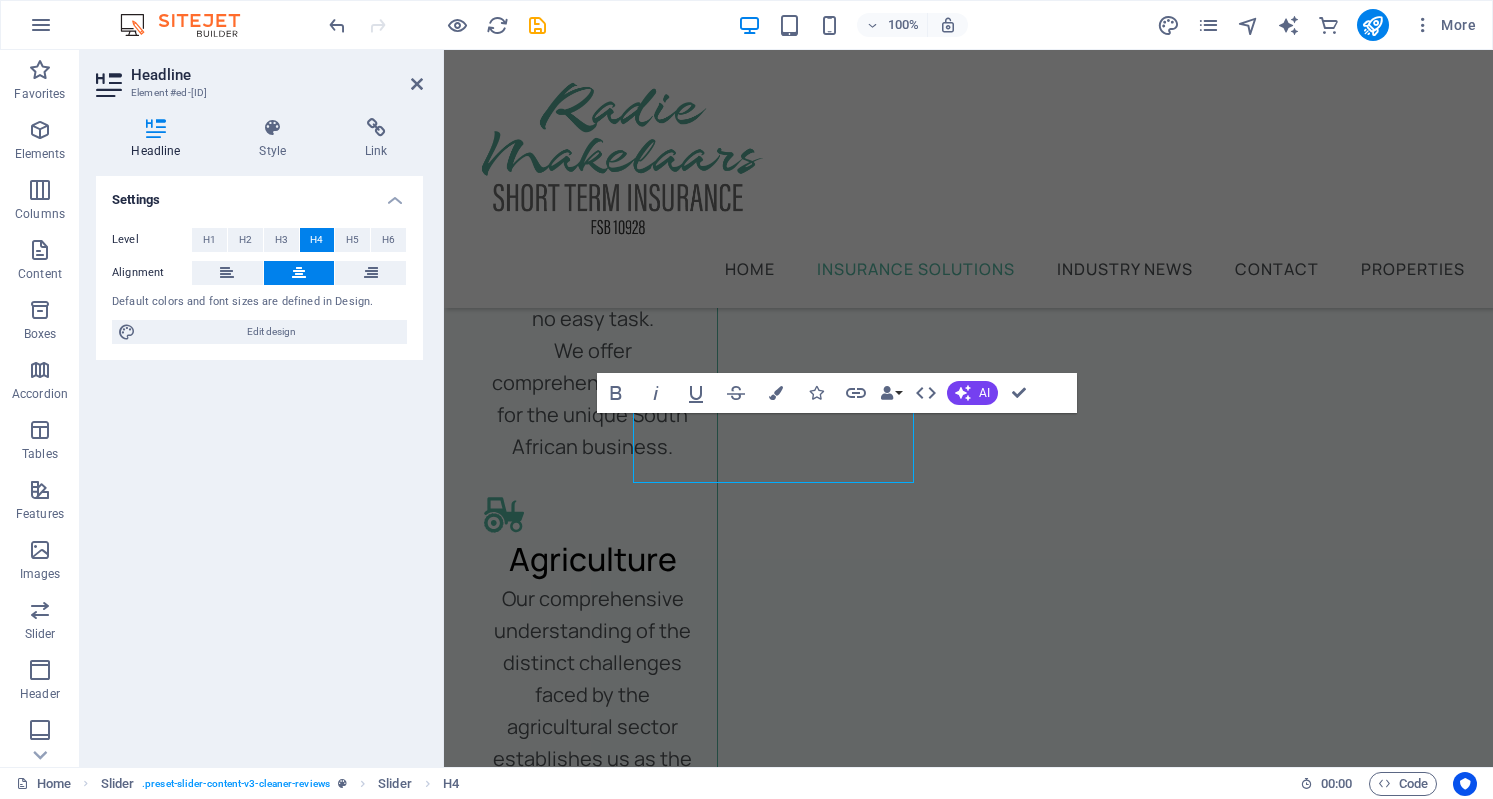 scroll, scrollTop: 3523, scrollLeft: 0, axis: vertical 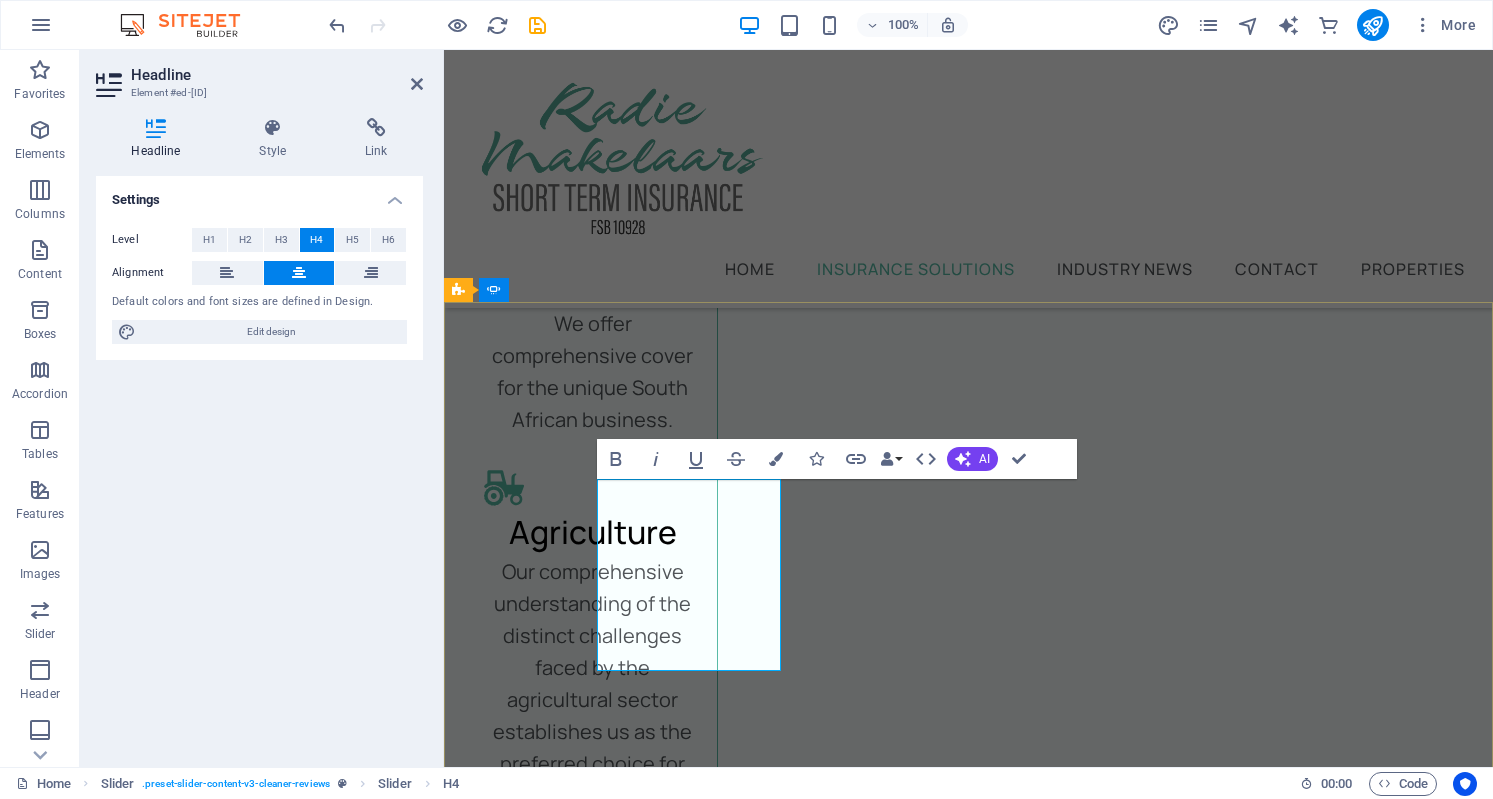 click on "“...uitstekende veersekeringdienste...”" at bounding box center [409, 4510] 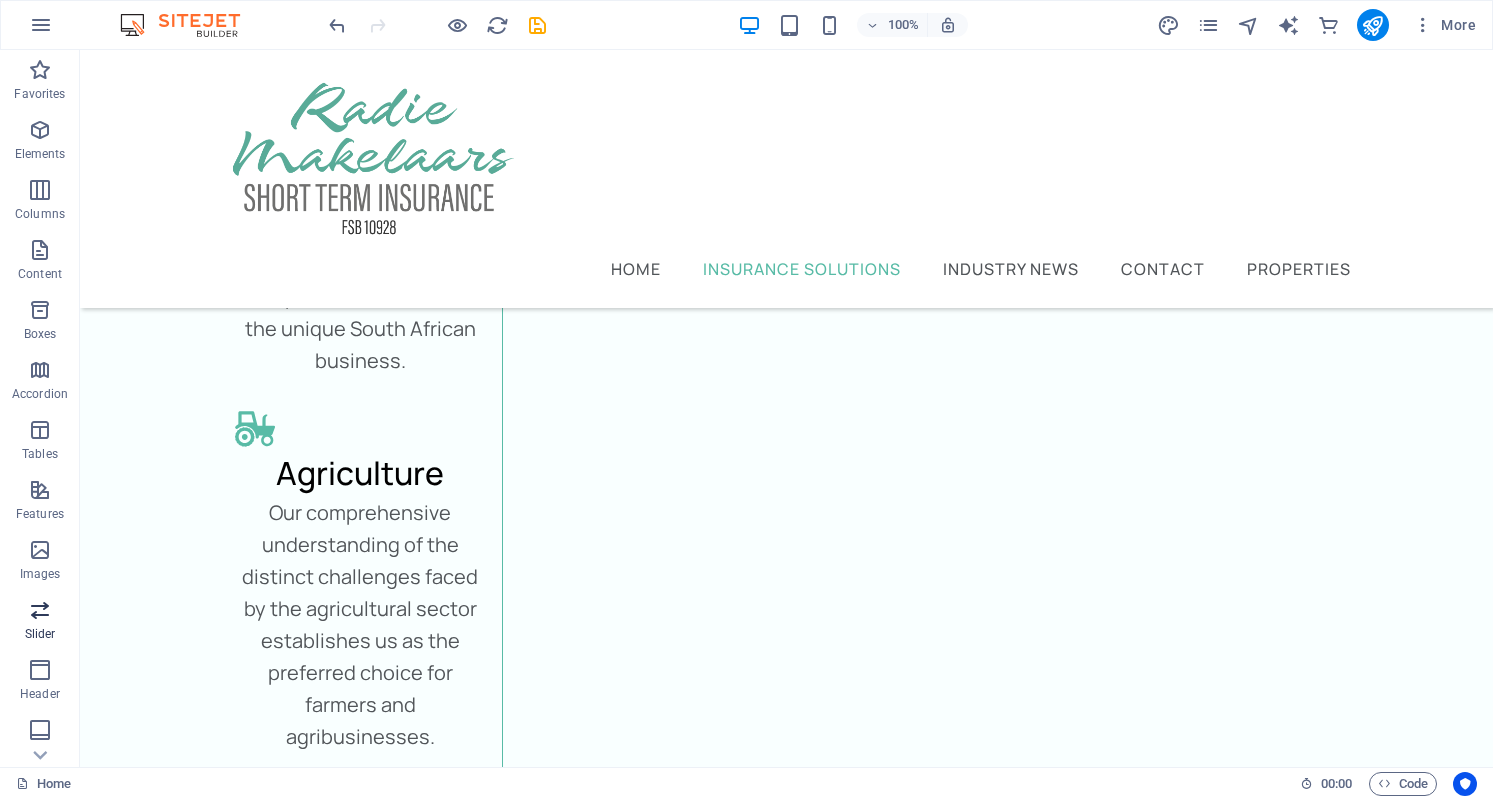 scroll, scrollTop: 3478, scrollLeft: 0, axis: vertical 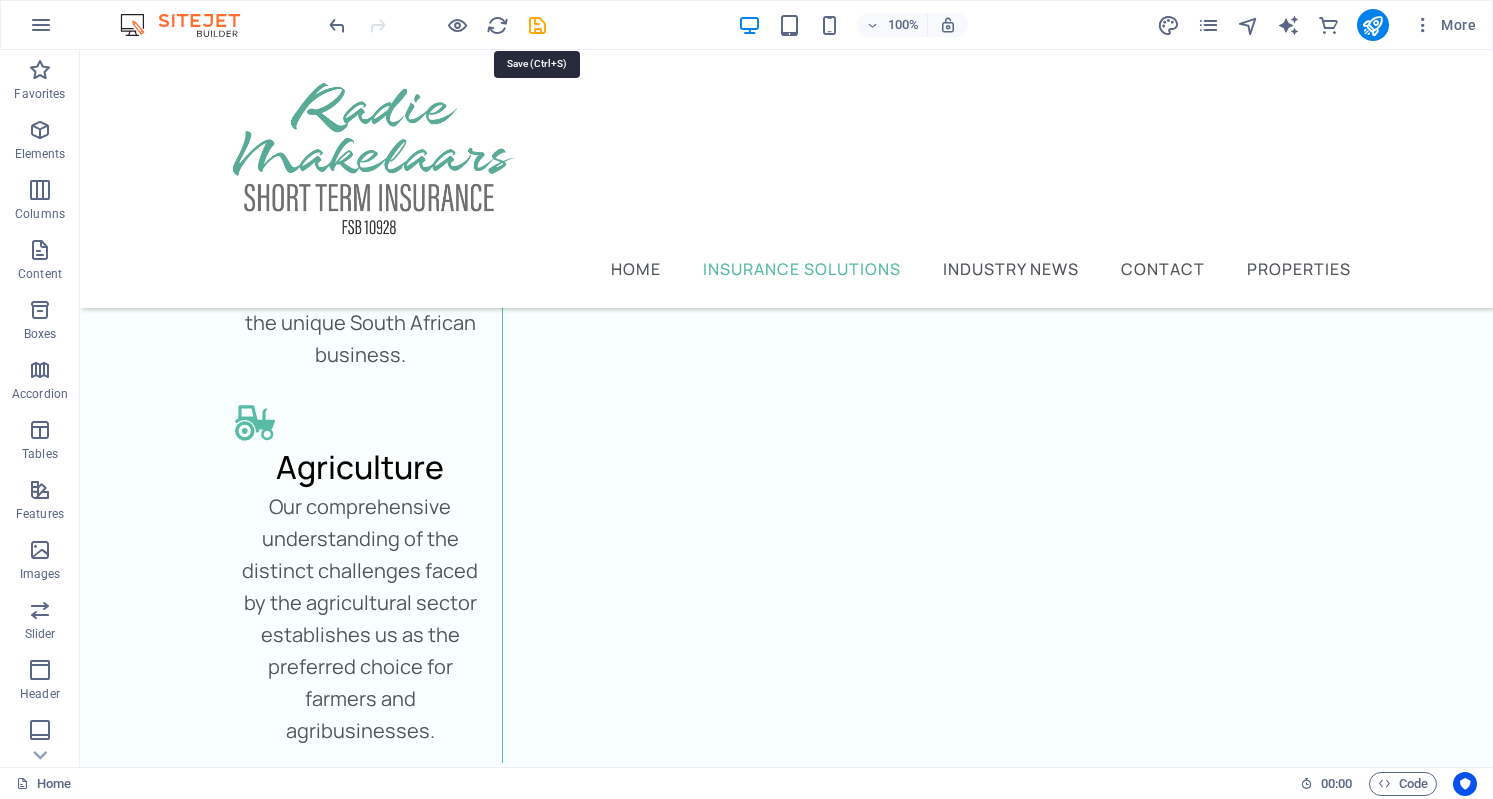 click at bounding box center [537, 25] 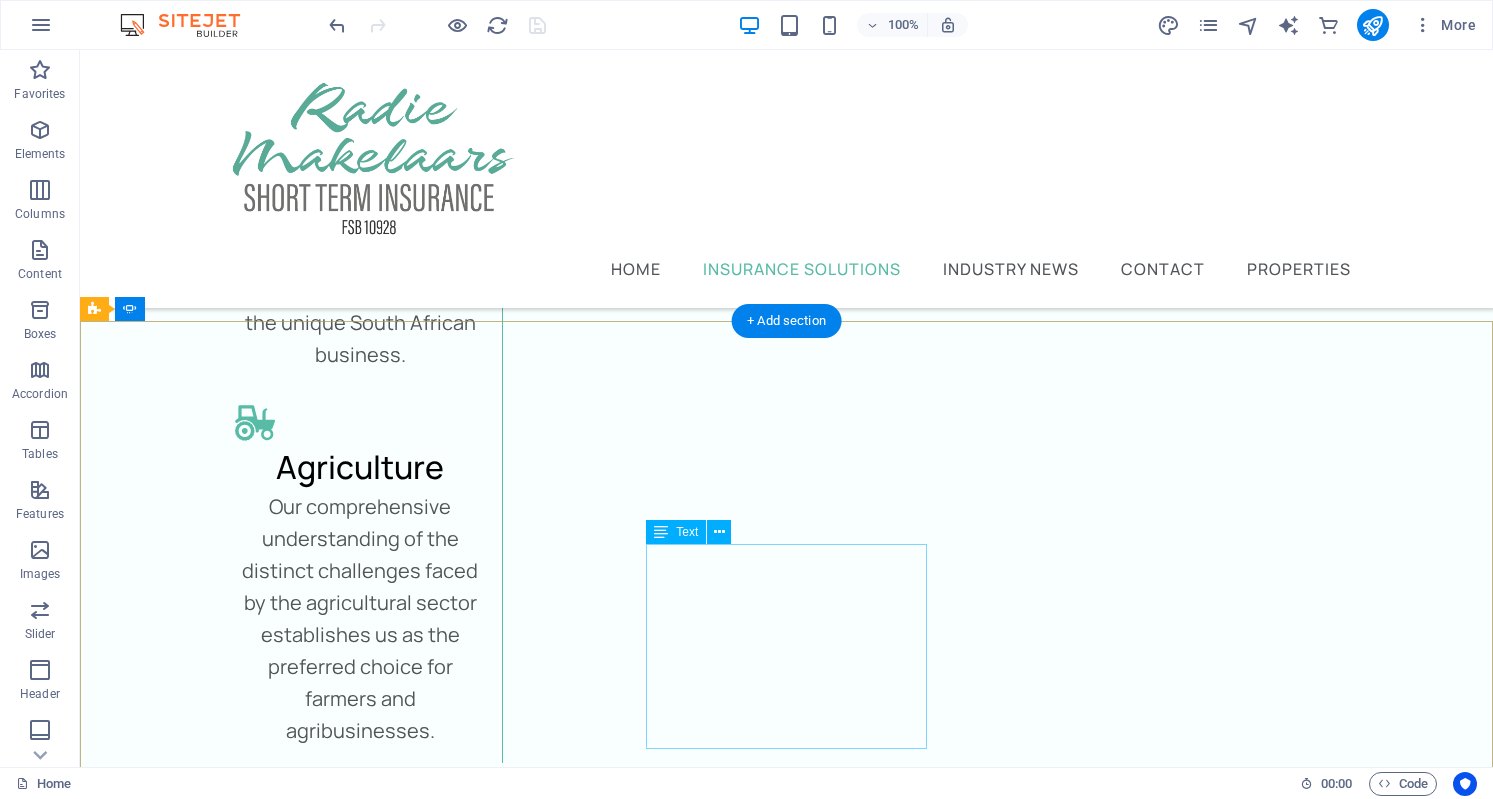 click on "Nec dolor in molestie lacus. Orci cursus a in elementum aliquet. Platea risus volutpat scelerisque feugiat quis massa sollicitudin egestas. Vitae eros suspendisse nunc aliquam curabitur faucibus odio lobortis metus. Duis rhoncus scelerisque vulputate tortor." at bounding box center (32, 5538) 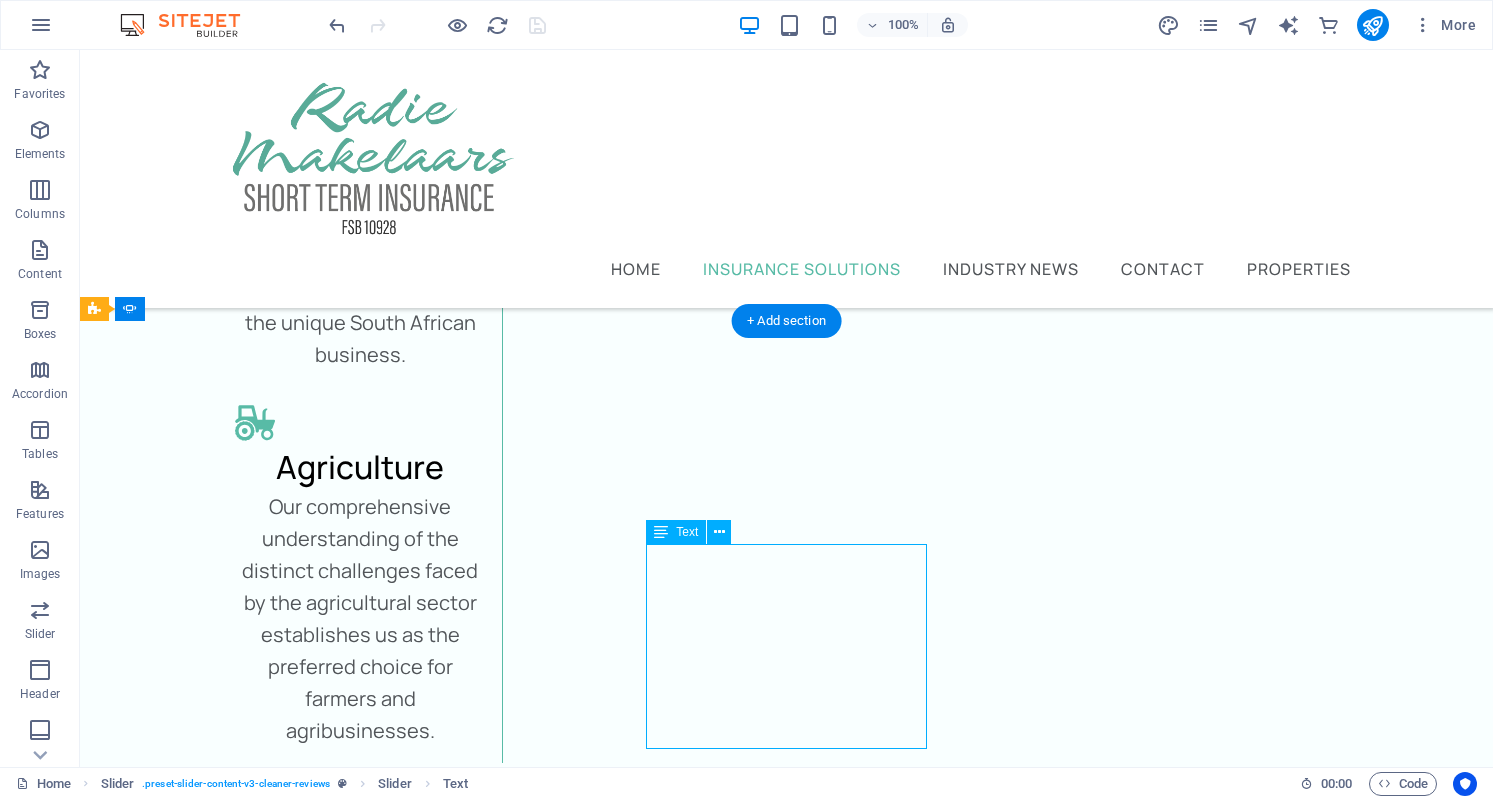 drag, startPoint x: 806, startPoint y: 591, endPoint x: 416, endPoint y: 590, distance: 390.00128 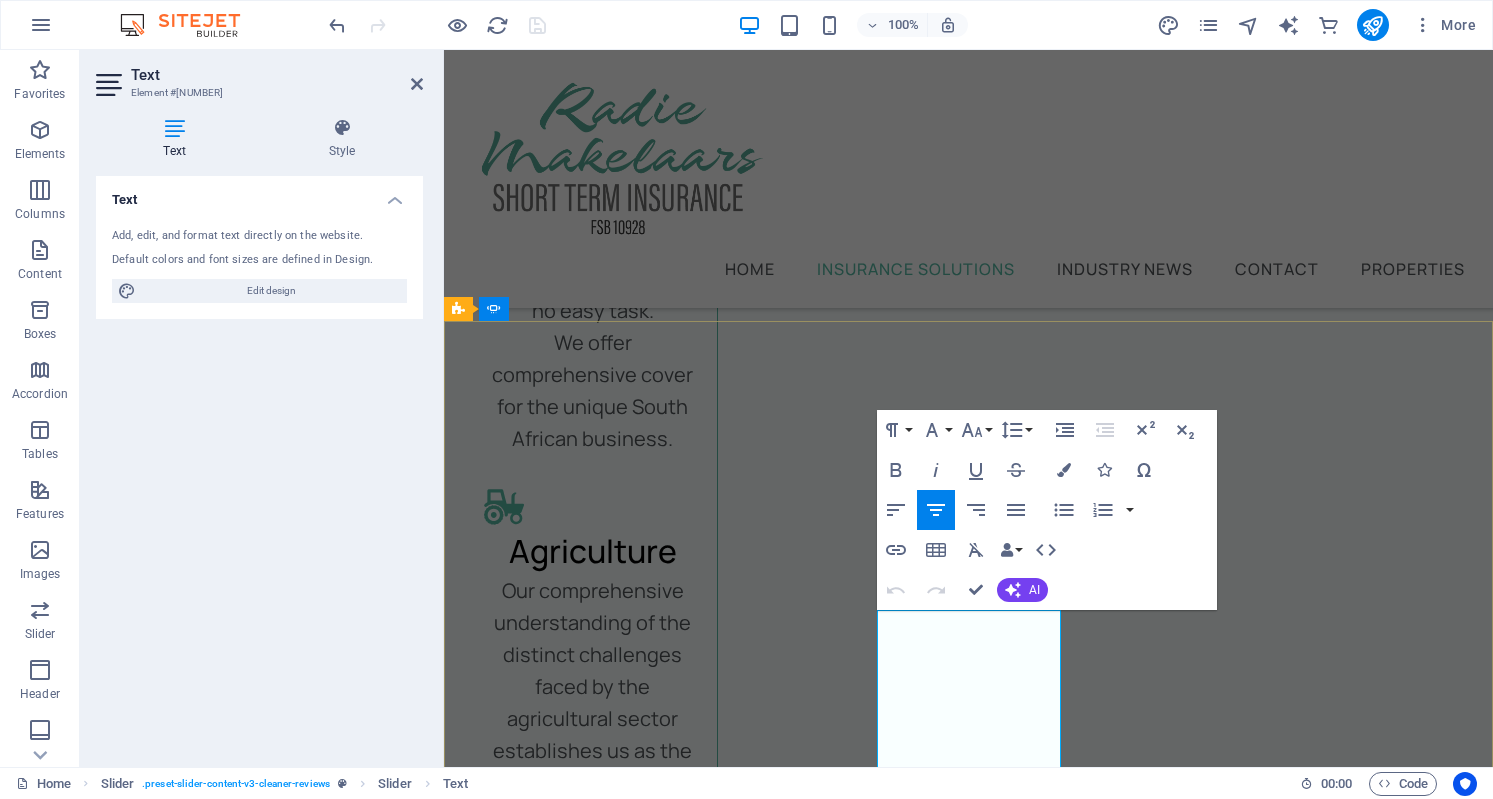 click on "Nec dolor in molestie lacus. Orci cursus a in elementum aliquet. Platea risus volutpat scelerisque feugiat quis massa sollicitudin egestas. Vitae eros suspendisse nunc aliquam curabitur faucibus odio lobortis metus. Duis rhoncus scelerisque vulputate tortor." at bounding box center [409, 5637] 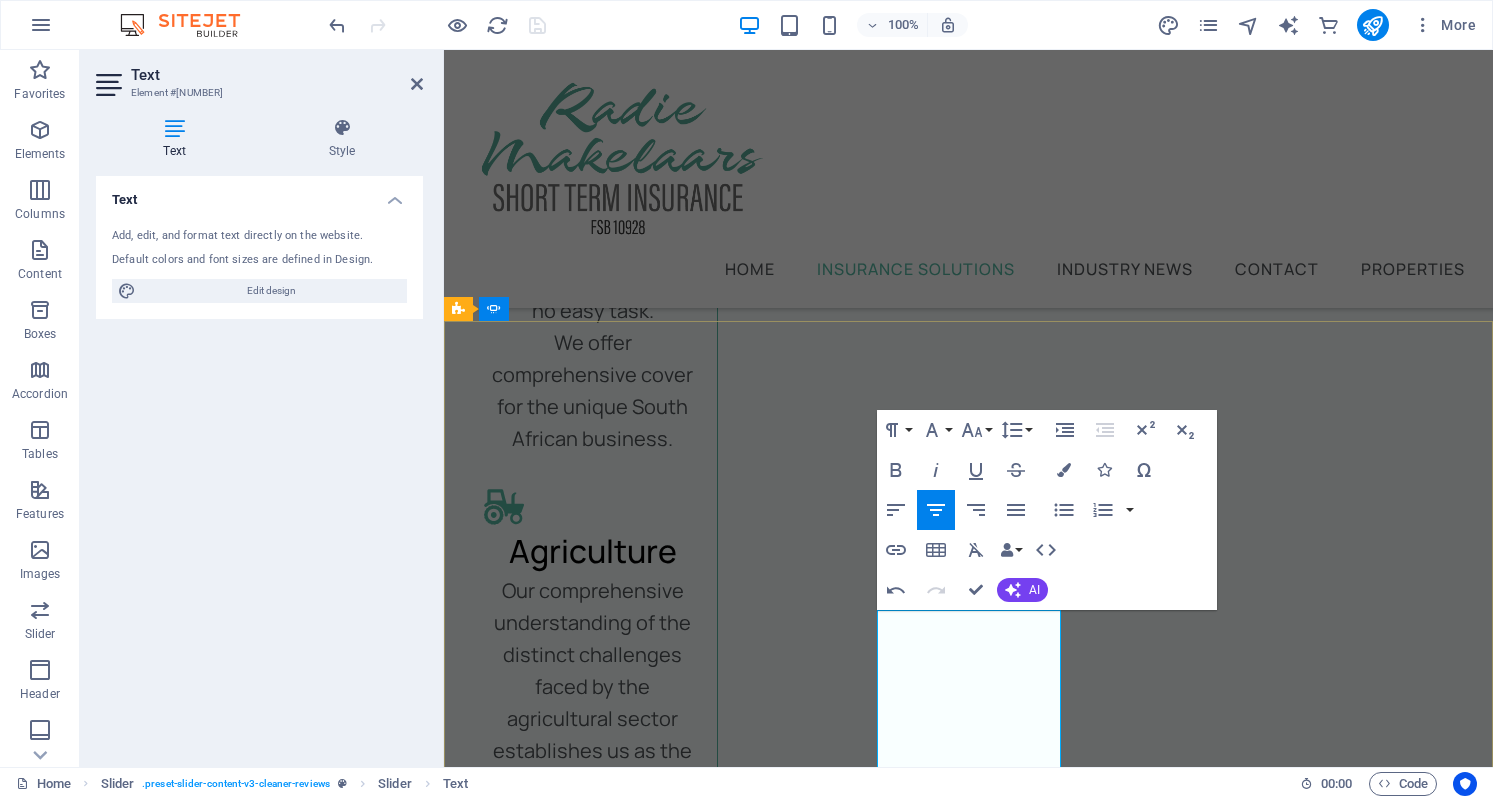 drag, startPoint x: 980, startPoint y: 695, endPoint x: 959, endPoint y: 655, distance: 45.17743 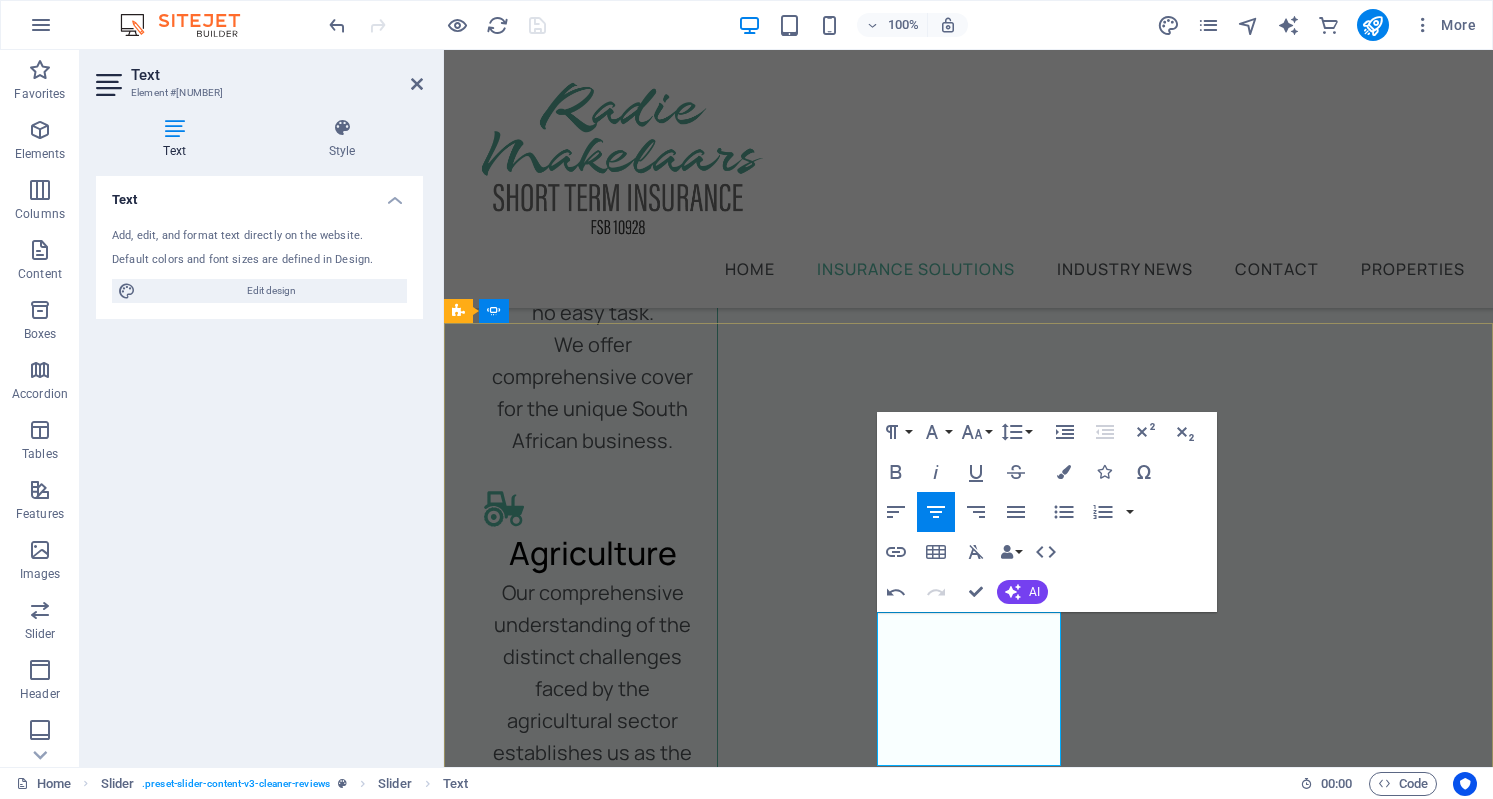 drag, startPoint x: 994, startPoint y: 742, endPoint x: 880, endPoint y: 623, distance: 164.79381 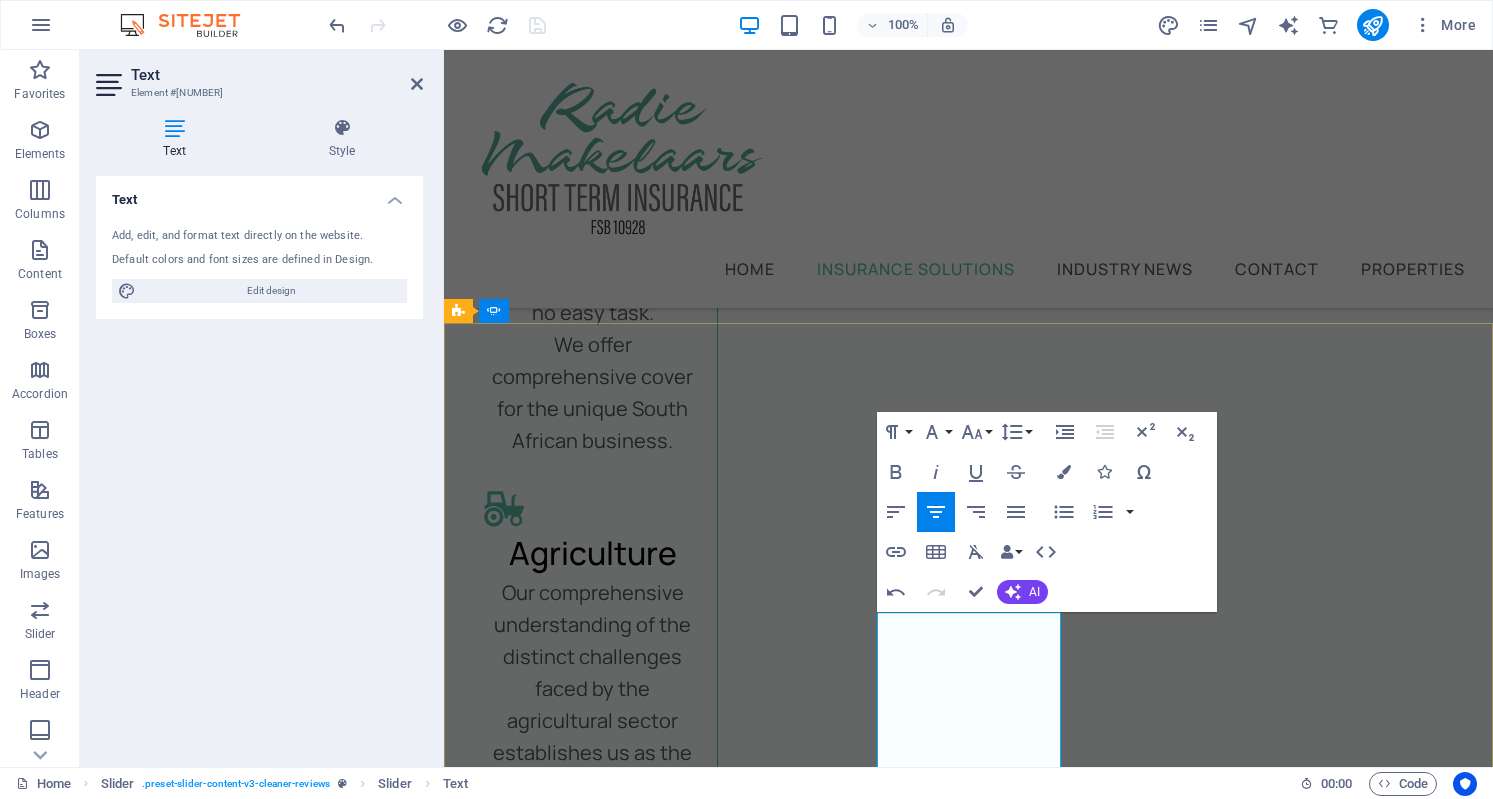 scroll, scrollTop: 8945, scrollLeft: 2, axis: both 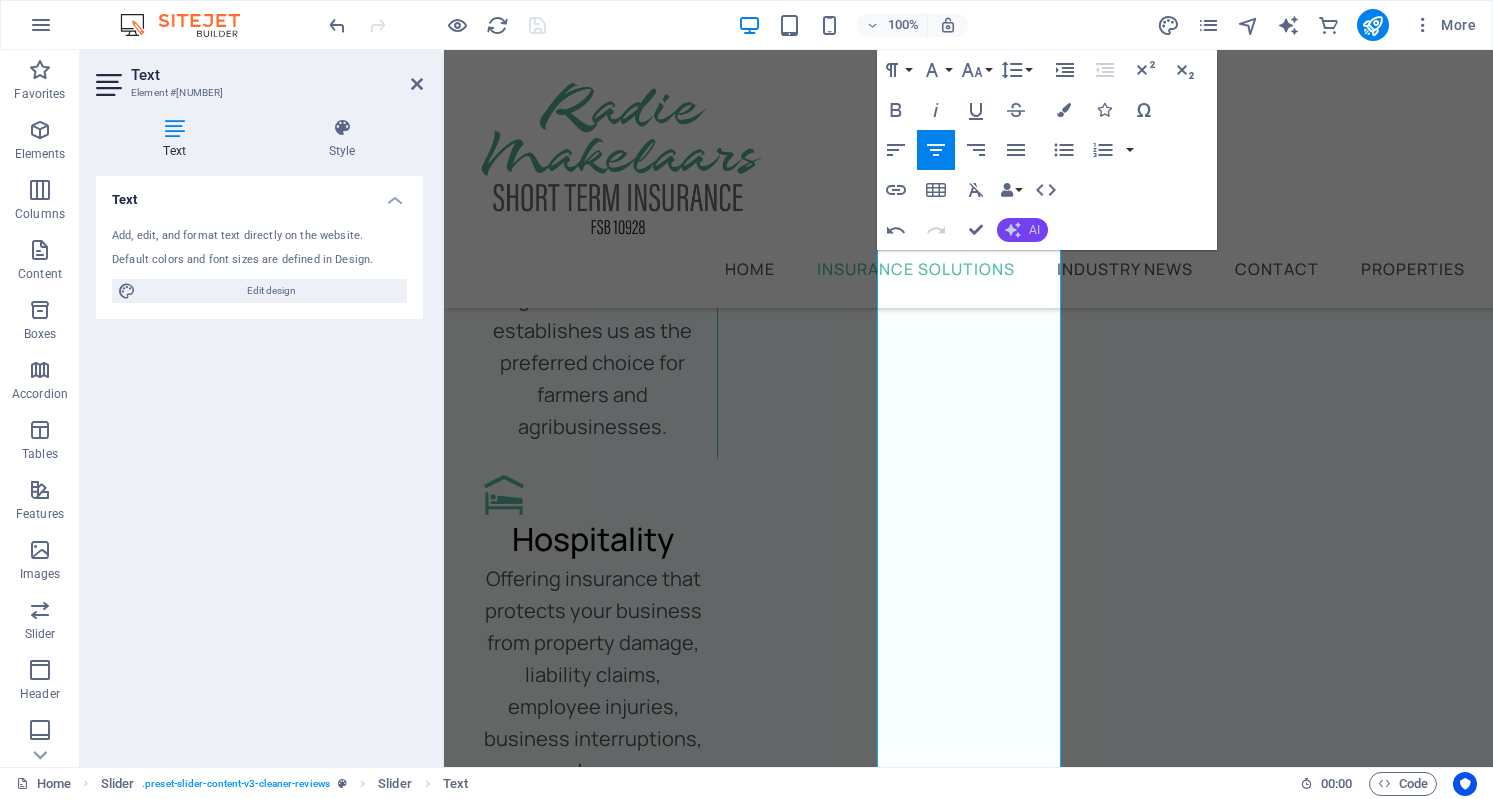 click on "AI" at bounding box center [1022, 230] 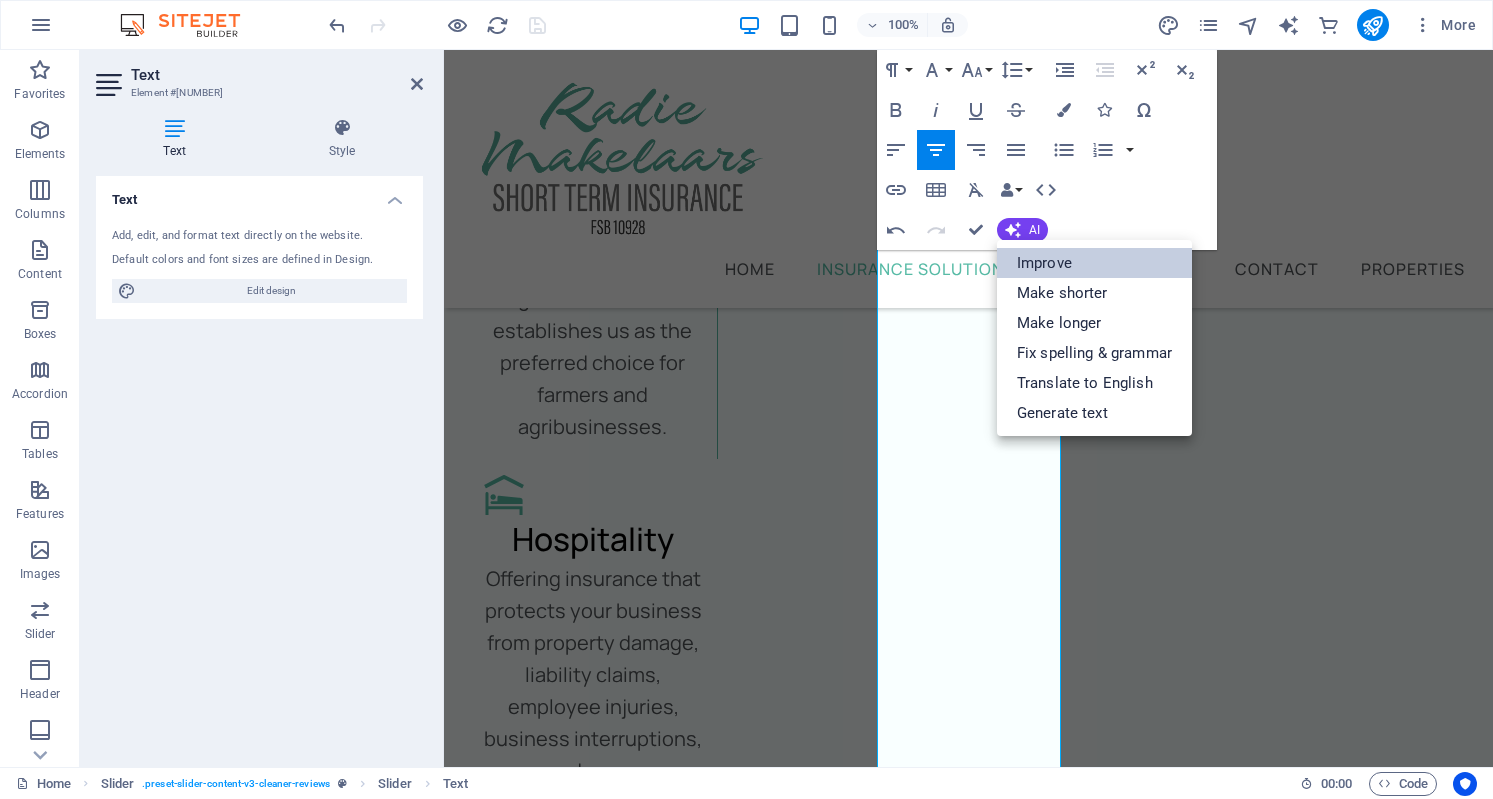 click on "Improve" at bounding box center (1094, 263) 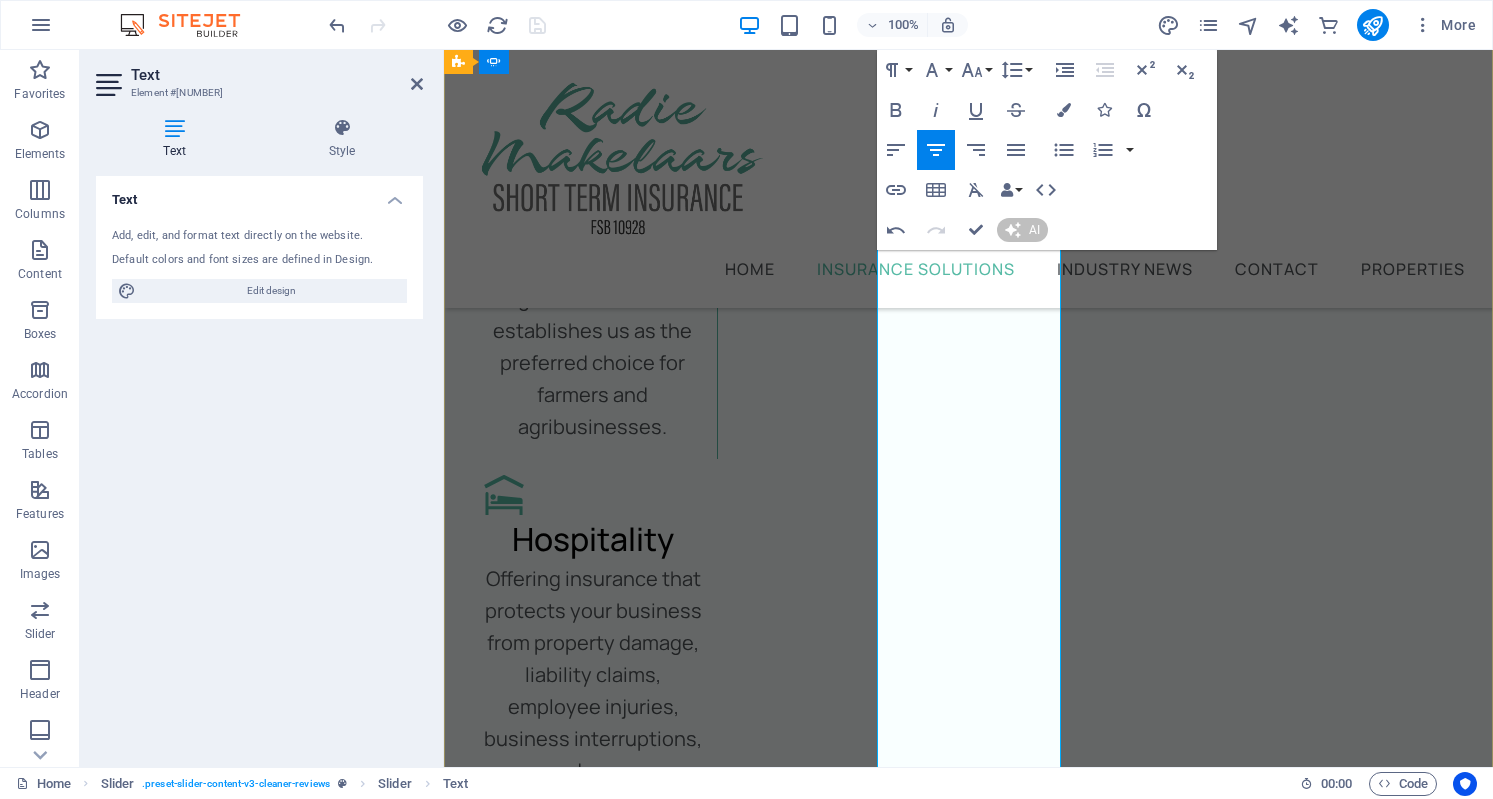 type 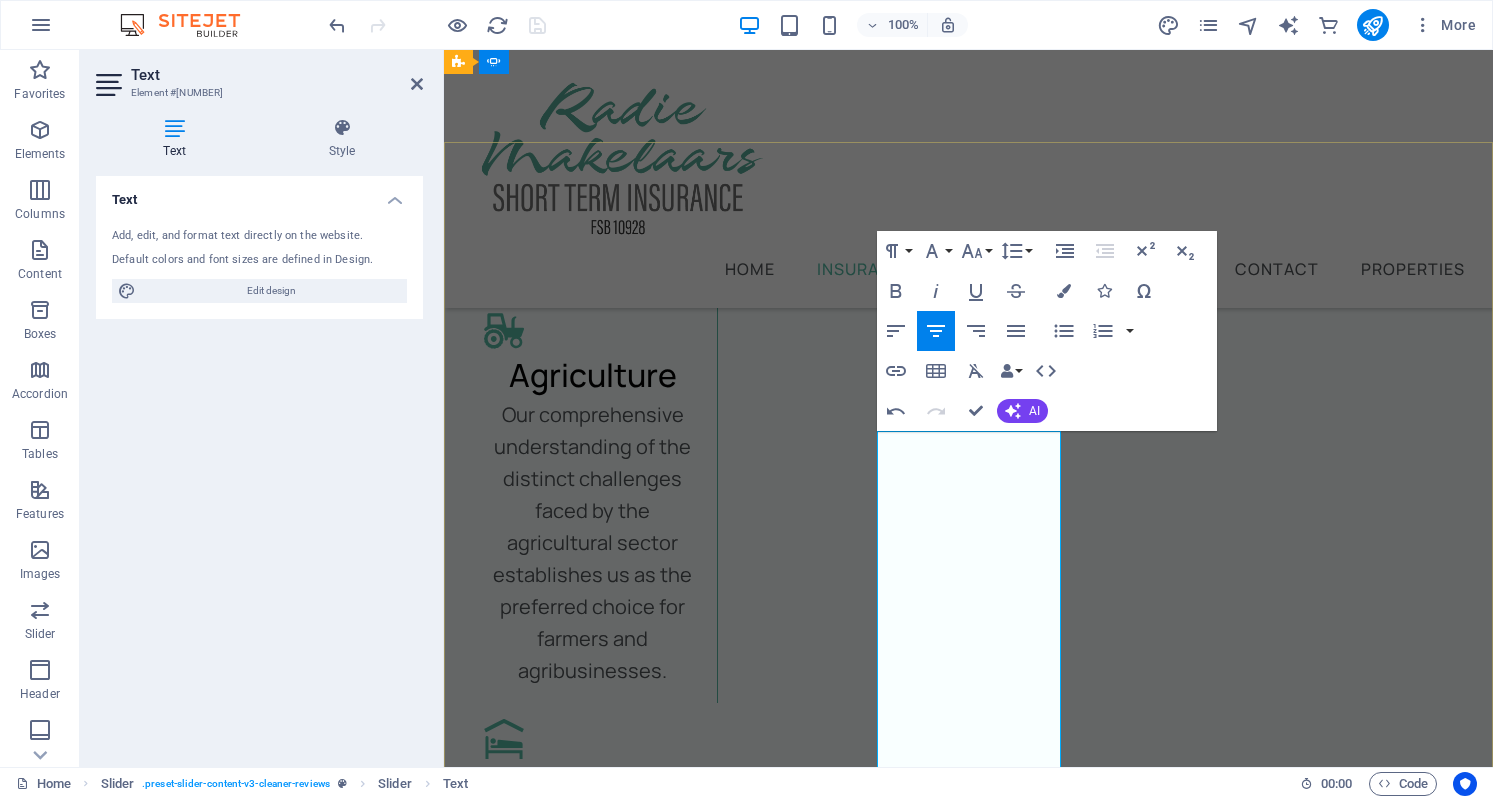 scroll, scrollTop: 3675, scrollLeft: 0, axis: vertical 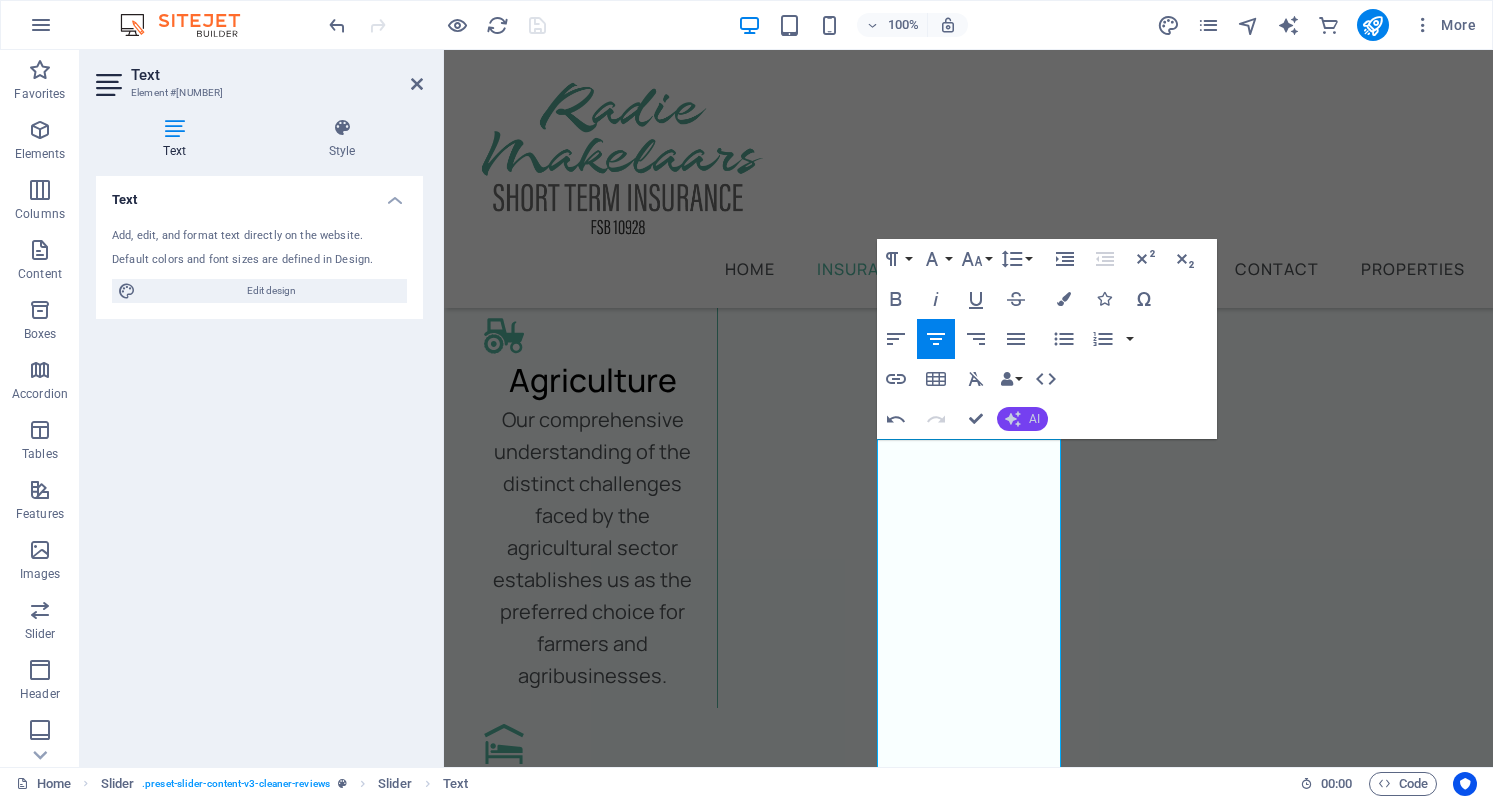 click 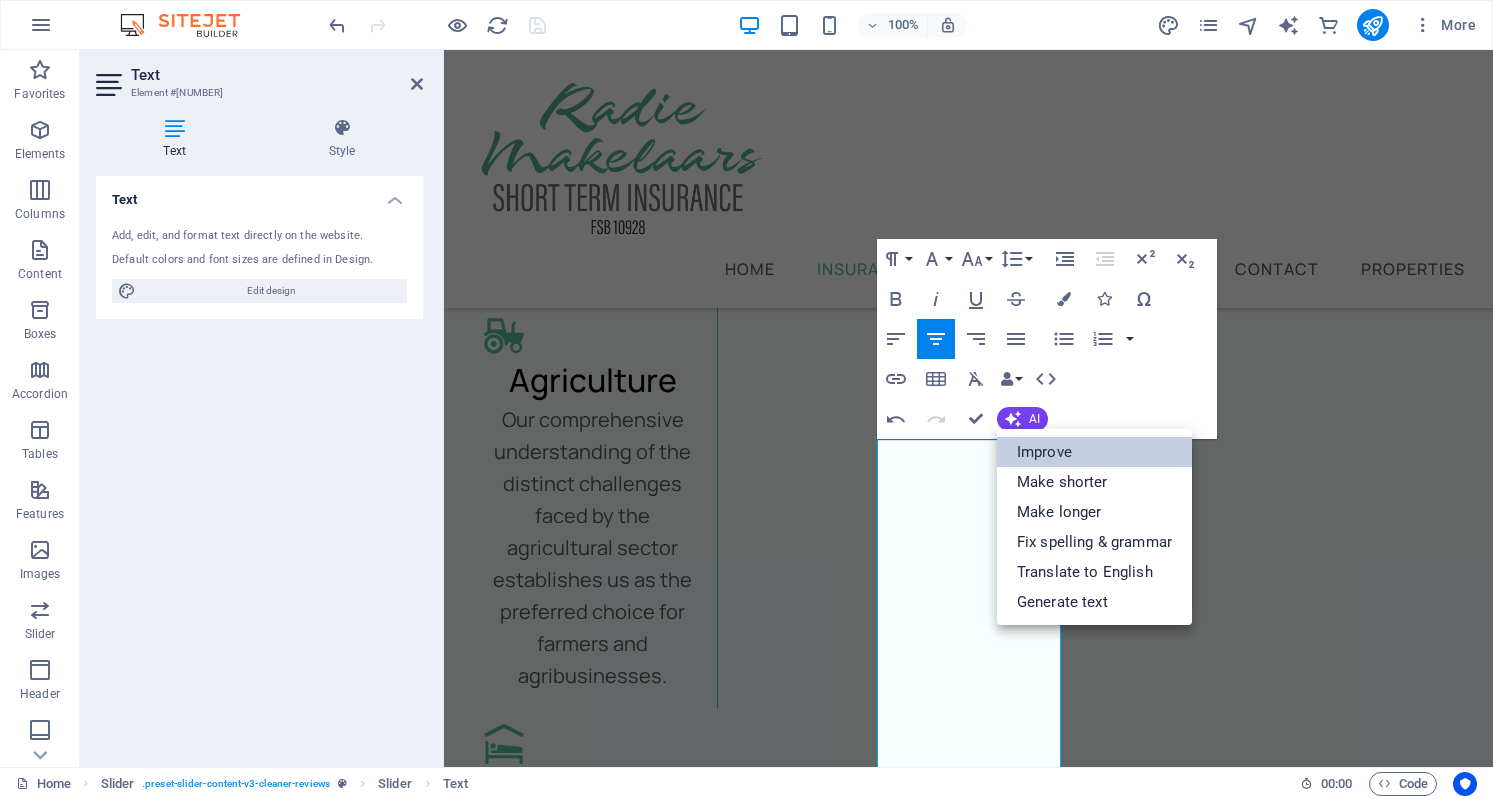 click on "Improve" at bounding box center (1094, 452) 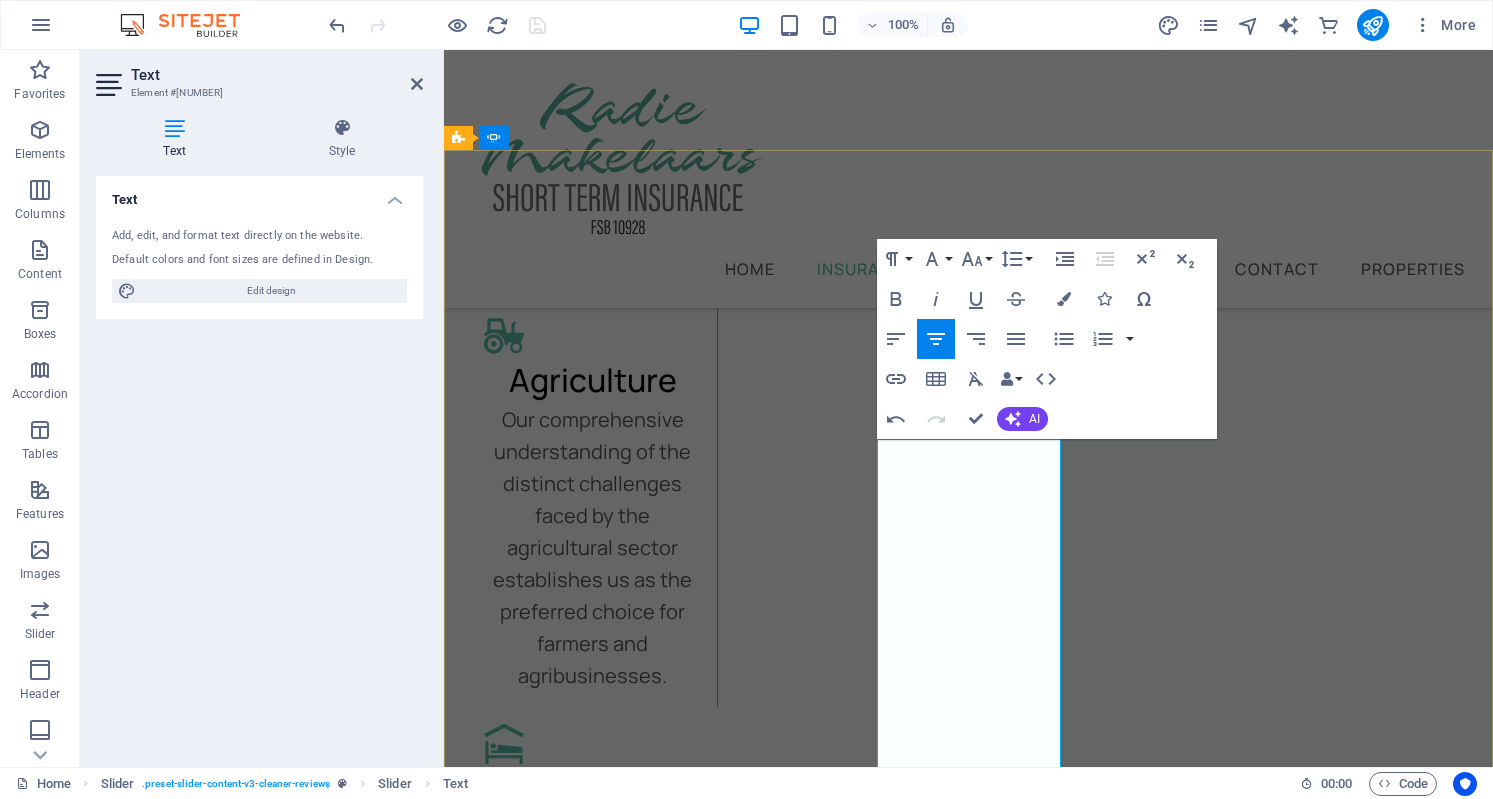 click on "For the past 14 years, we have been clients of Radie Makelaars, and I can genuinely say that we are extremely satisfied with their service. Whenever we have an insurance issue, we can reach out to them anytime, and they resolve our concerns within hours. The effort required from us is minimal, as they manage everything in an exceptionally efficient and friendly manner. They truly have the ability to transform a challenging experience into one of relief, leaving us feeling secure in their care. I am confident that the next 14 years will be just as positive." at bounding box center [409, 5620] 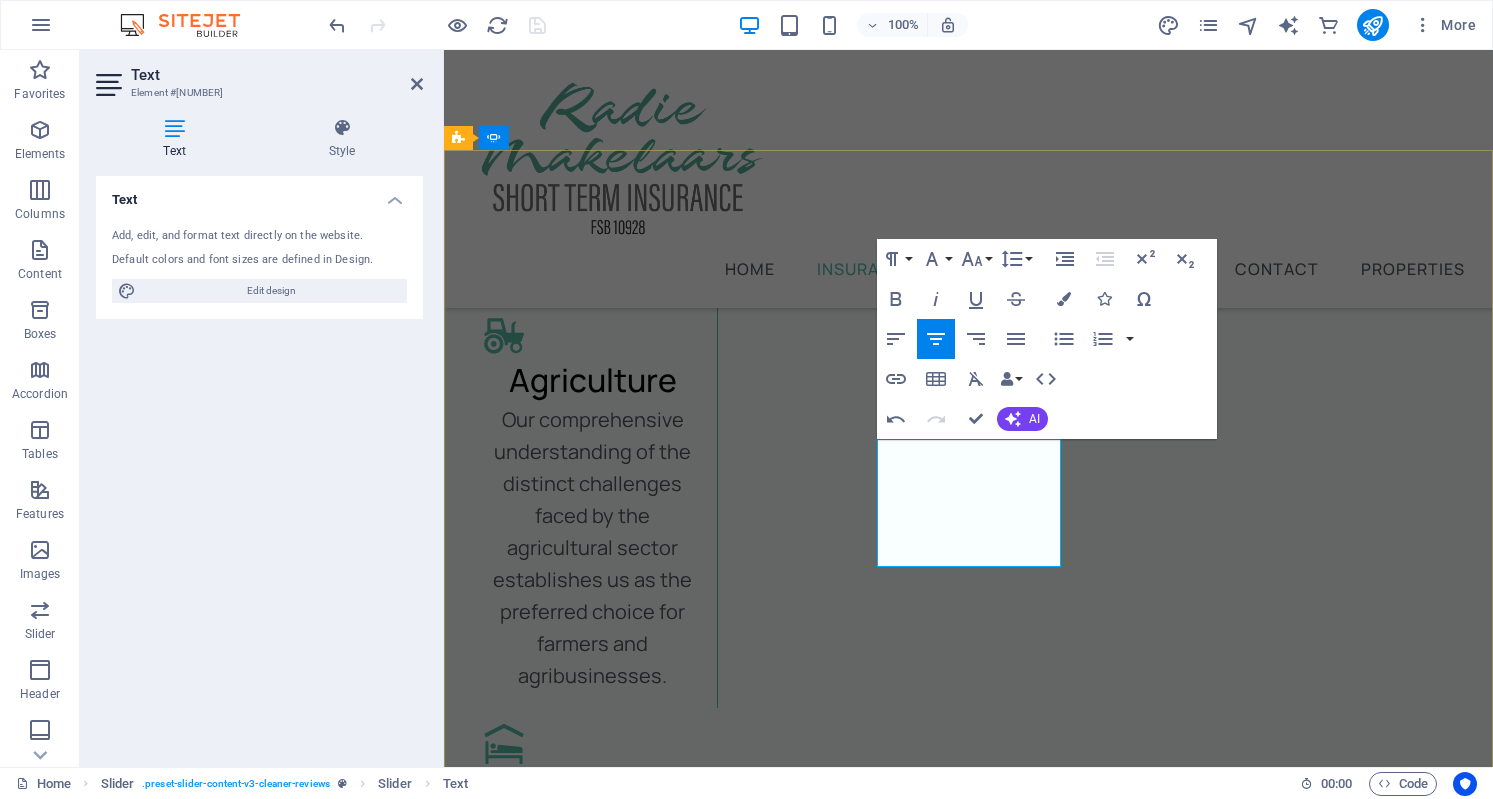 click on "We have been clients of Radie Makelaars for 14 years and we have been overjoyed with the service we receive." at bounding box center [409, 5364] 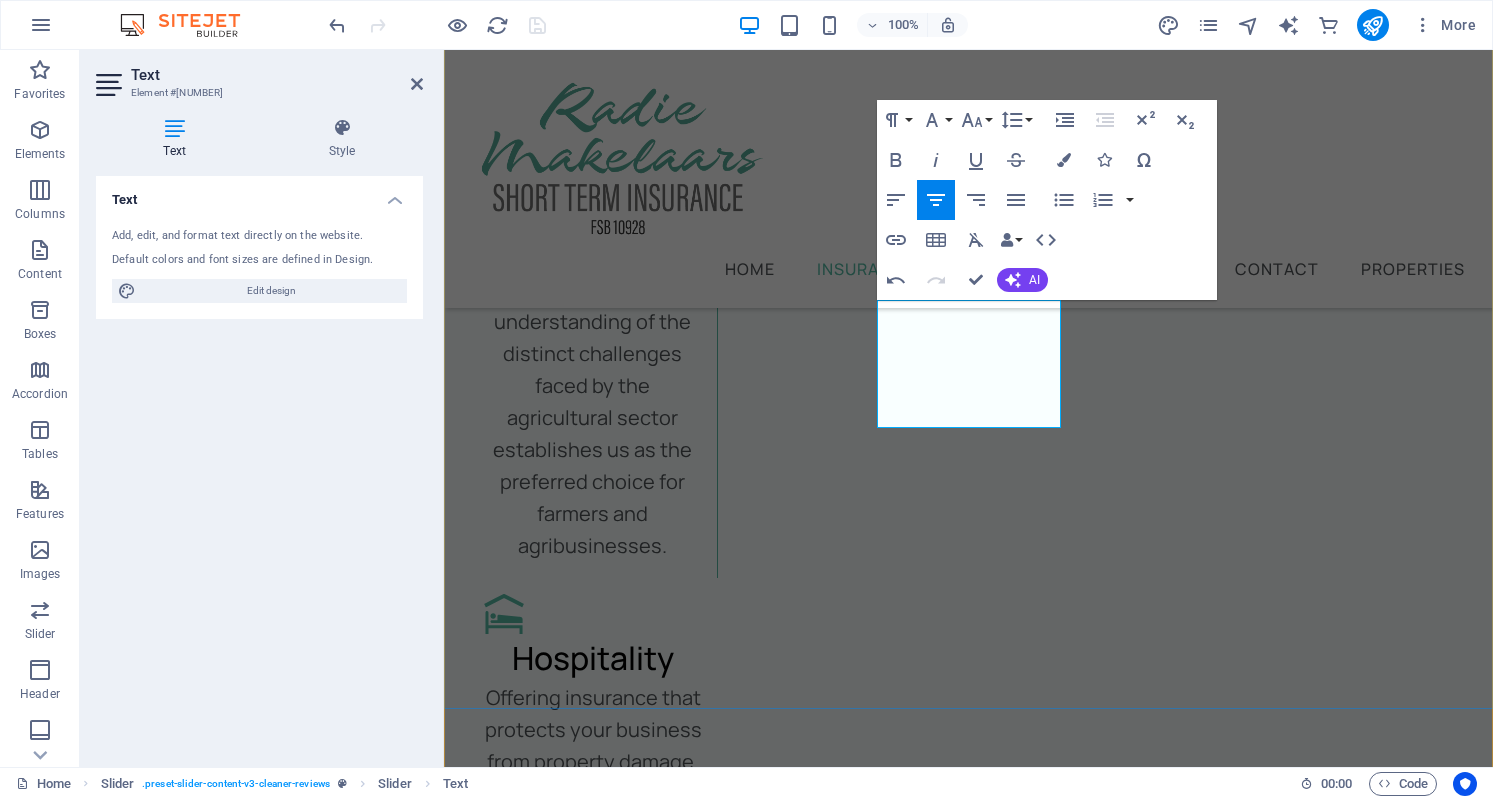 scroll, scrollTop: 3835, scrollLeft: 0, axis: vertical 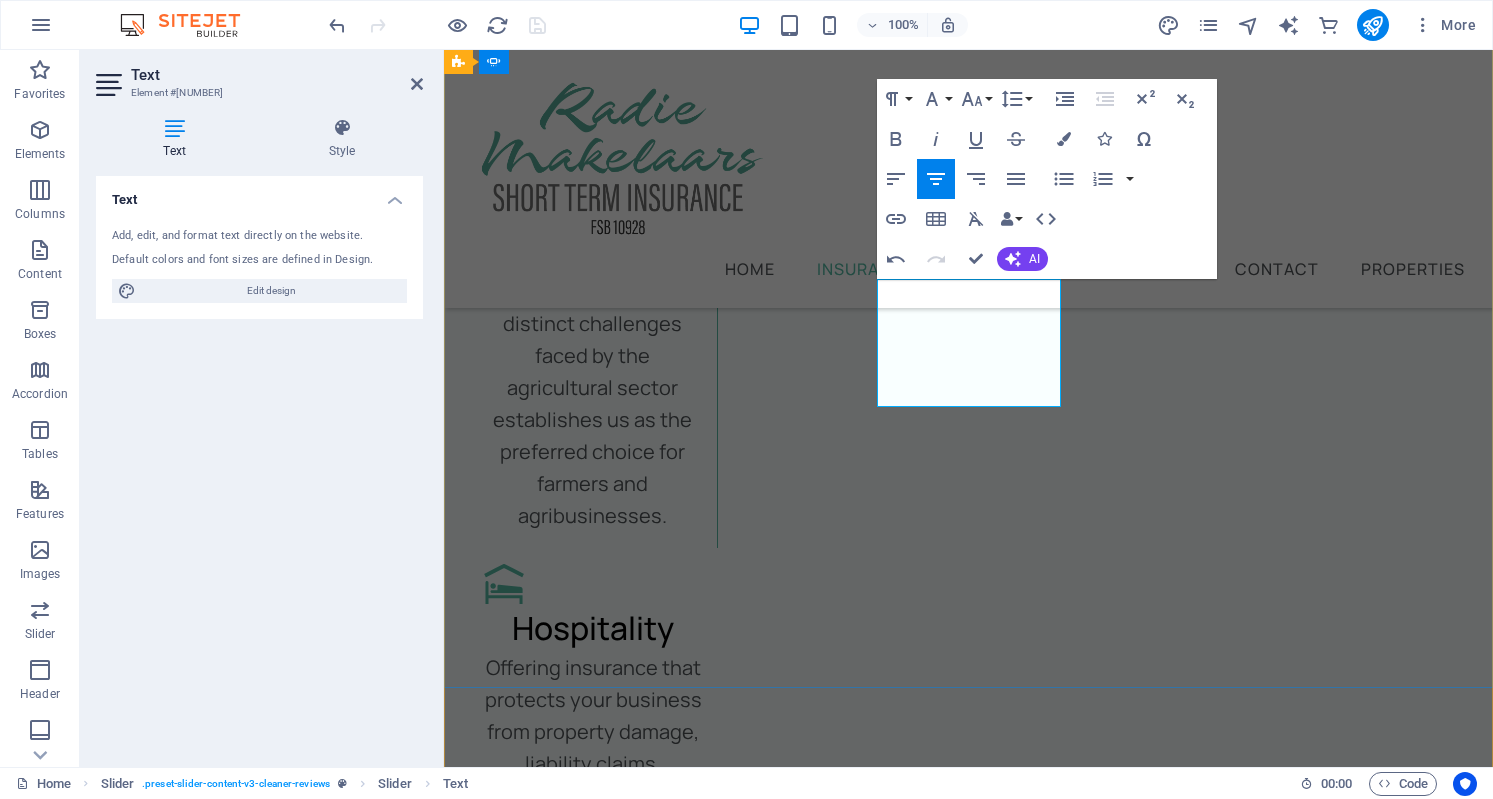 click on "We have been clients of Radie Makelaars for 14 years and we have been so impressed  with the service we receive." at bounding box center (409, 5204) 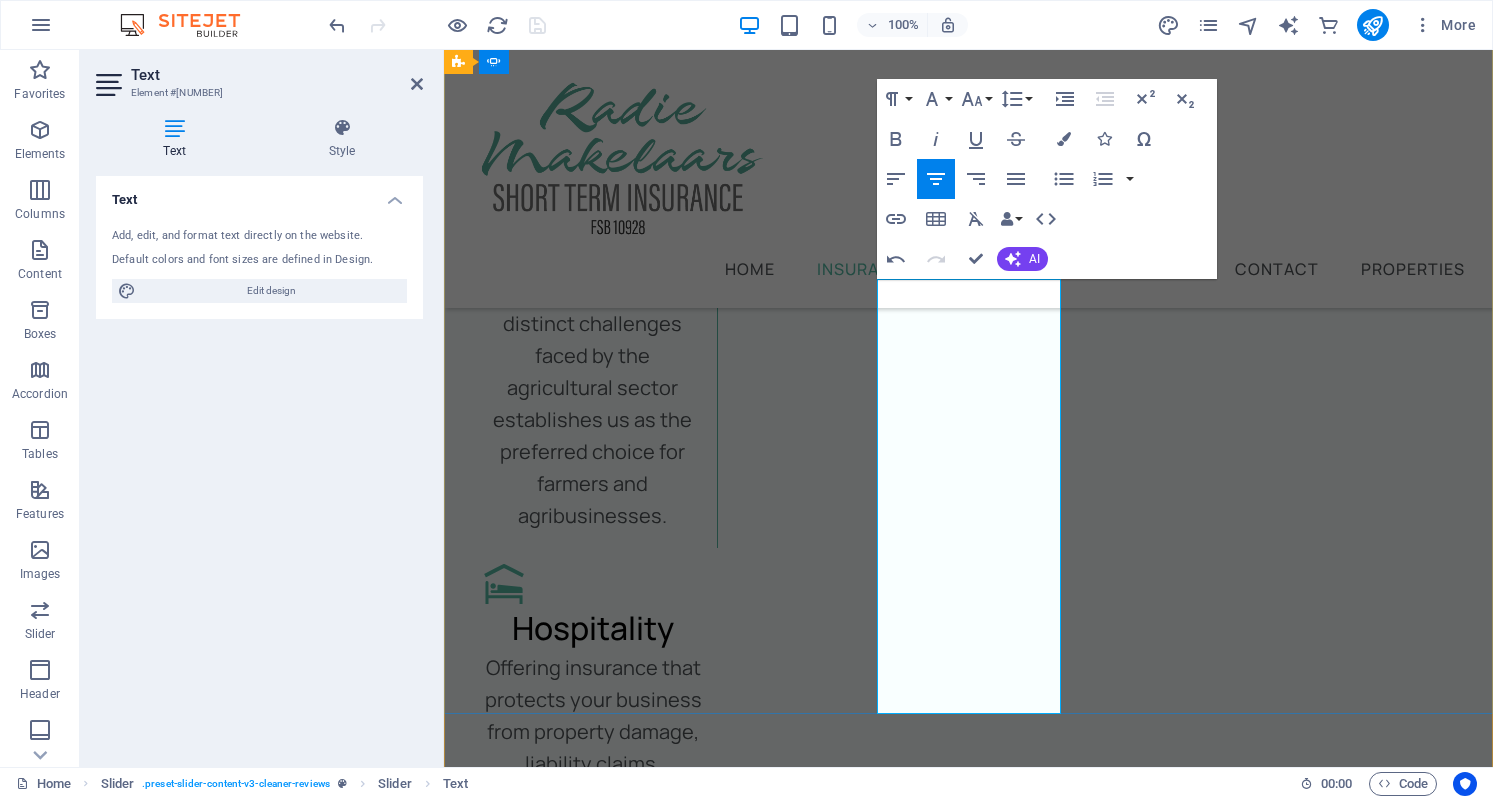 click on "We have been clients of Radie Makelaars for 14 years and we have been so impressed with the service that we receive from them. There is minimal effort required from our side as they handle everything with ease, efficiently and with a smile. They honestly turn a bad experience into one where we can sigh with relief, knowing that we are in good hands. I just now that the next 14 years." at bounding box center [409, 5357] 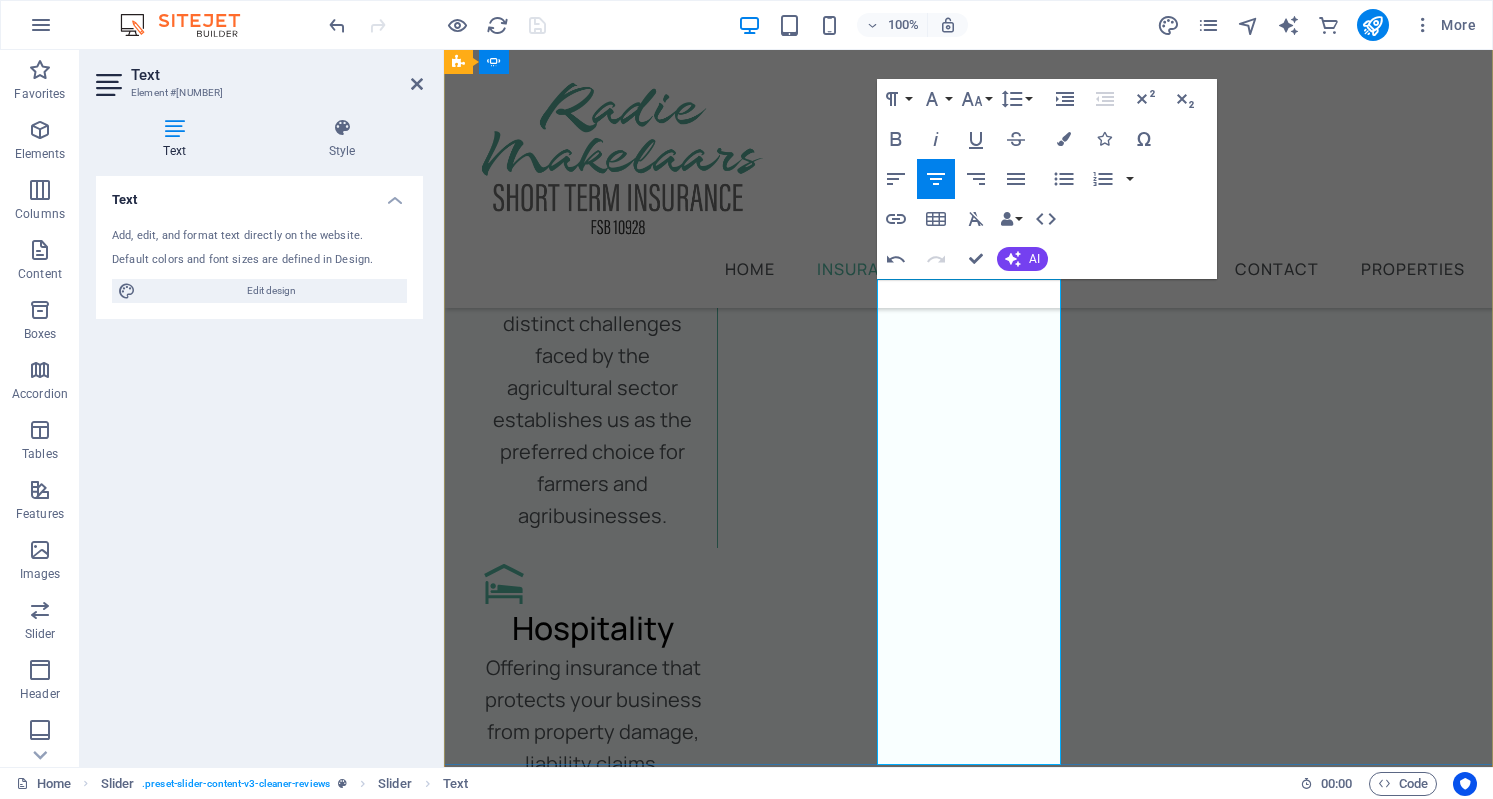 scroll, scrollTop: 3857, scrollLeft: 0, axis: vertical 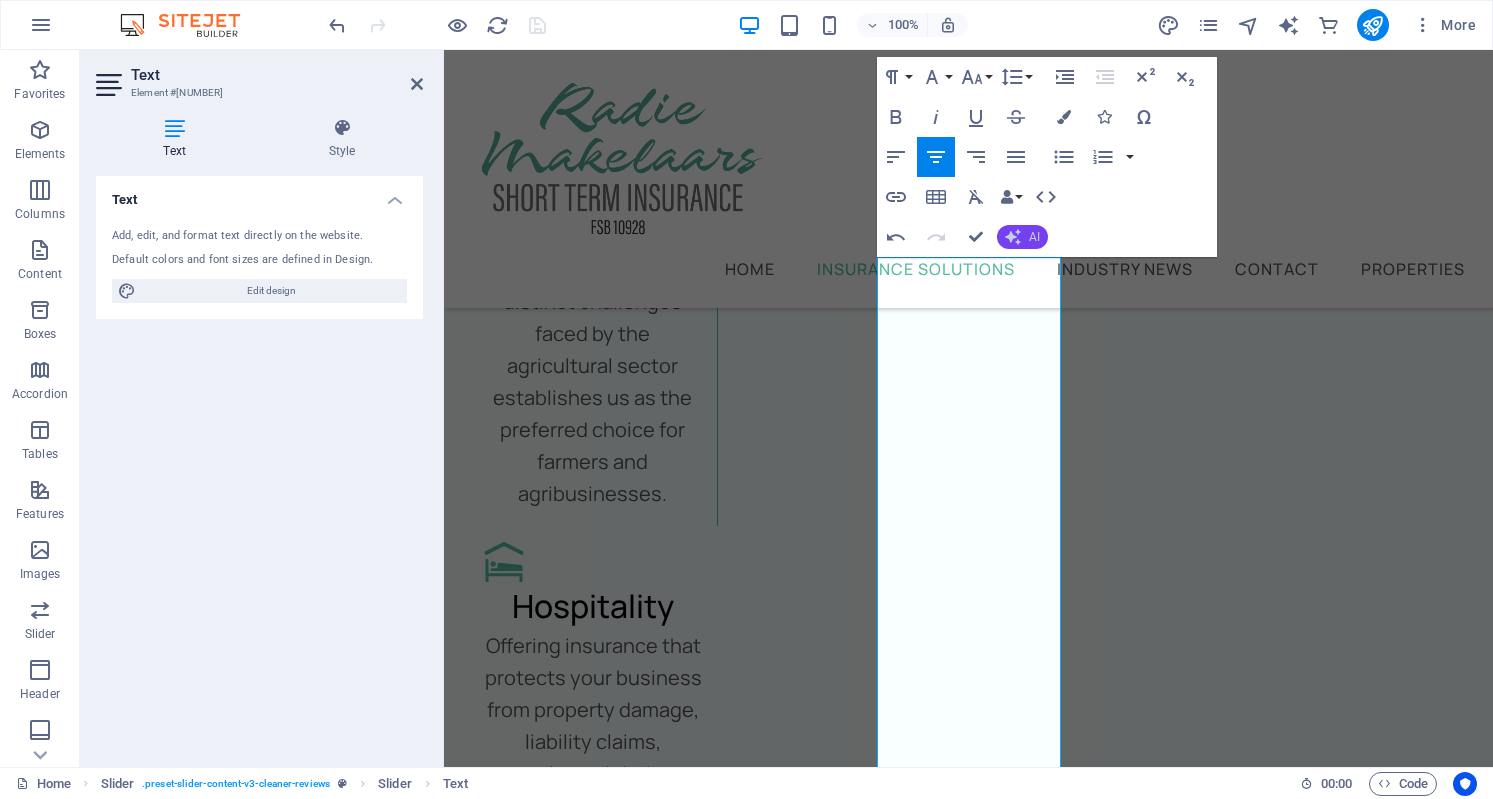 click on "AI" at bounding box center (1022, 237) 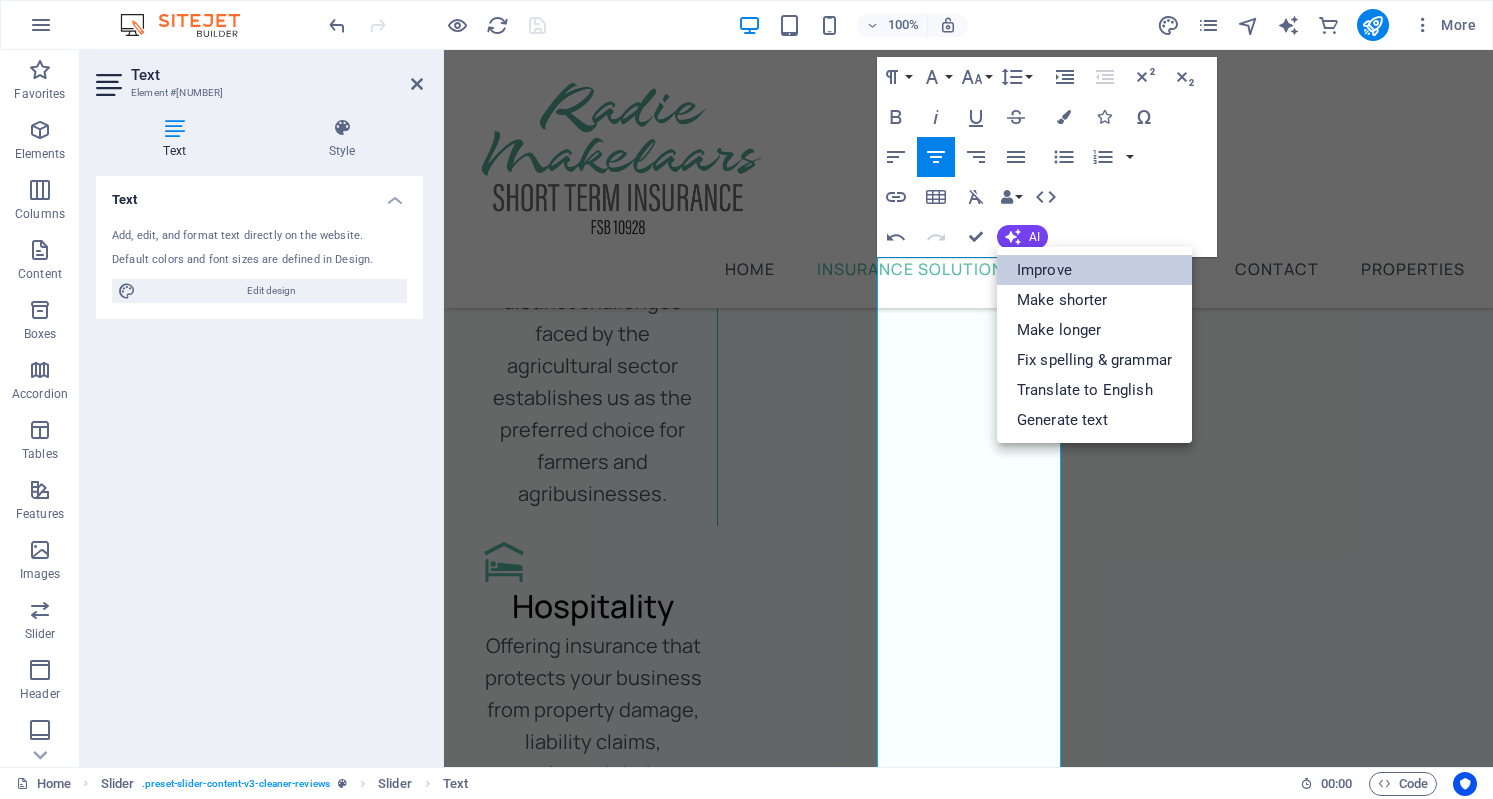 click on "Improve" at bounding box center [1094, 270] 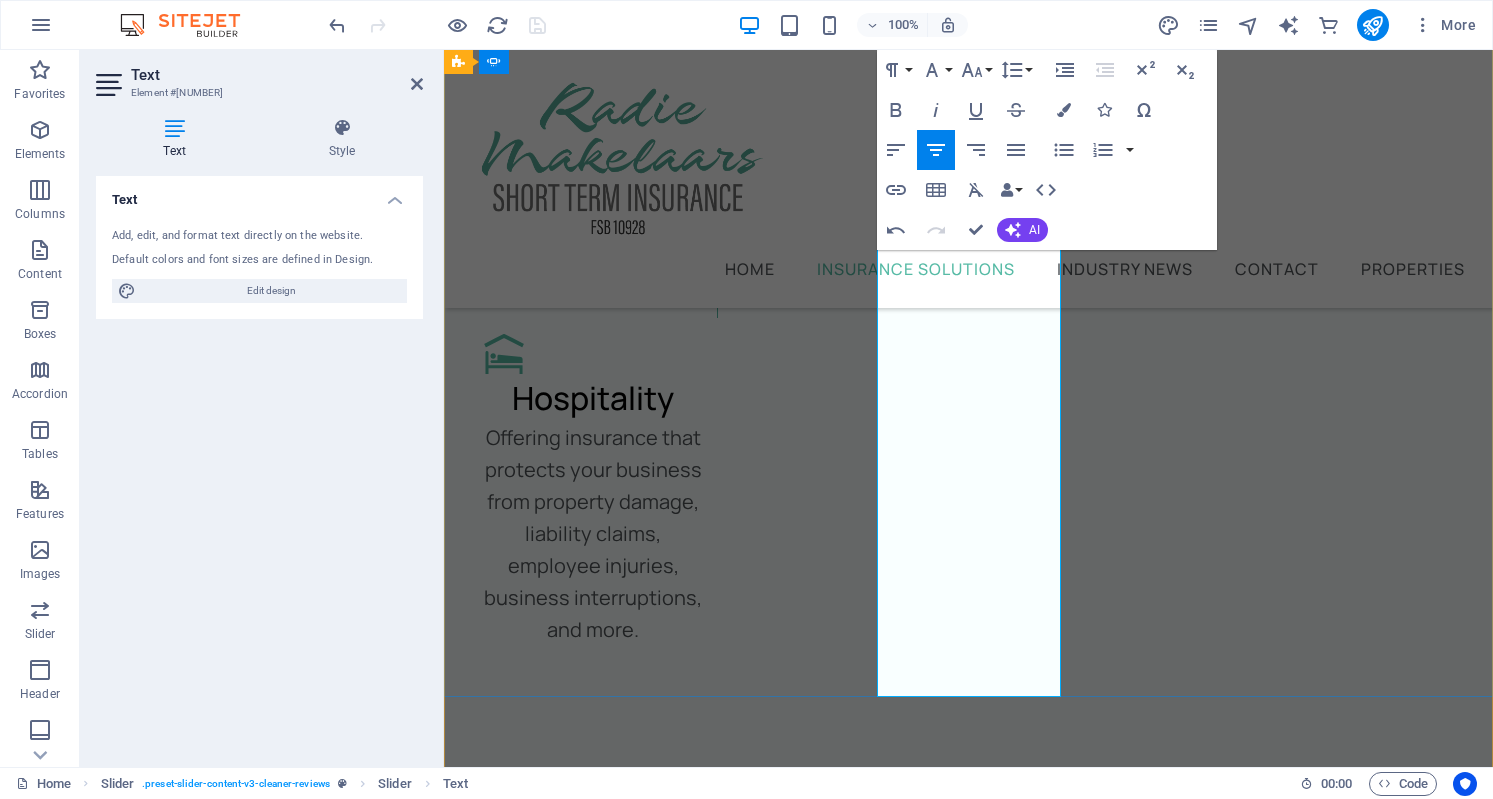 scroll, scrollTop: 4070, scrollLeft: 0, axis: vertical 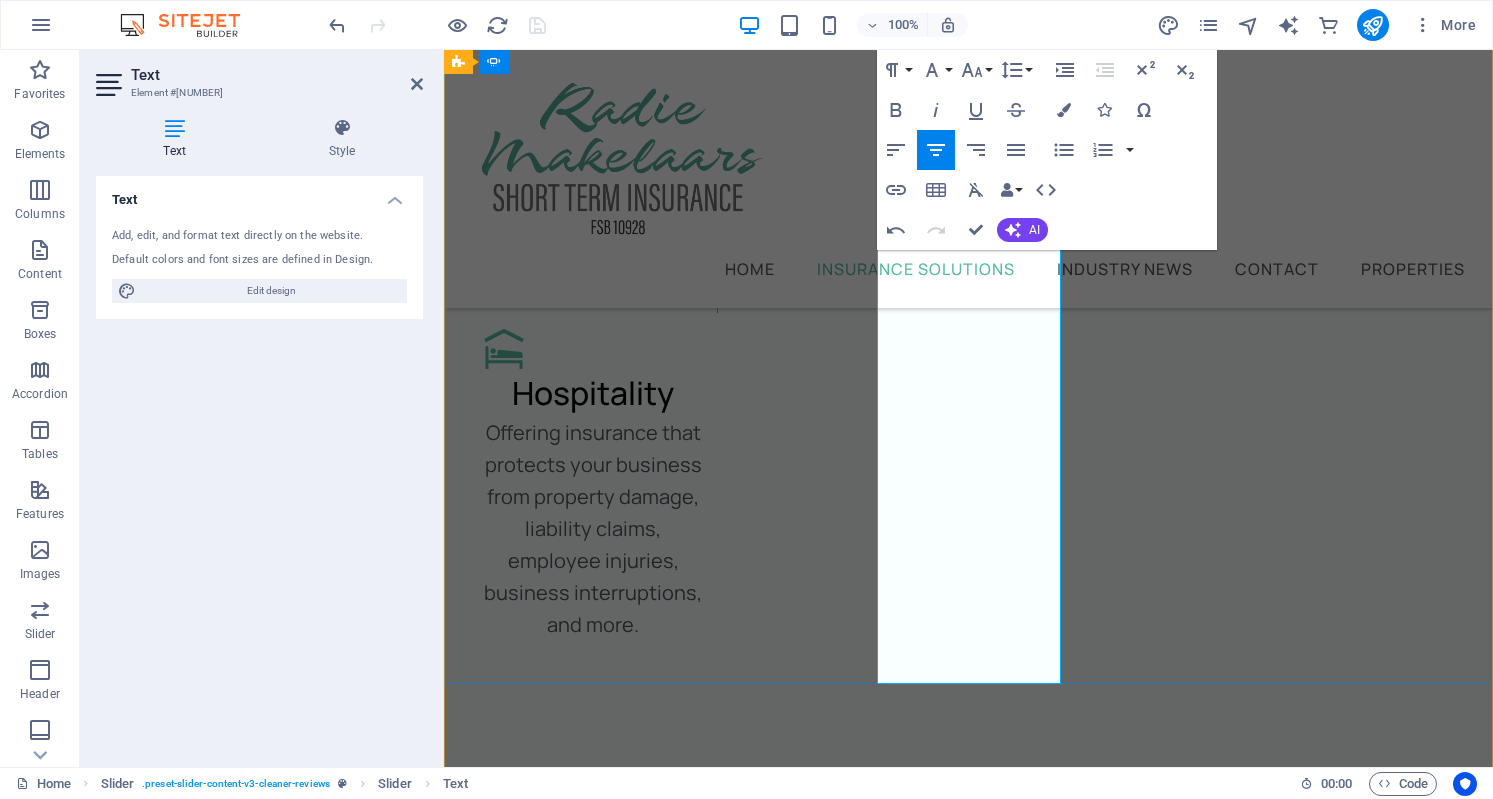 click on "We have been clients of [NAME] for the past 14 years, and I can genuinely say that we are extremely satisfied with their service. Regardless of the insurance challenges we face, we can reach out to them anytime, and they resolve our issues within hours. It requires minimal effort on our part, as they manage everything with remarkable efficiency and a friendly demeanor. They truly transform any daunting experience into one of relief, making us feel assured that we are in capable hands. I am confident that the next 14 years will be just as rewarding." at bounding box center [409, 5225] 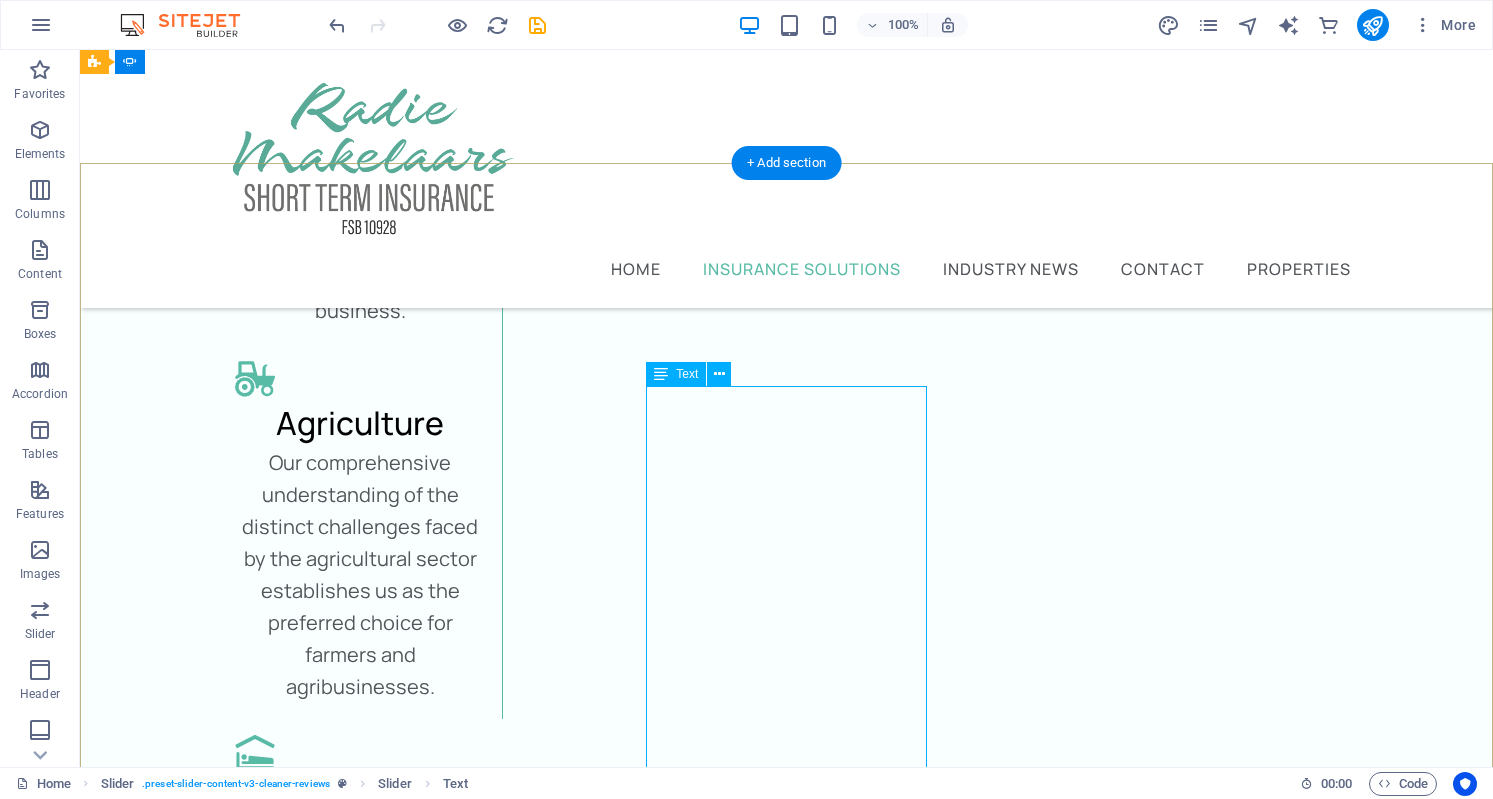 scroll, scrollTop: 3418, scrollLeft: 0, axis: vertical 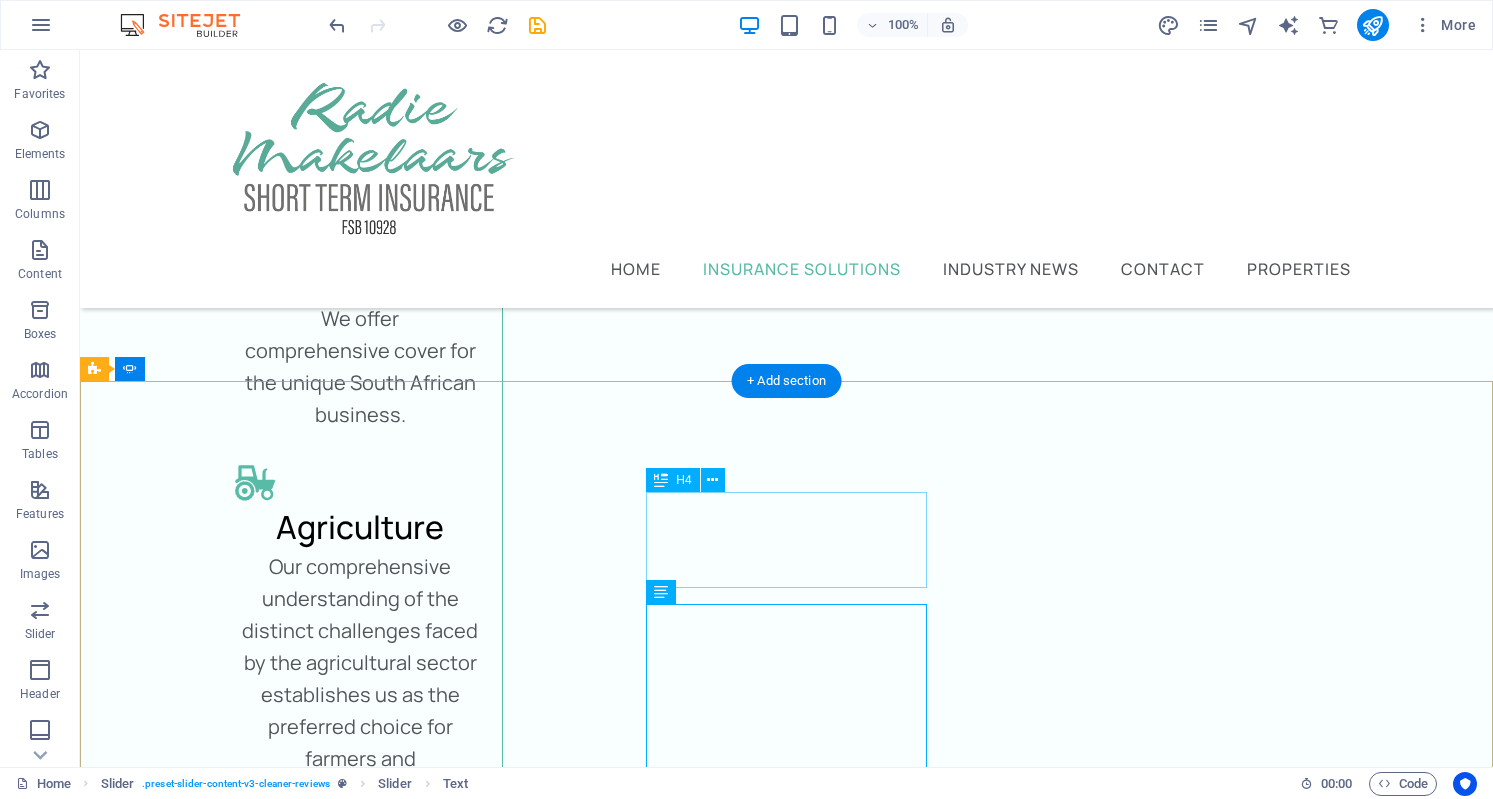 click on "“...amazing service...”" at bounding box center [32, 5432] 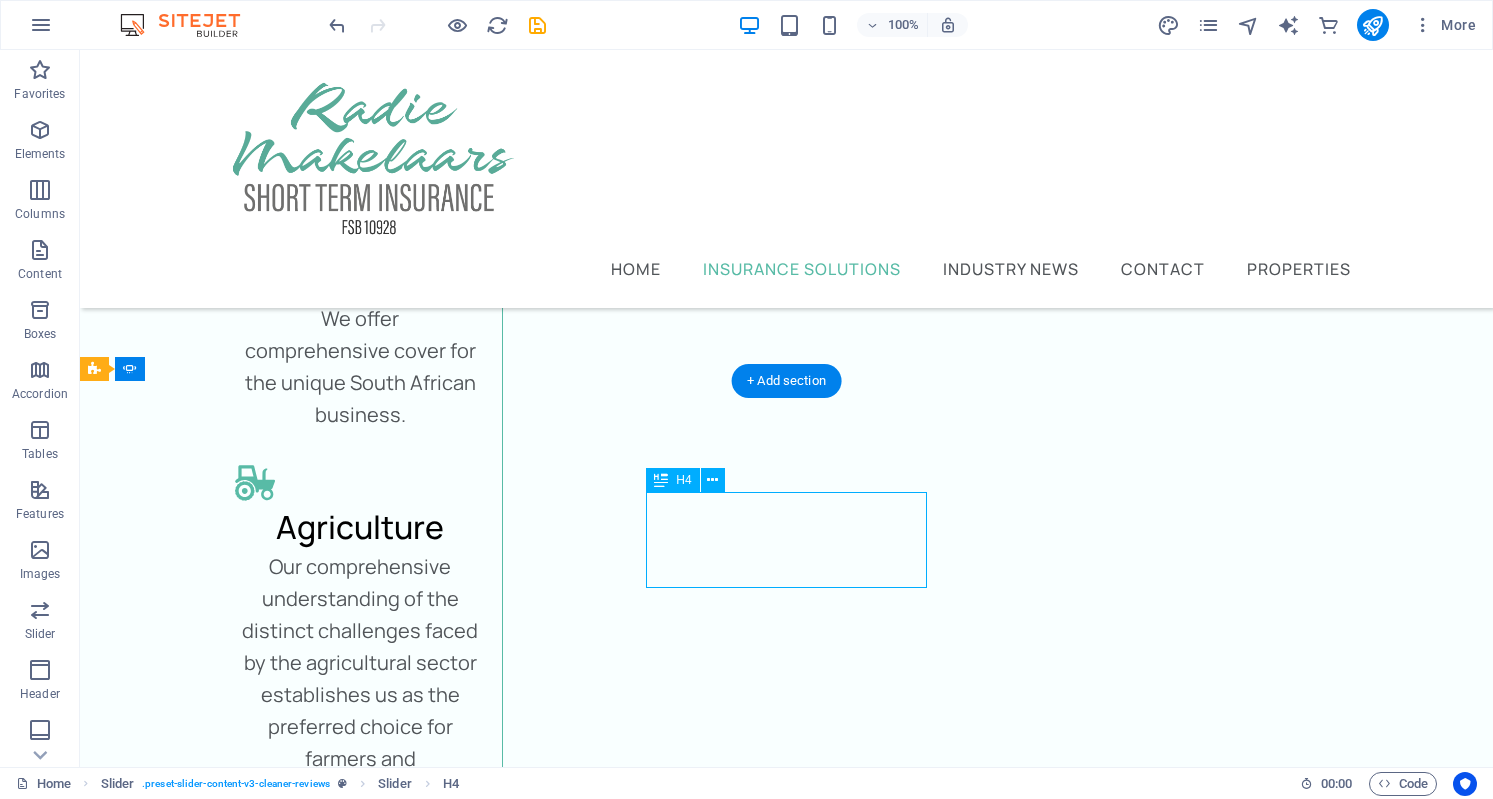 drag, startPoint x: 836, startPoint y: 518, endPoint x: 471, endPoint y: 519, distance: 365.00137 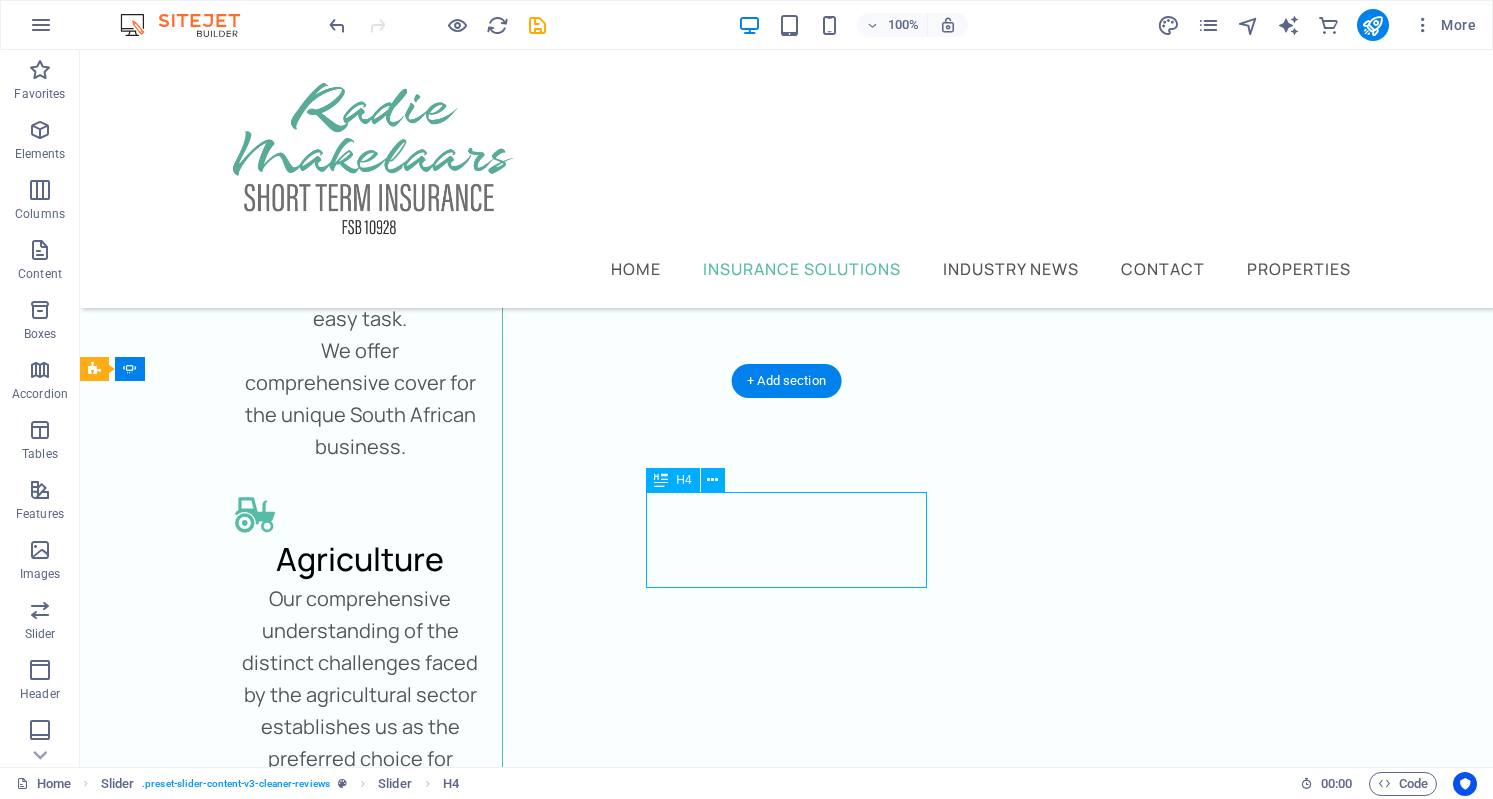 scroll, scrollTop: 3567, scrollLeft: 0, axis: vertical 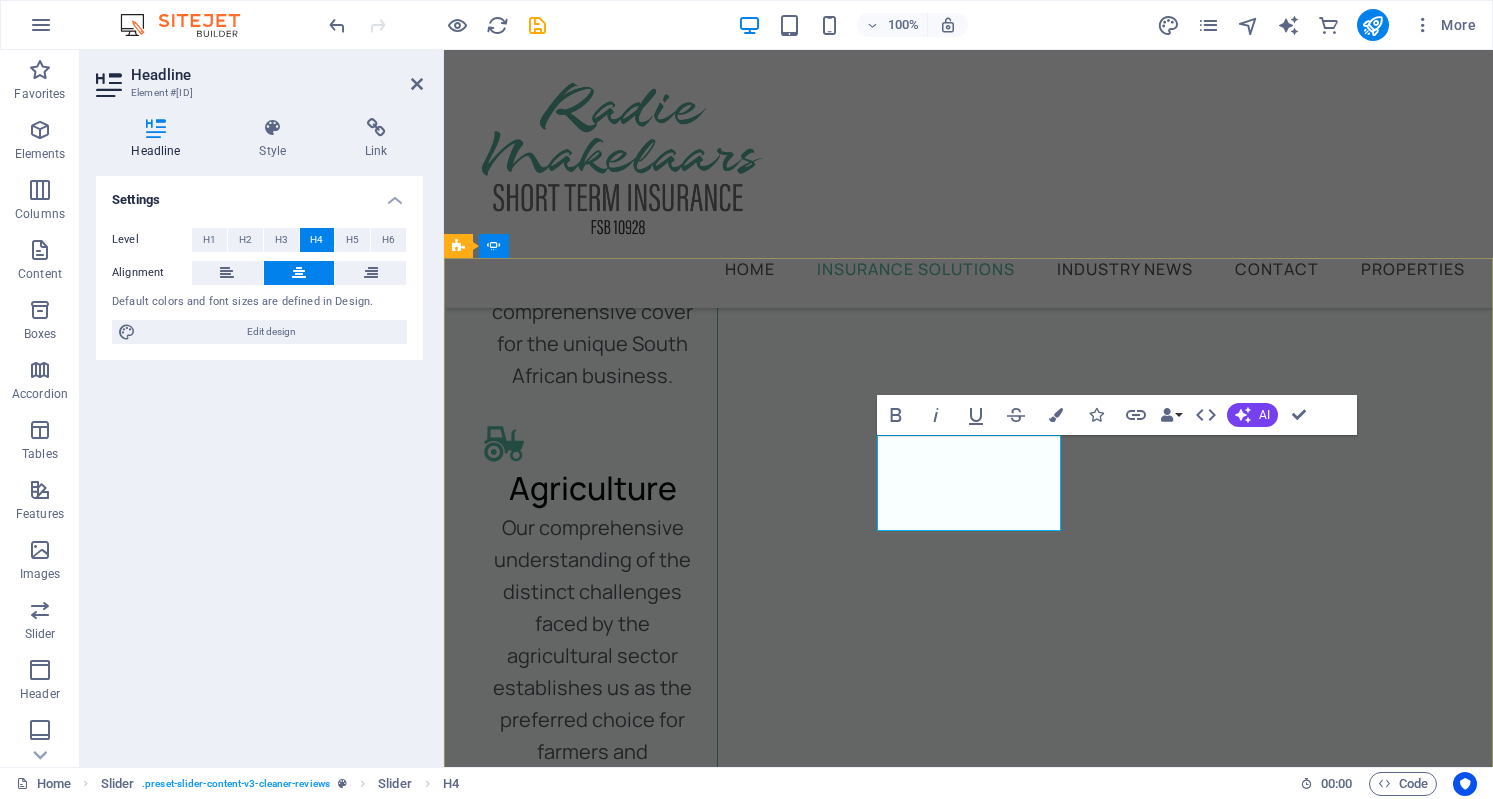 click on "“...amazing service...”" at bounding box center [408, 5344] 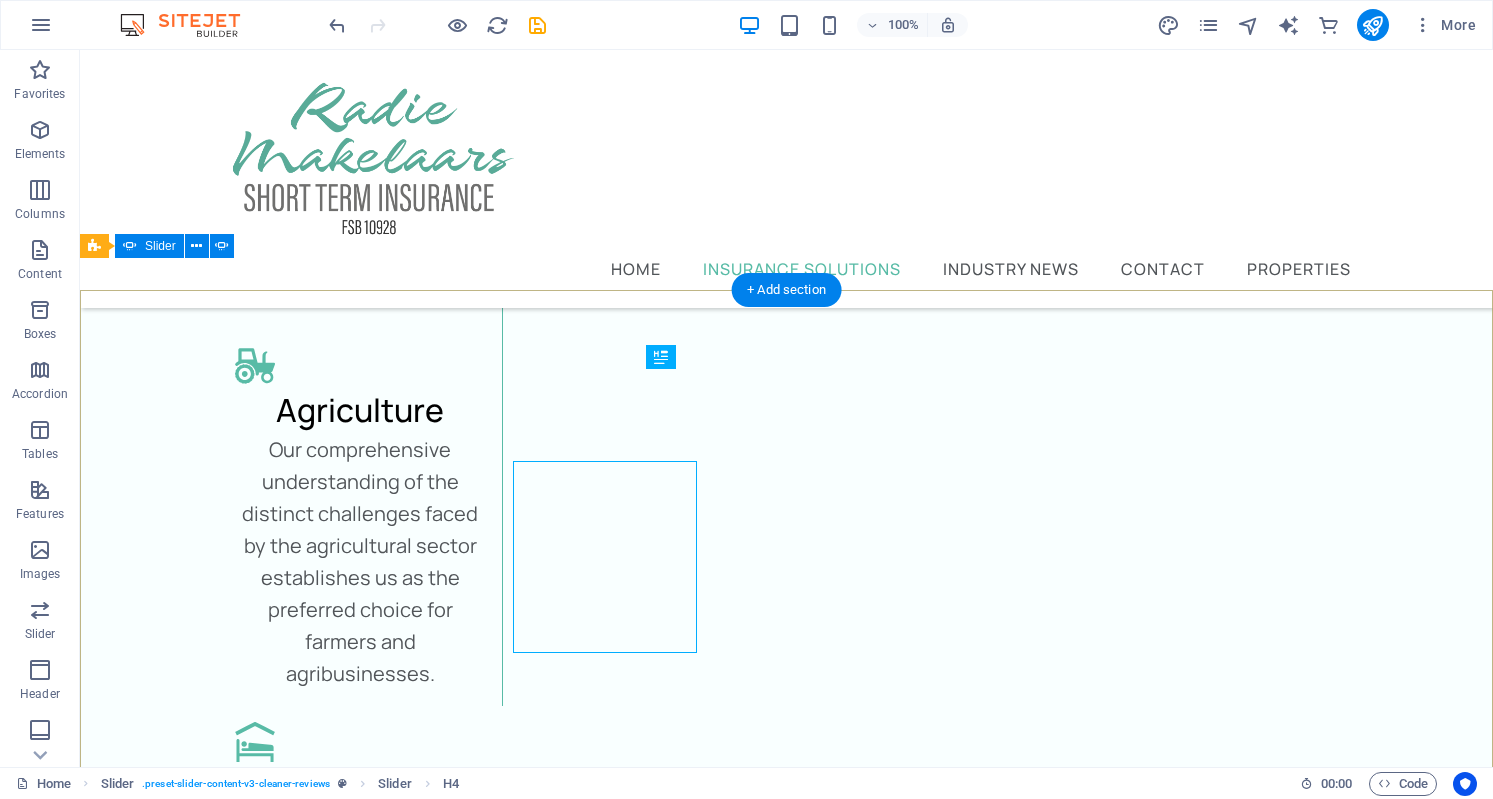 scroll, scrollTop: 3541, scrollLeft: 0, axis: vertical 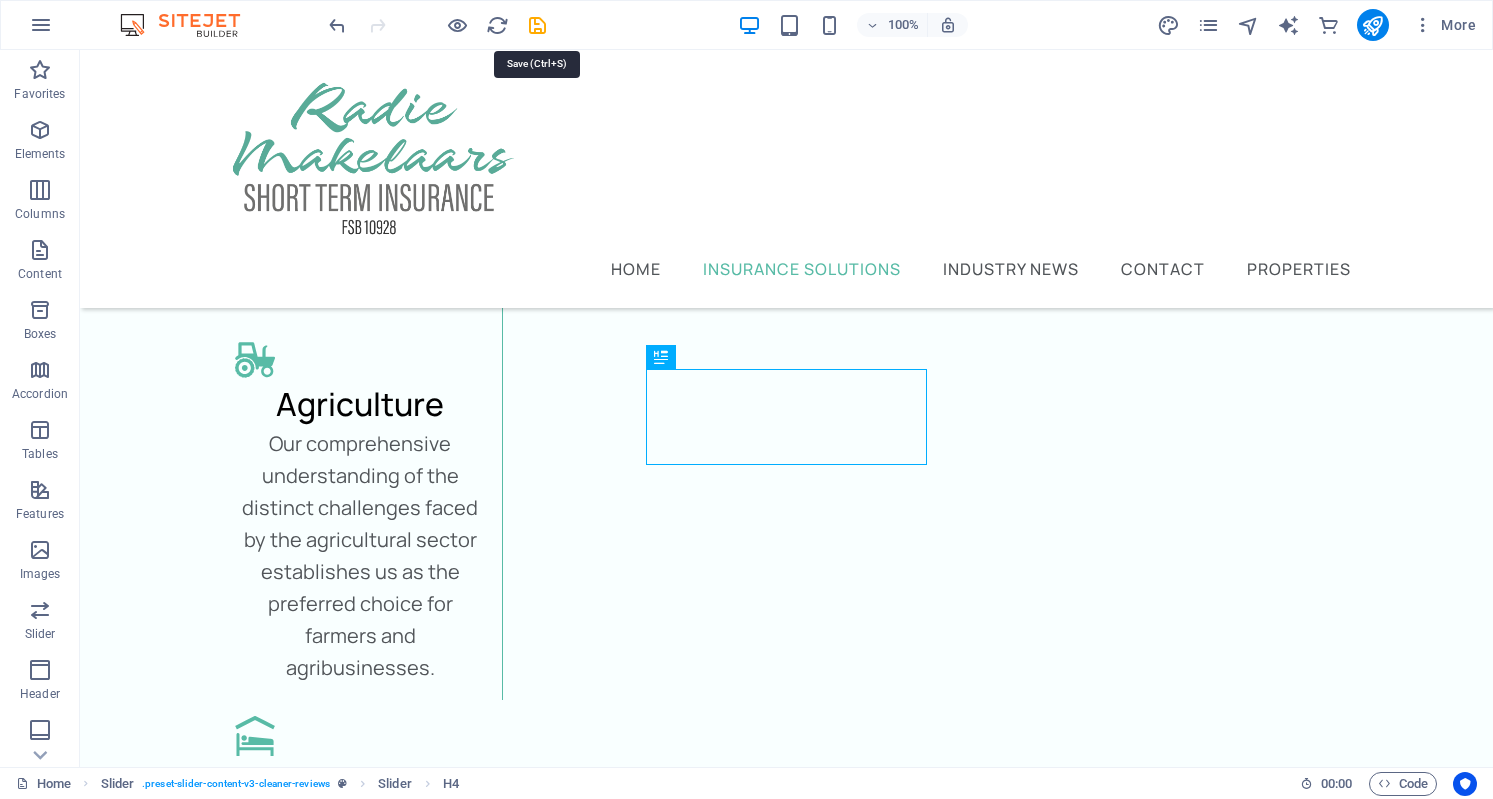 click at bounding box center [537, 25] 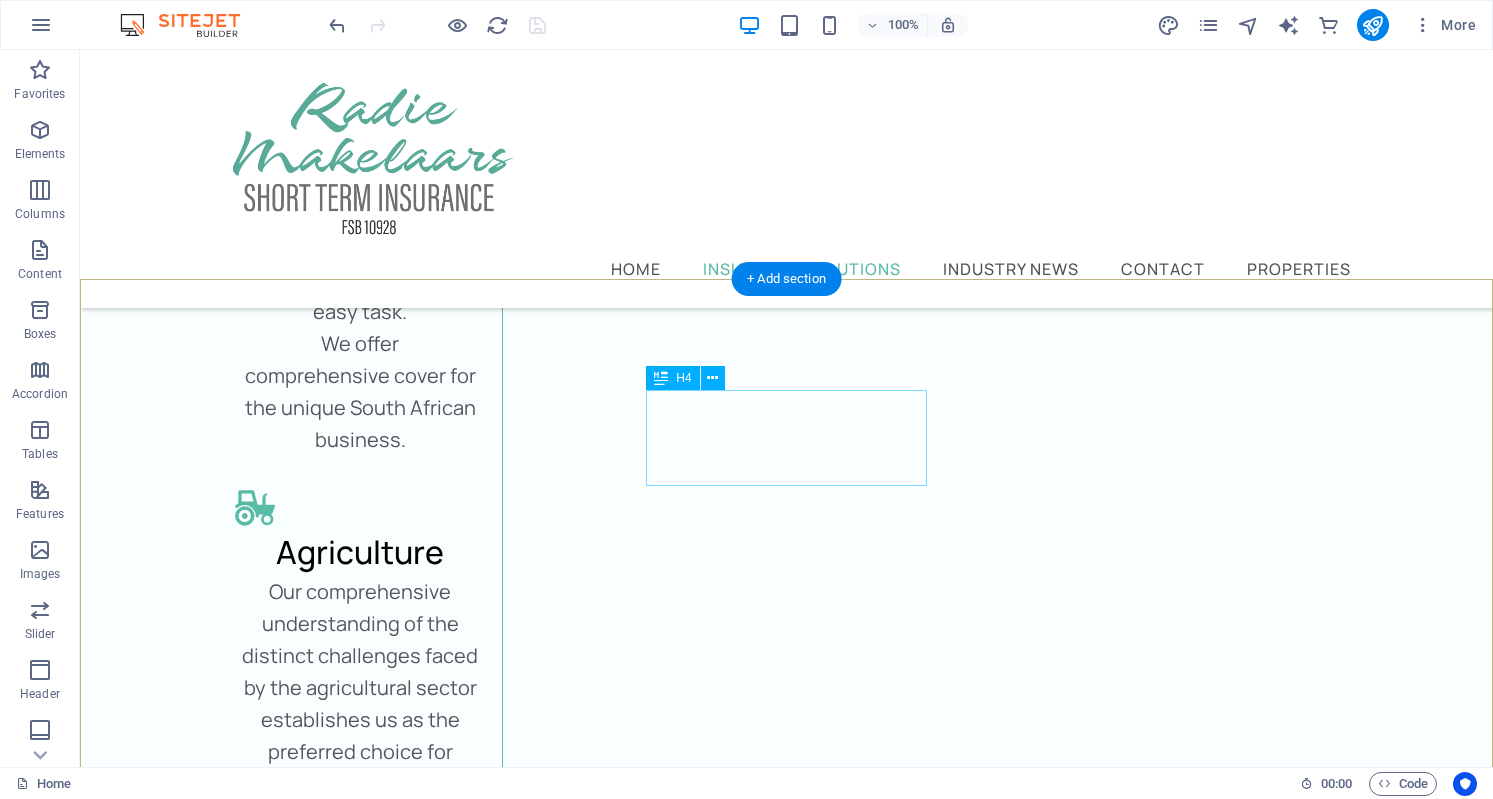 scroll, scrollTop: 3386, scrollLeft: 0, axis: vertical 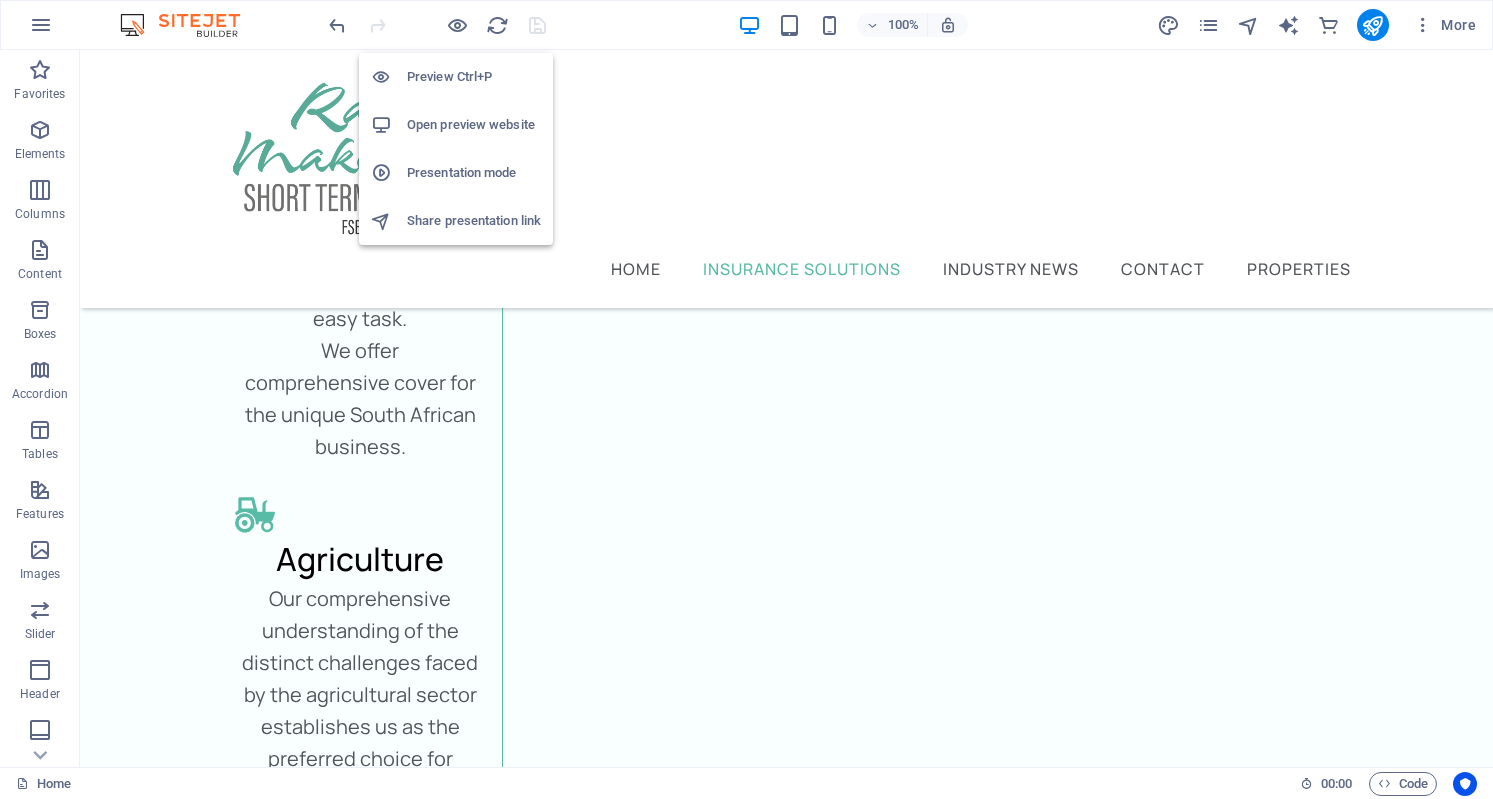 drag, startPoint x: 454, startPoint y: 21, endPoint x: 511, endPoint y: 77, distance: 79.9062 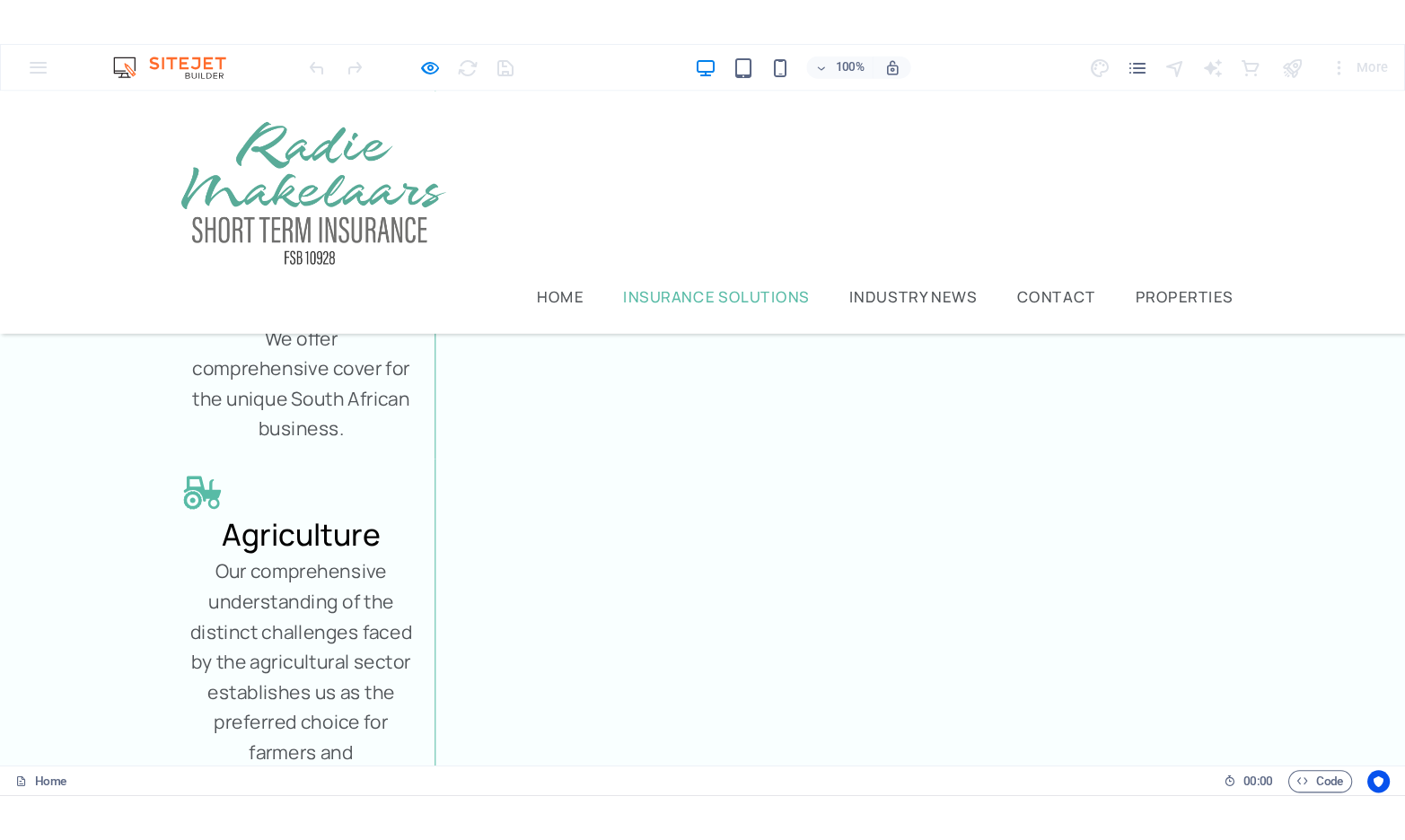 scroll, scrollTop: 3049, scrollLeft: 0, axis: vertical 